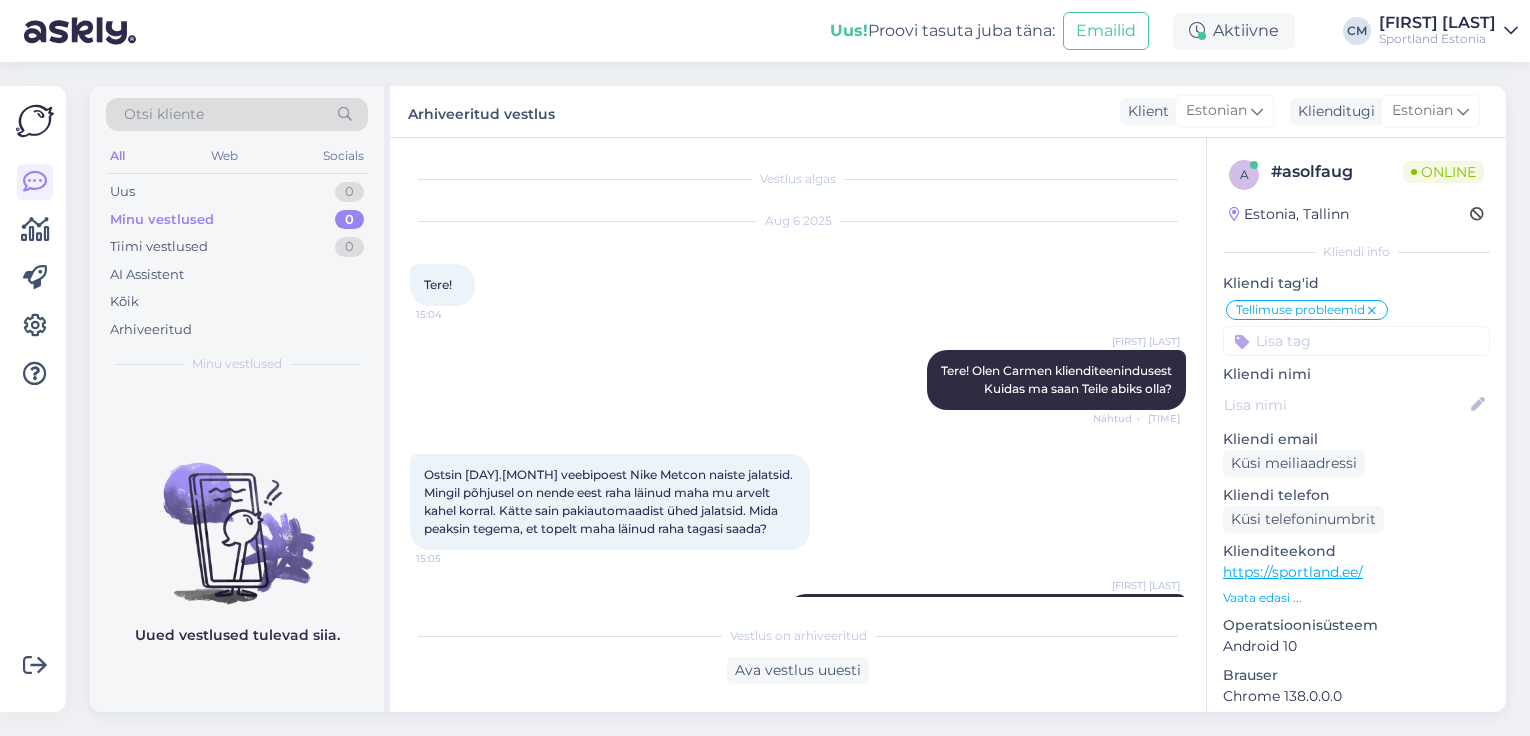 scroll, scrollTop: 0, scrollLeft: 0, axis: both 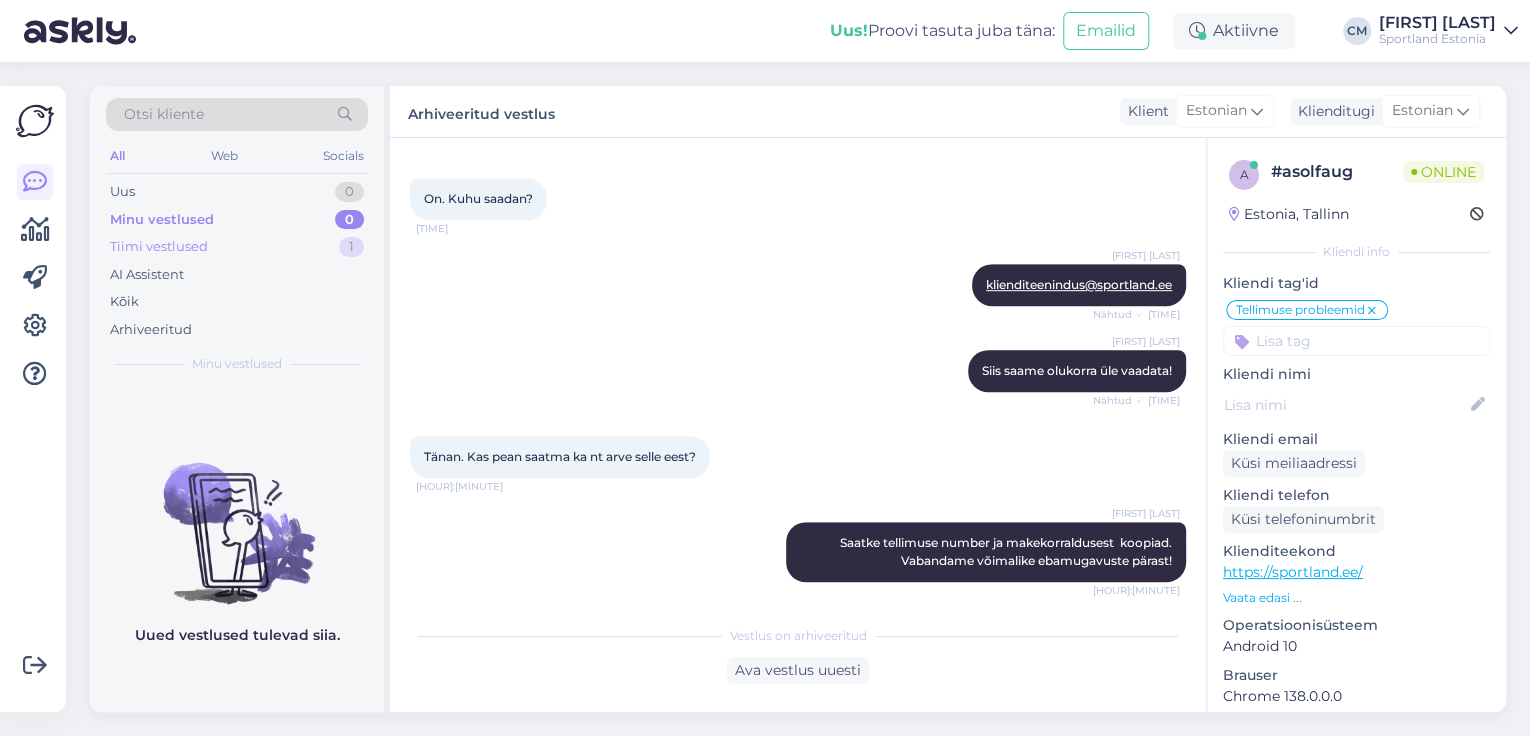 click on "1" at bounding box center [351, 247] 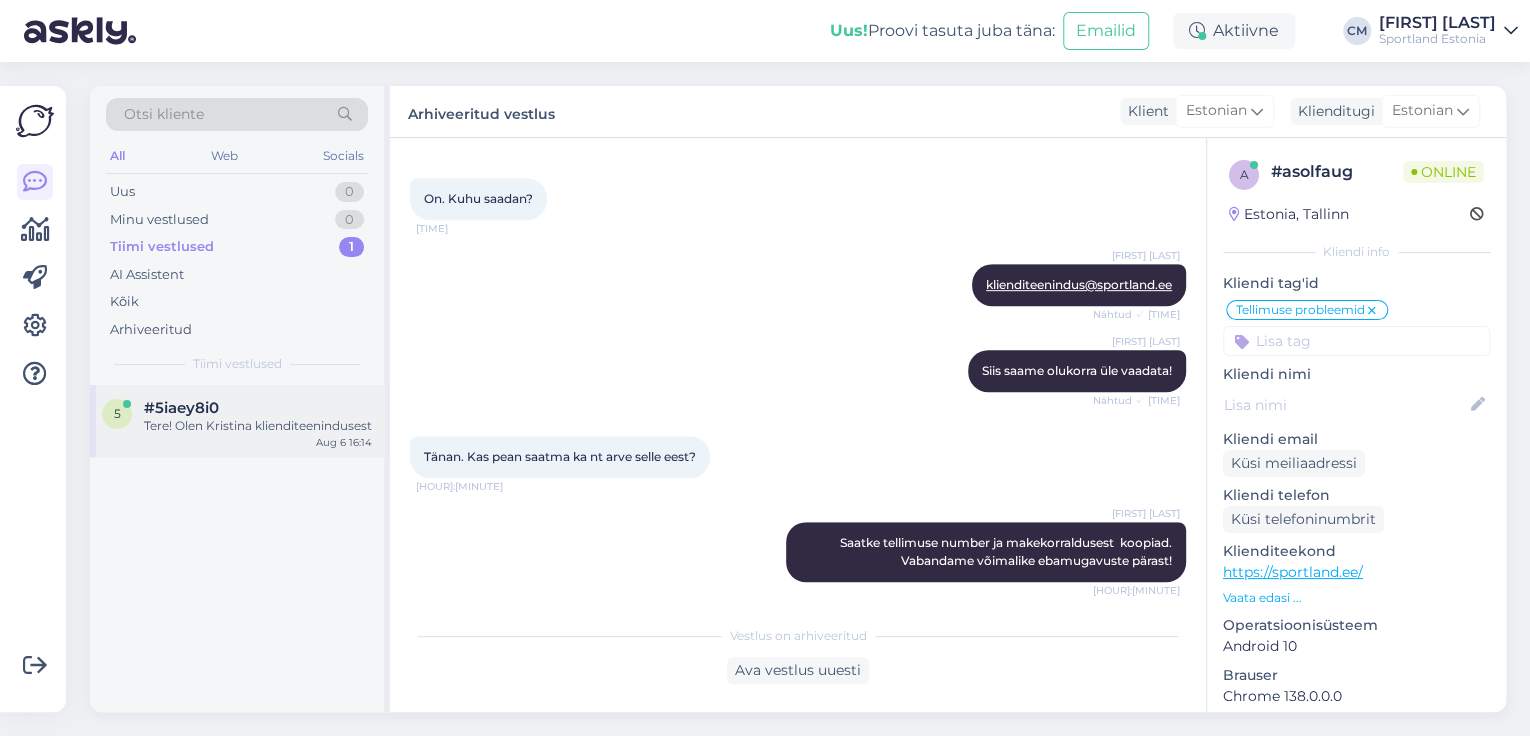 click on "[NUMBER] #[CODE] Tere! Olen [NAME] klienditeenindusest [MONTH] [DAY] [HOUR]:[MINUTE]" at bounding box center [237, 421] 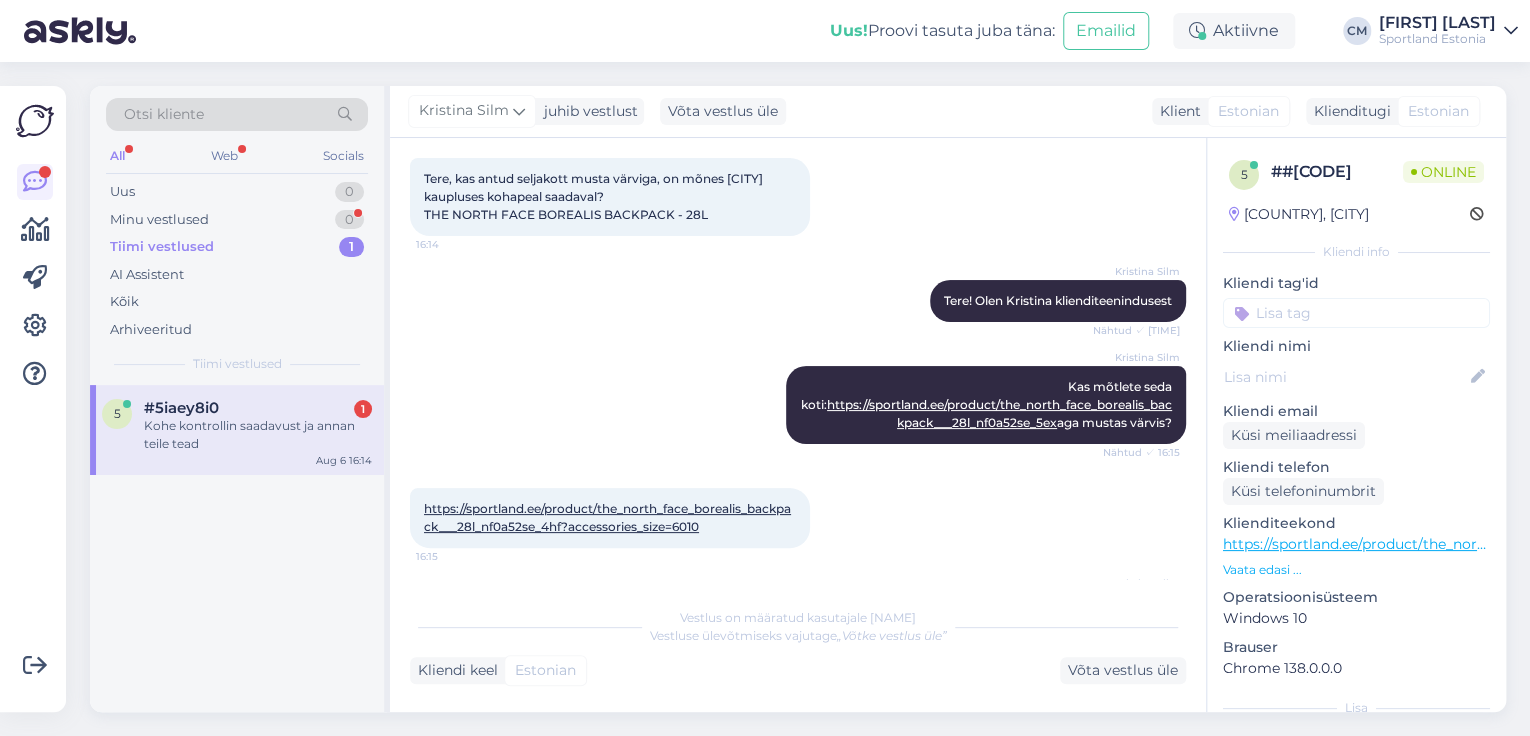 scroll, scrollTop: 200, scrollLeft: 0, axis: vertical 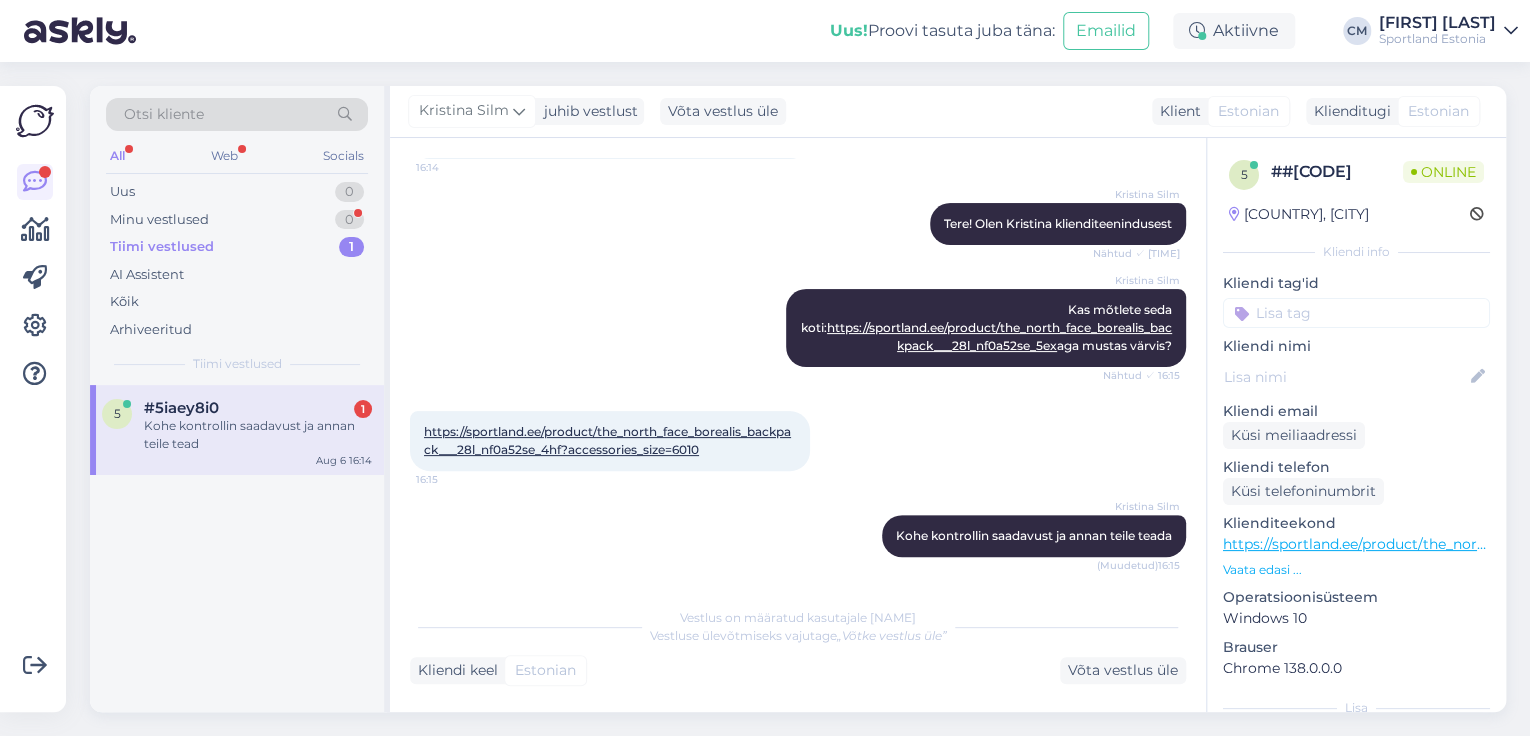 click on "https://sportland.ee/product/the_north_face_borealis_backpack___28l_nf0a52se_4hf?accessories_size=6010" at bounding box center [607, 440] 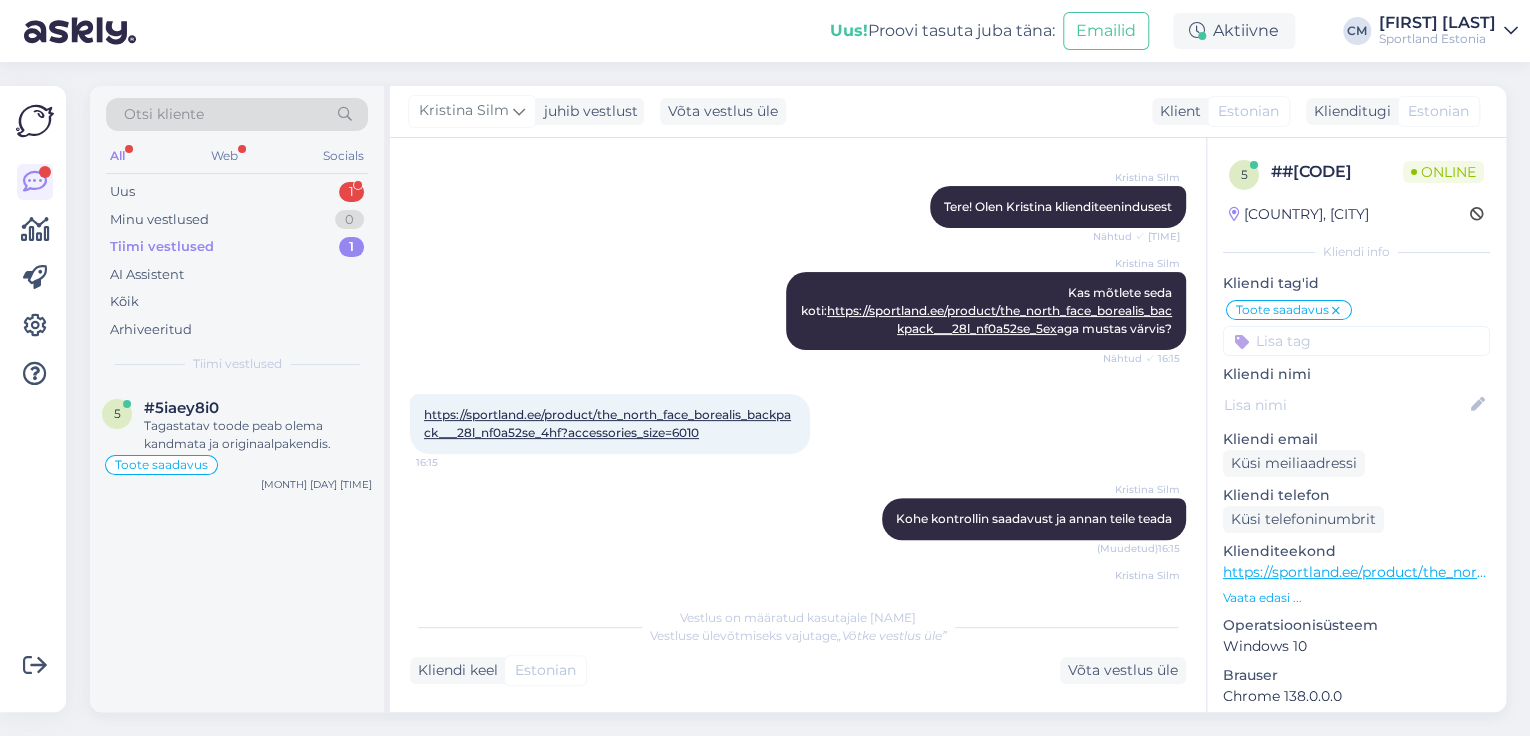 scroll, scrollTop: 531, scrollLeft: 0, axis: vertical 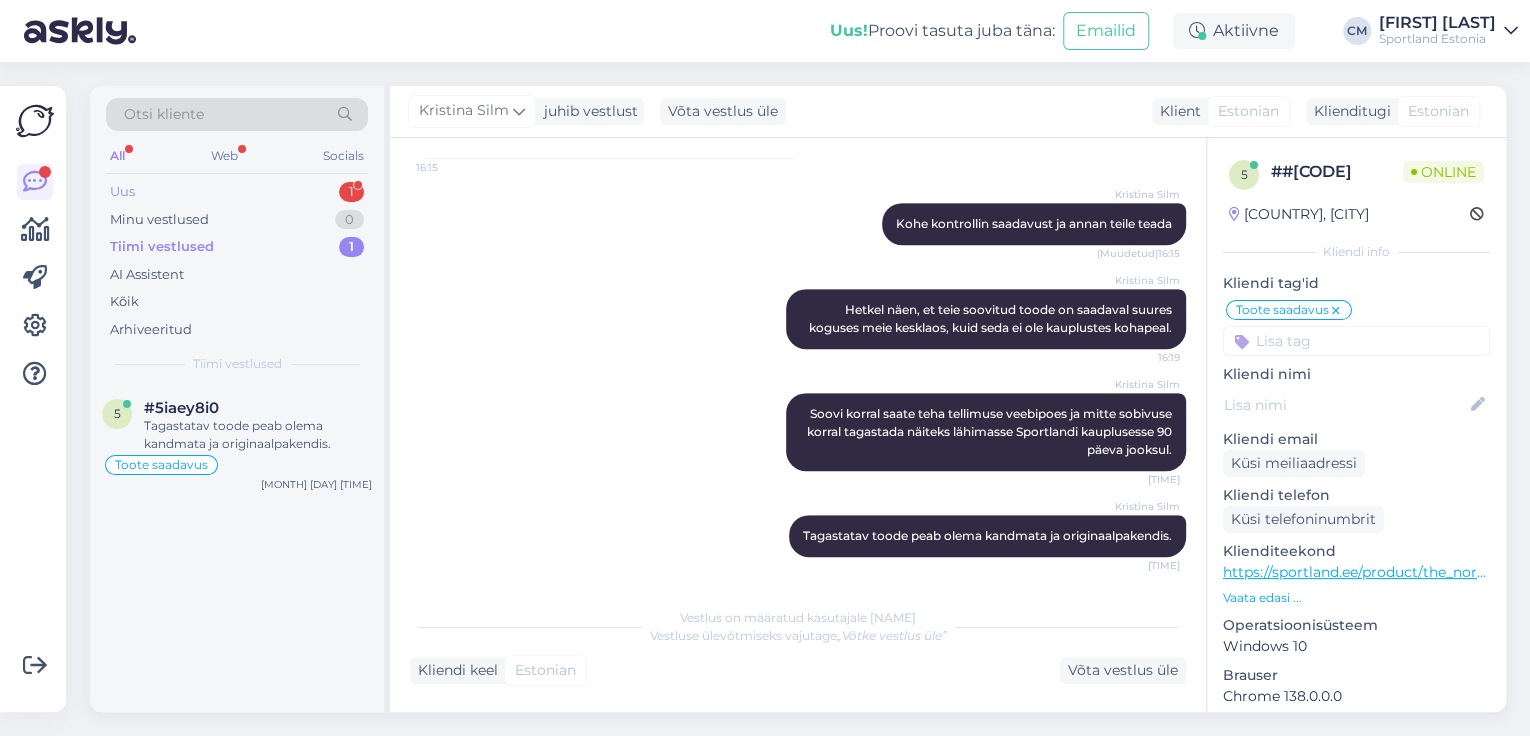 click on "Uus 1" at bounding box center (237, 192) 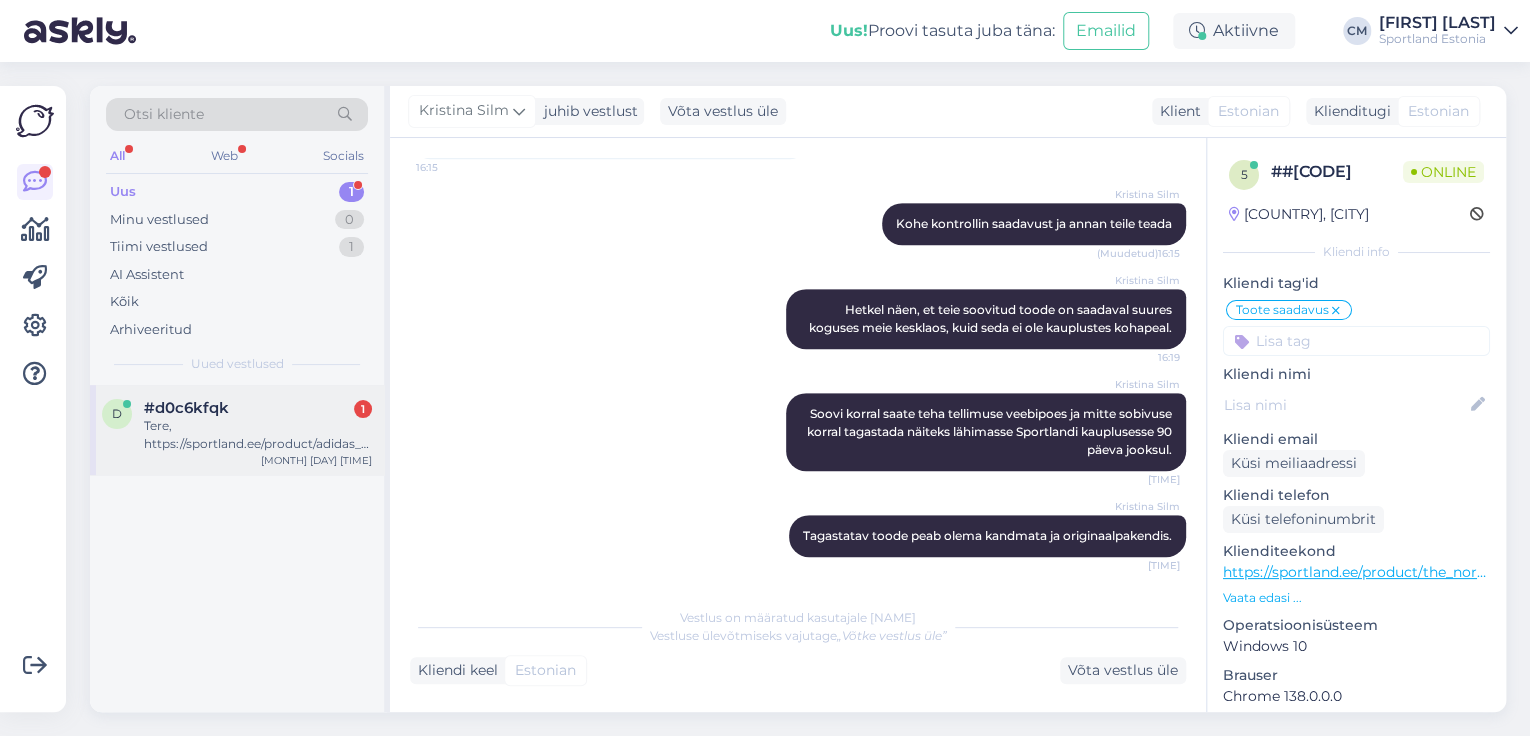 click on "Tere,
https://sportland.ee/product/adidas_cushioned_crew_socks___6_pairs_jp1716
Mis numbriga suurustele vastavad antud tähed suuruste all?" at bounding box center [258, 435] 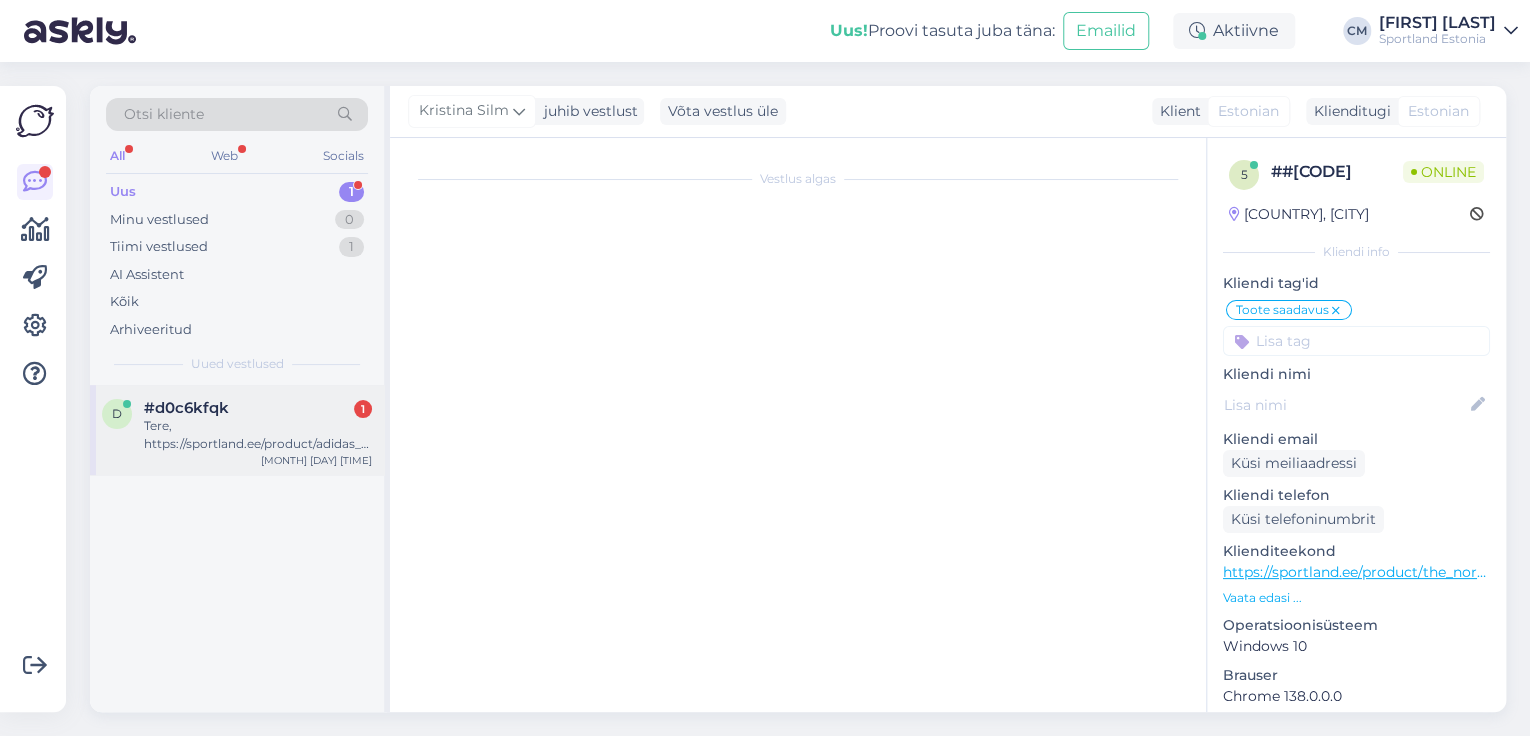 scroll, scrollTop: 1455, scrollLeft: 0, axis: vertical 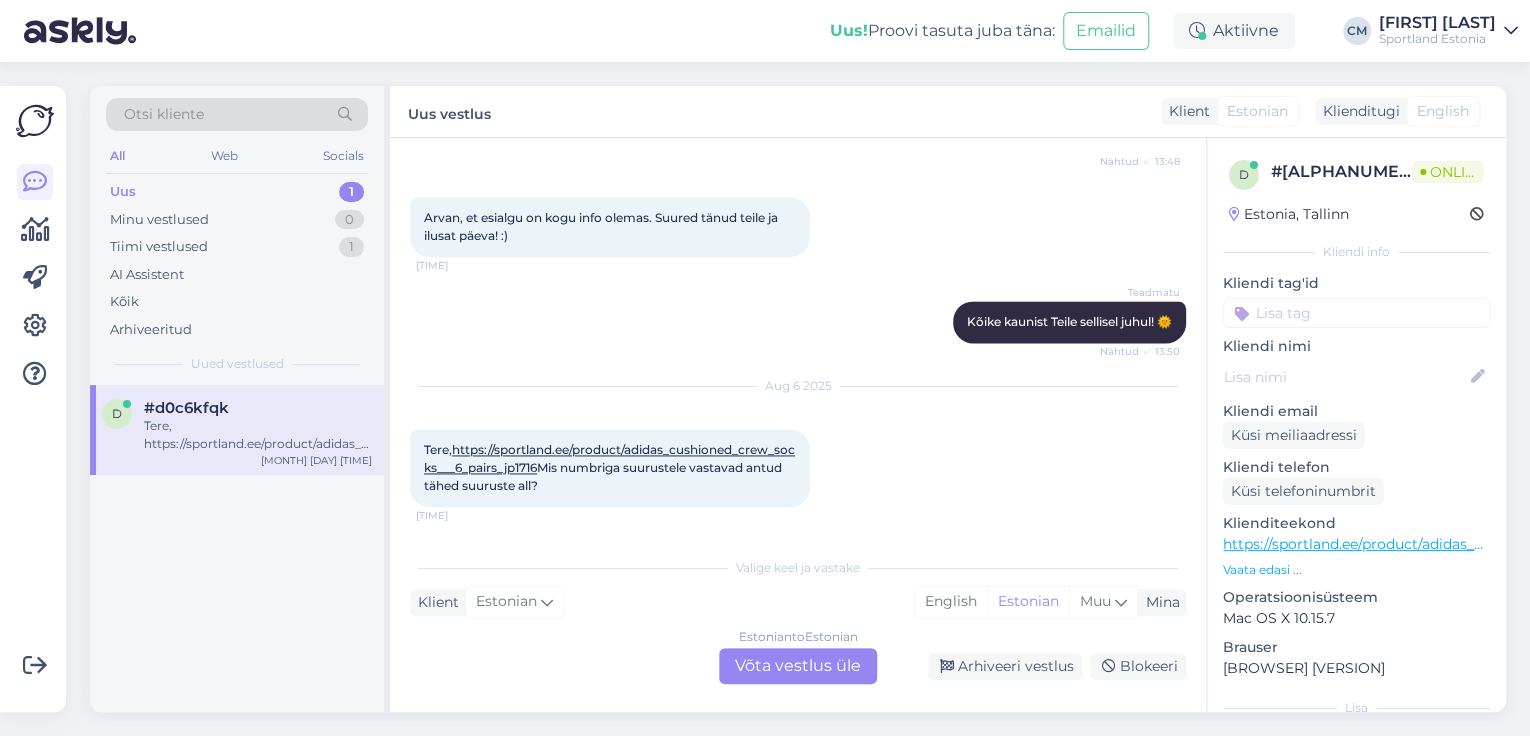 click on "Estonian  to  Estonian Võta vestlus üle" at bounding box center [798, 666] 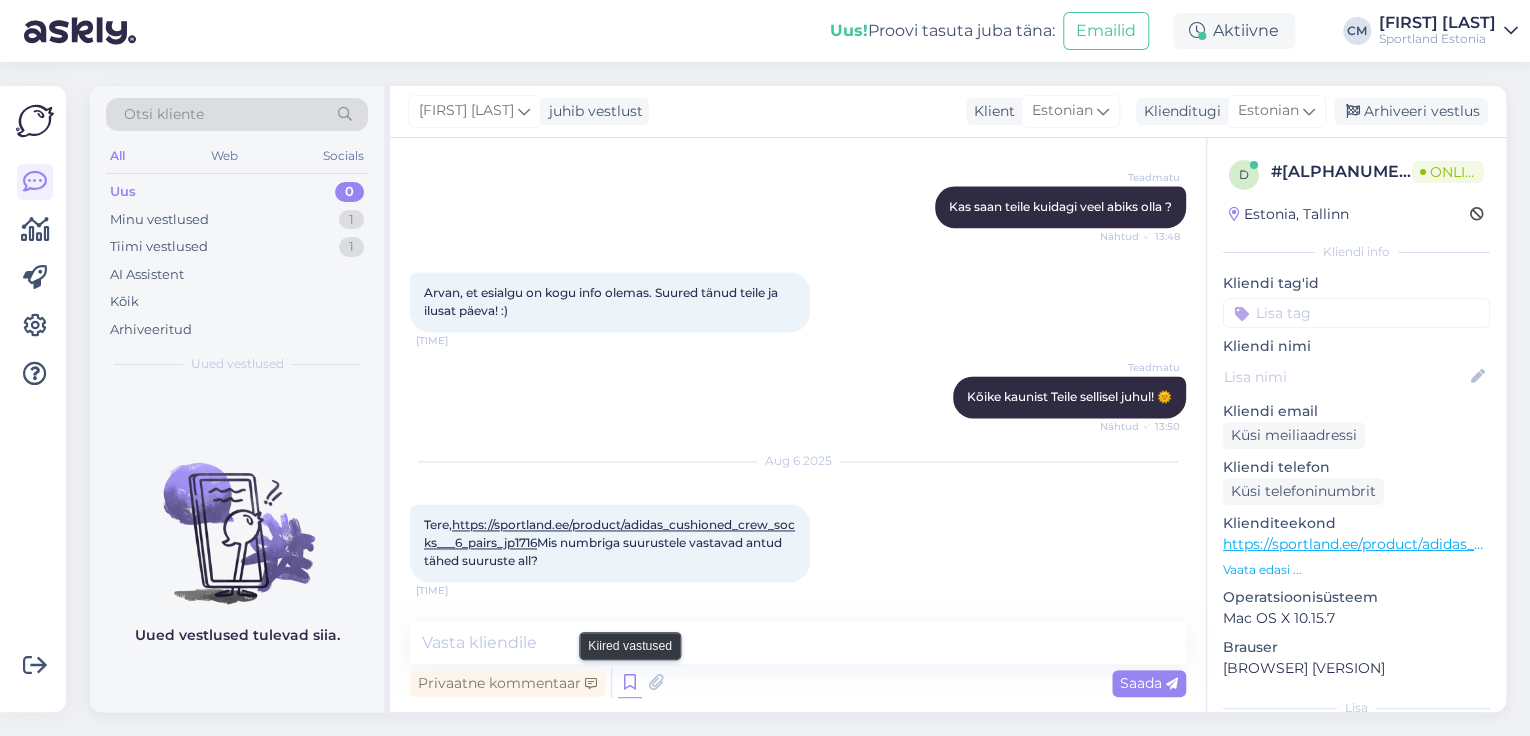 click at bounding box center [630, 683] 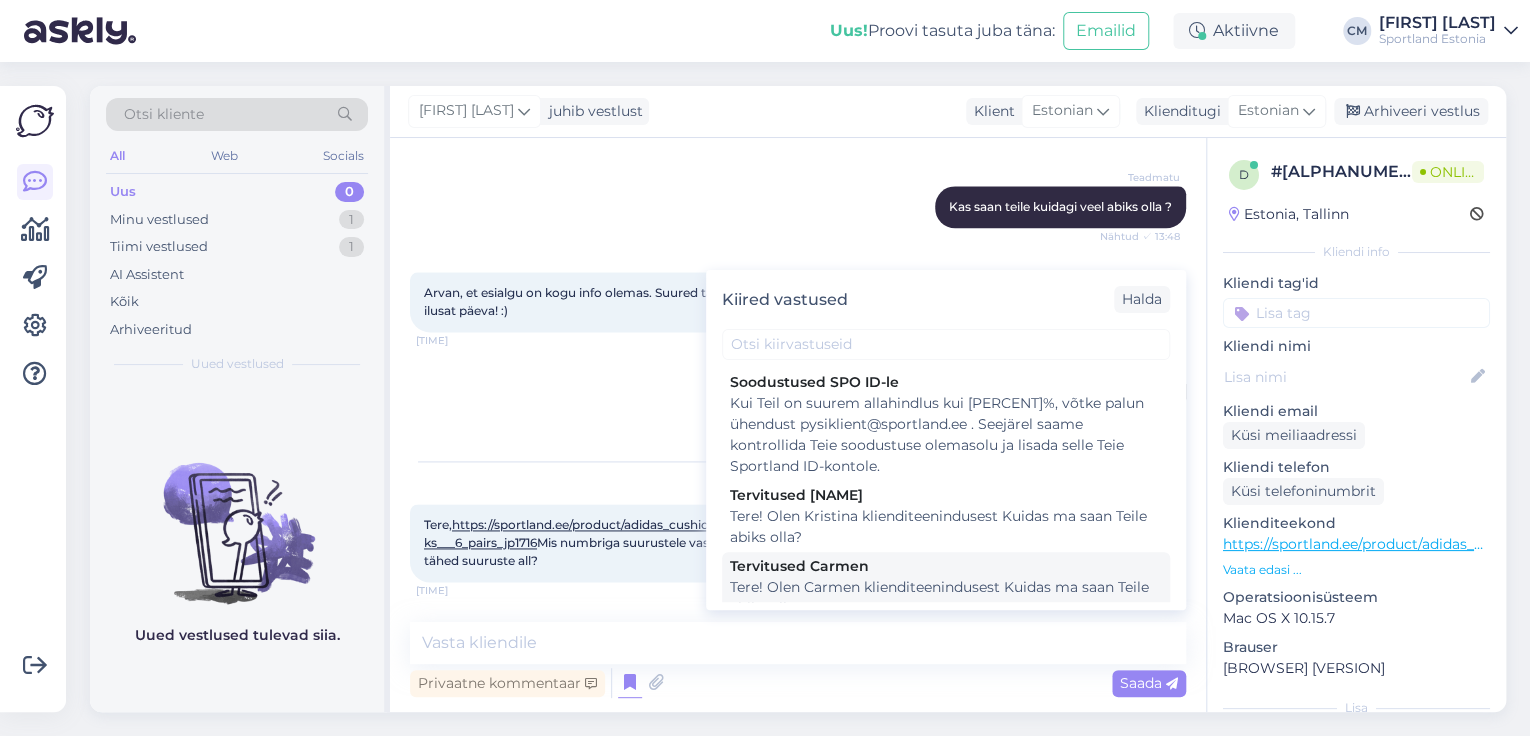 click on "Tere! Olen Carmen klienditeenindusest
Kuidas ma saan Teile abiks olla?" at bounding box center [946, 598] 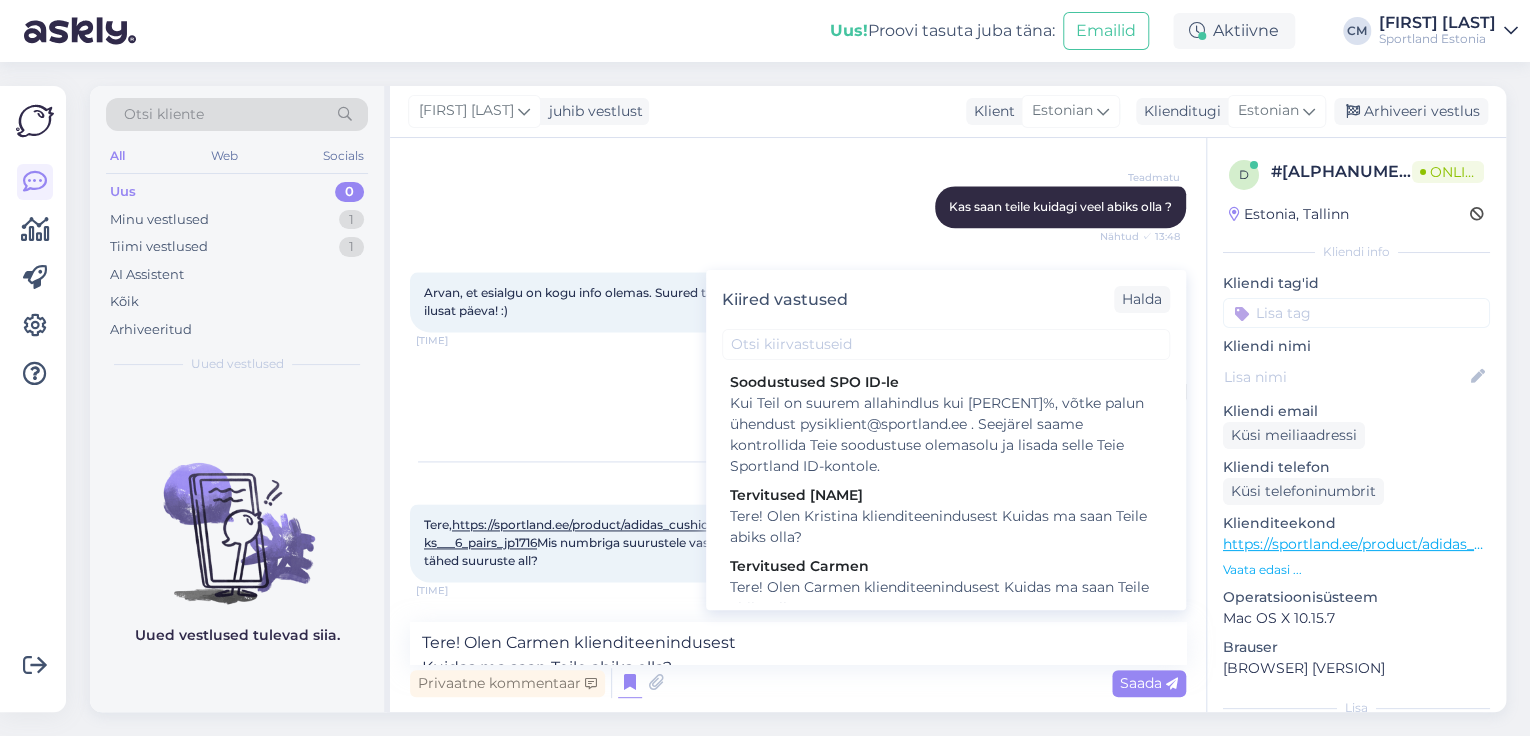 scroll, scrollTop: 1404, scrollLeft: 0, axis: vertical 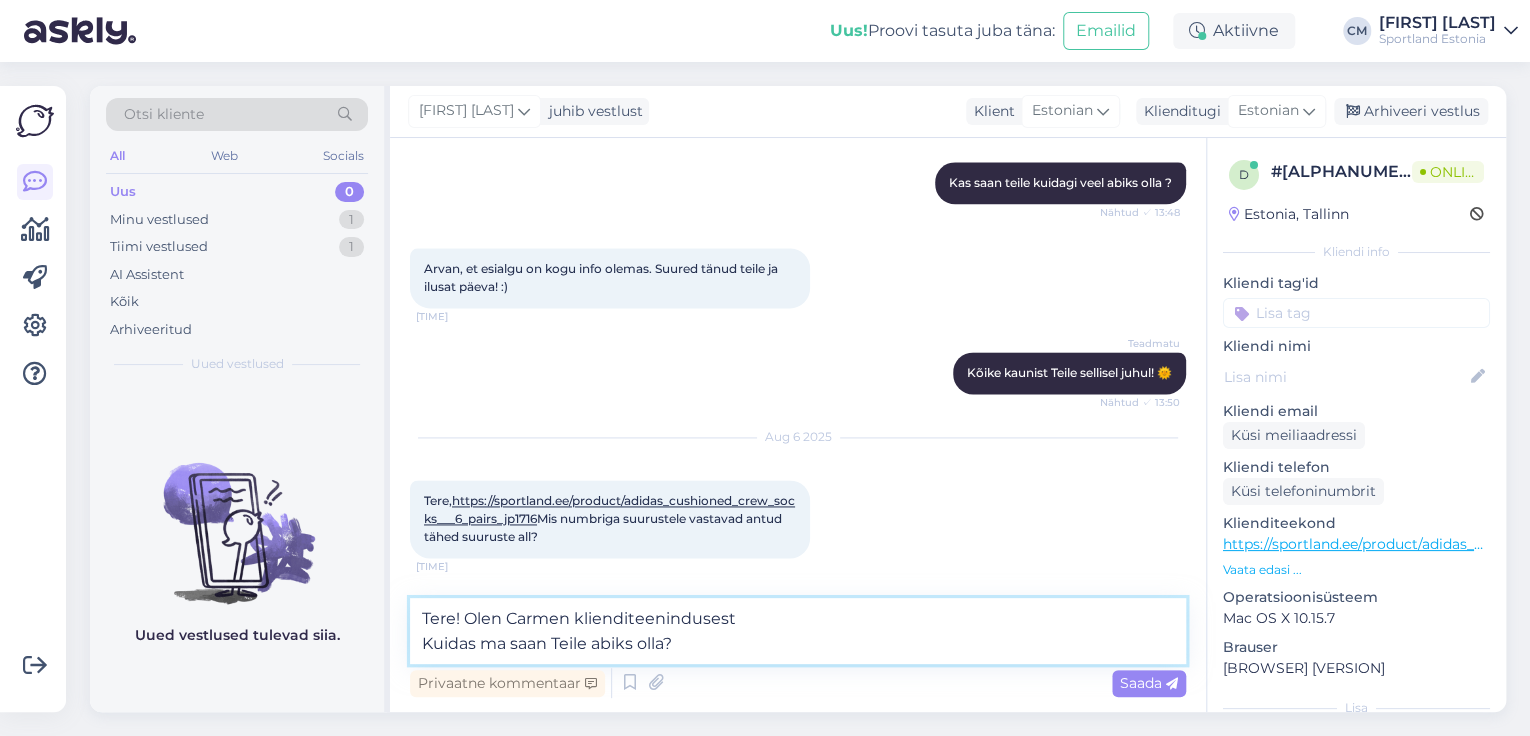drag, startPoint x: 769, startPoint y: 646, endPoint x: 368, endPoint y: 660, distance: 401.24432 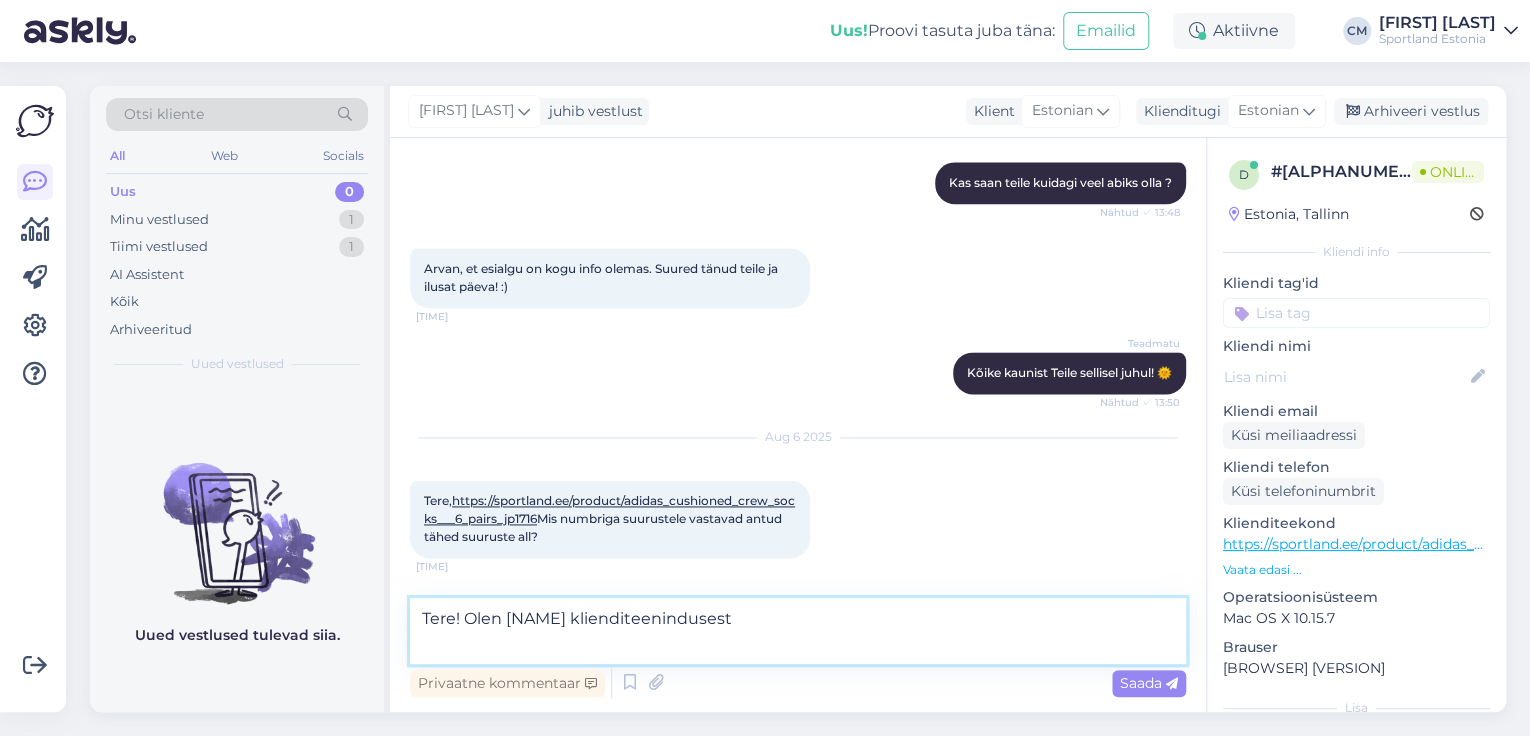 type on "Tere! Olen [NAME] klienditeenindusest" 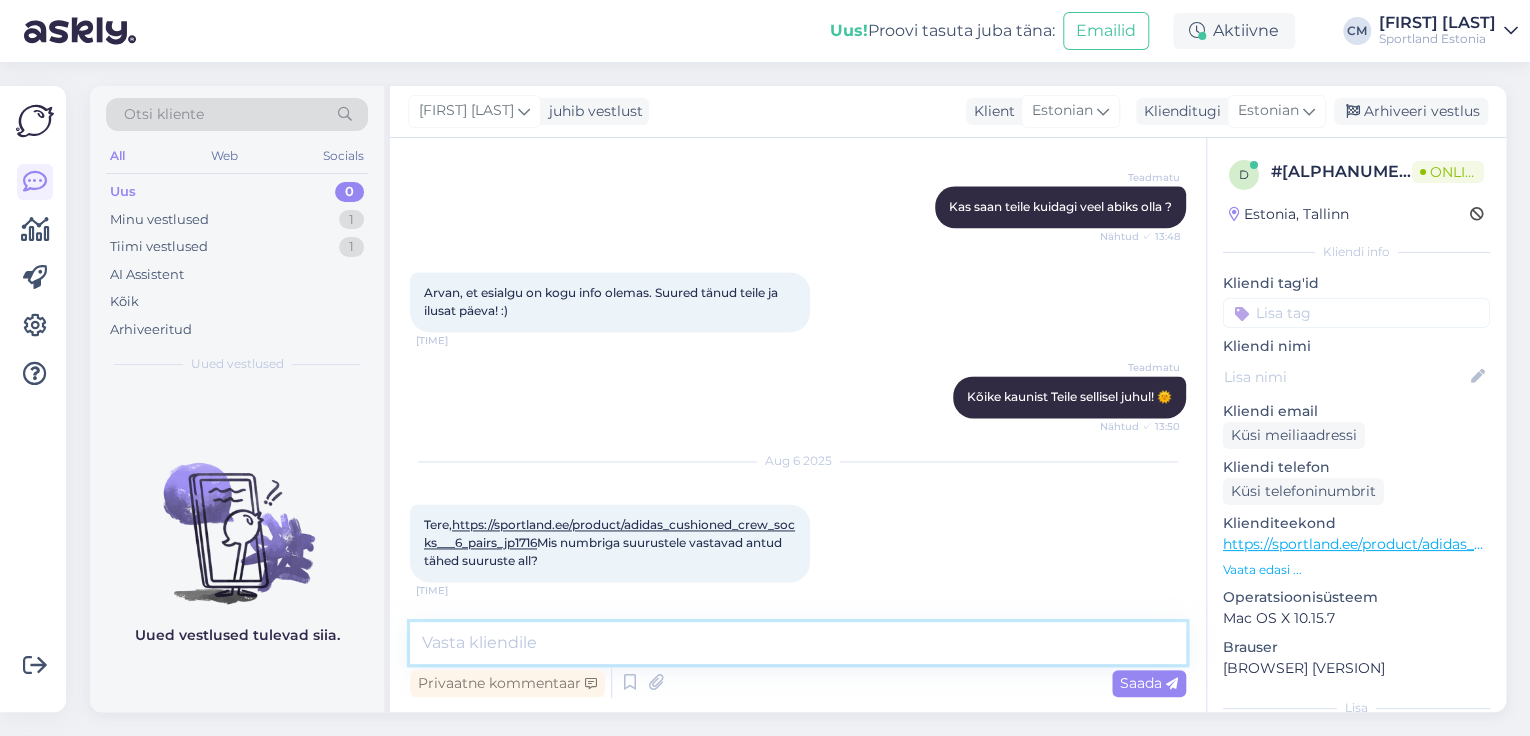 scroll, scrollTop: 1465, scrollLeft: 0, axis: vertical 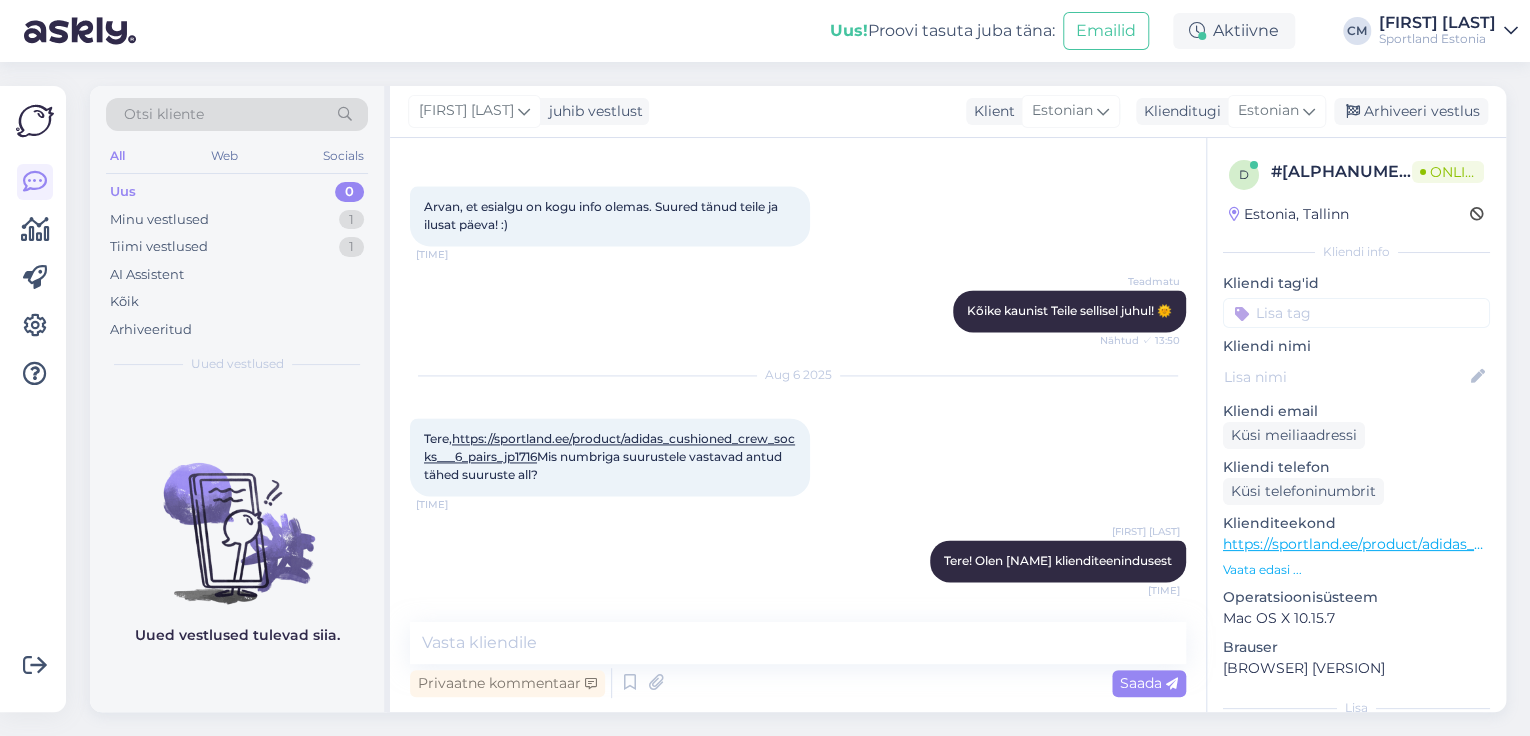 click on "https://sportland.ee/product/adidas_cushioned_crew_socks___6_pairs_jp1716" at bounding box center [609, 447] 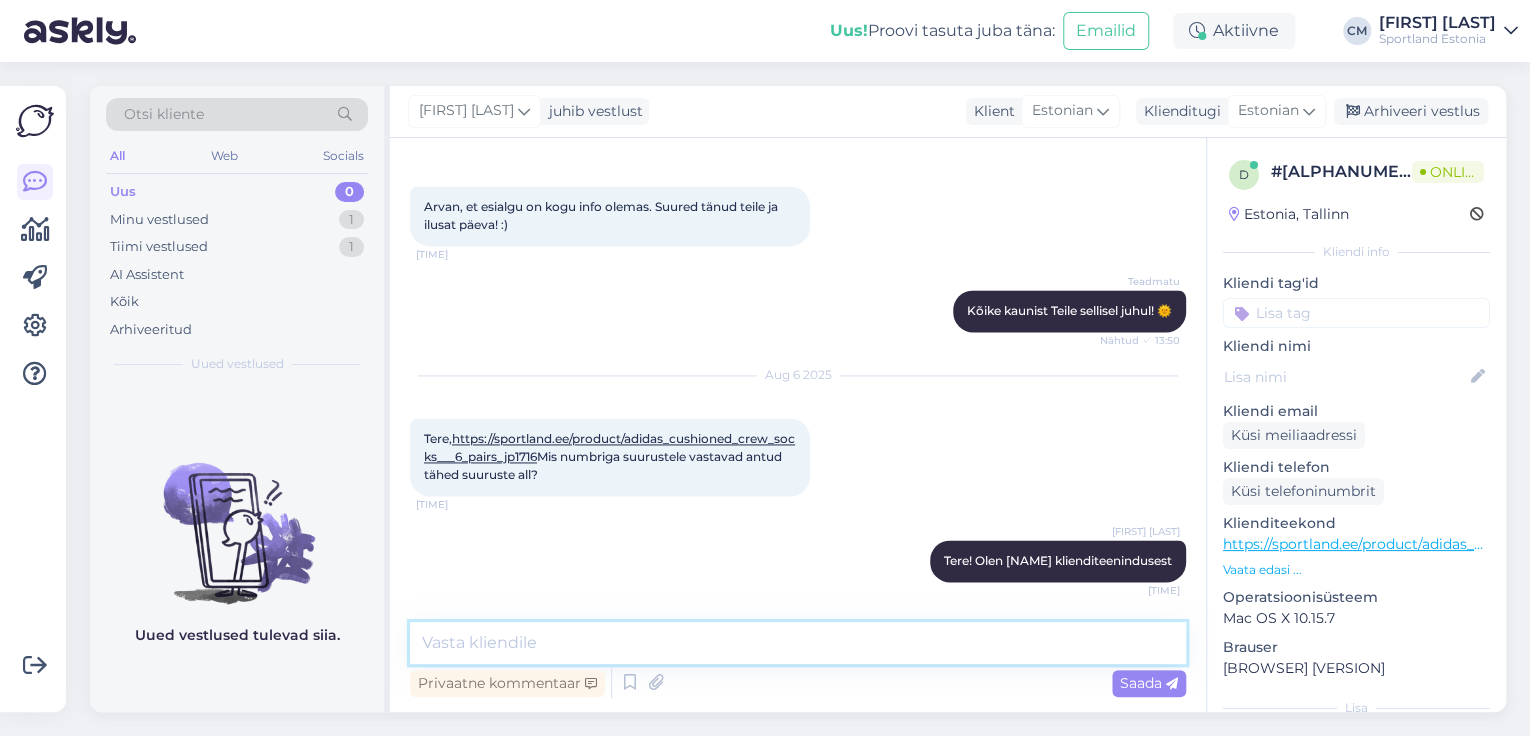 click at bounding box center [798, 643] 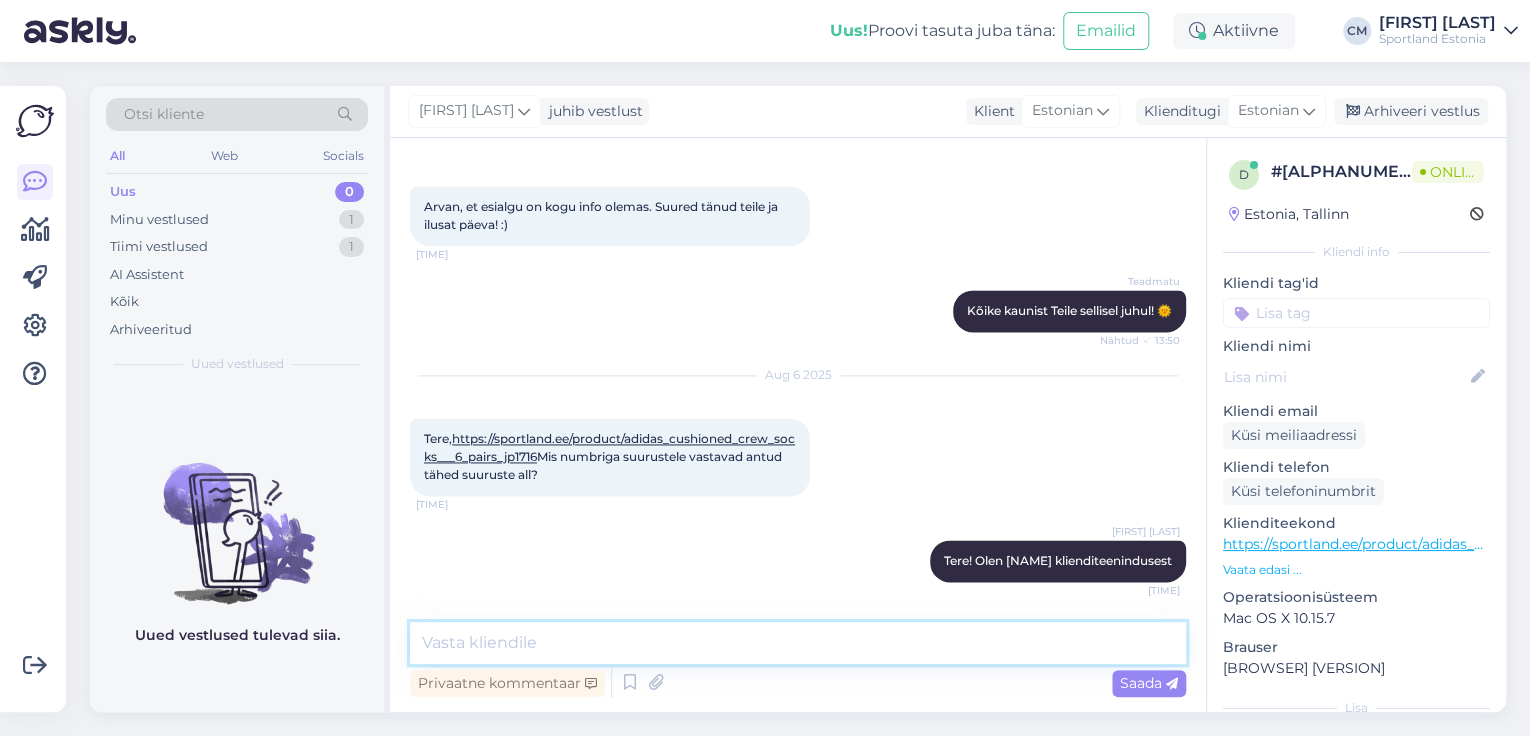 type on "S" 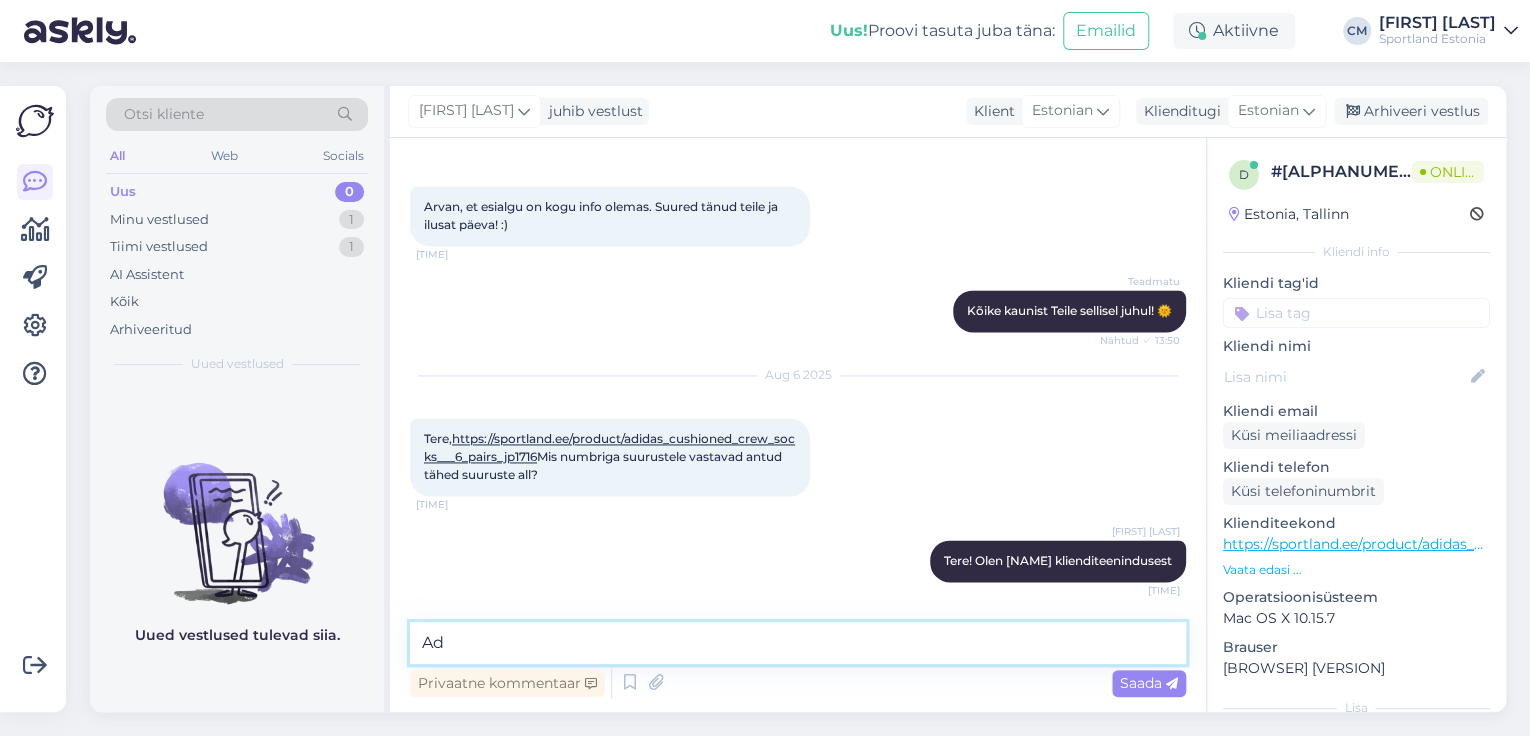 type on "A" 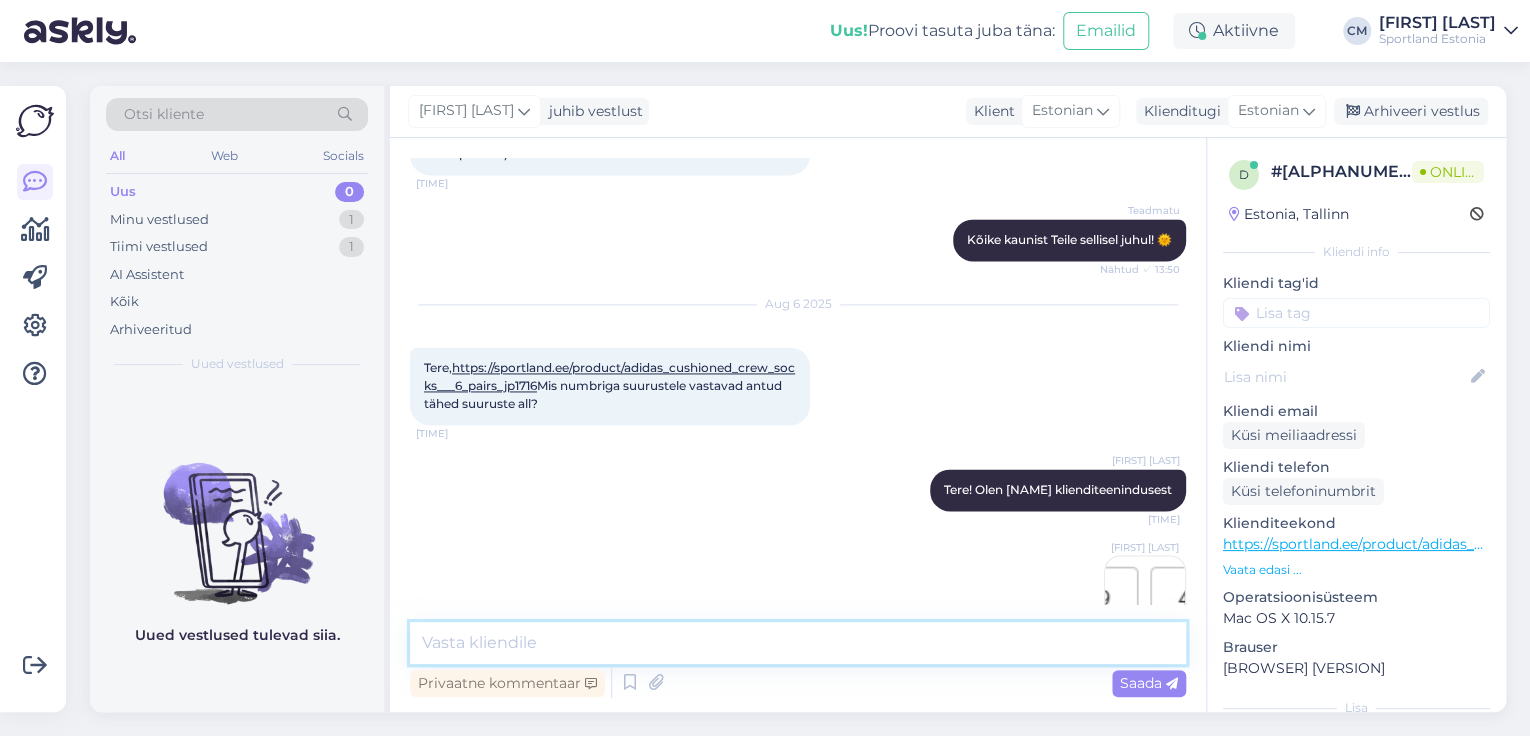 scroll, scrollTop: 1591, scrollLeft: 0, axis: vertical 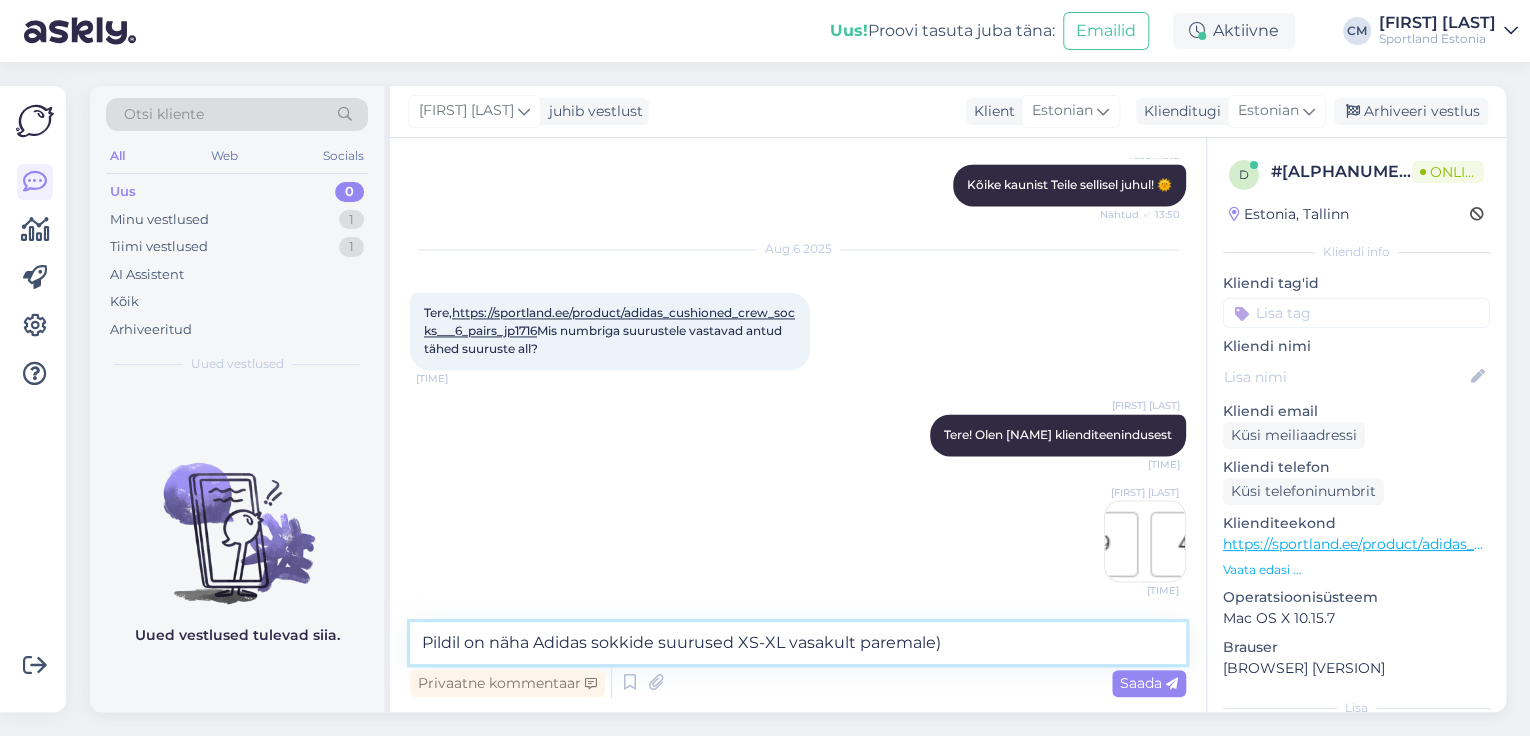 click on "Pildil on näha Adidas sokkide suurused XS-XL vasakult paremale)" at bounding box center [798, 643] 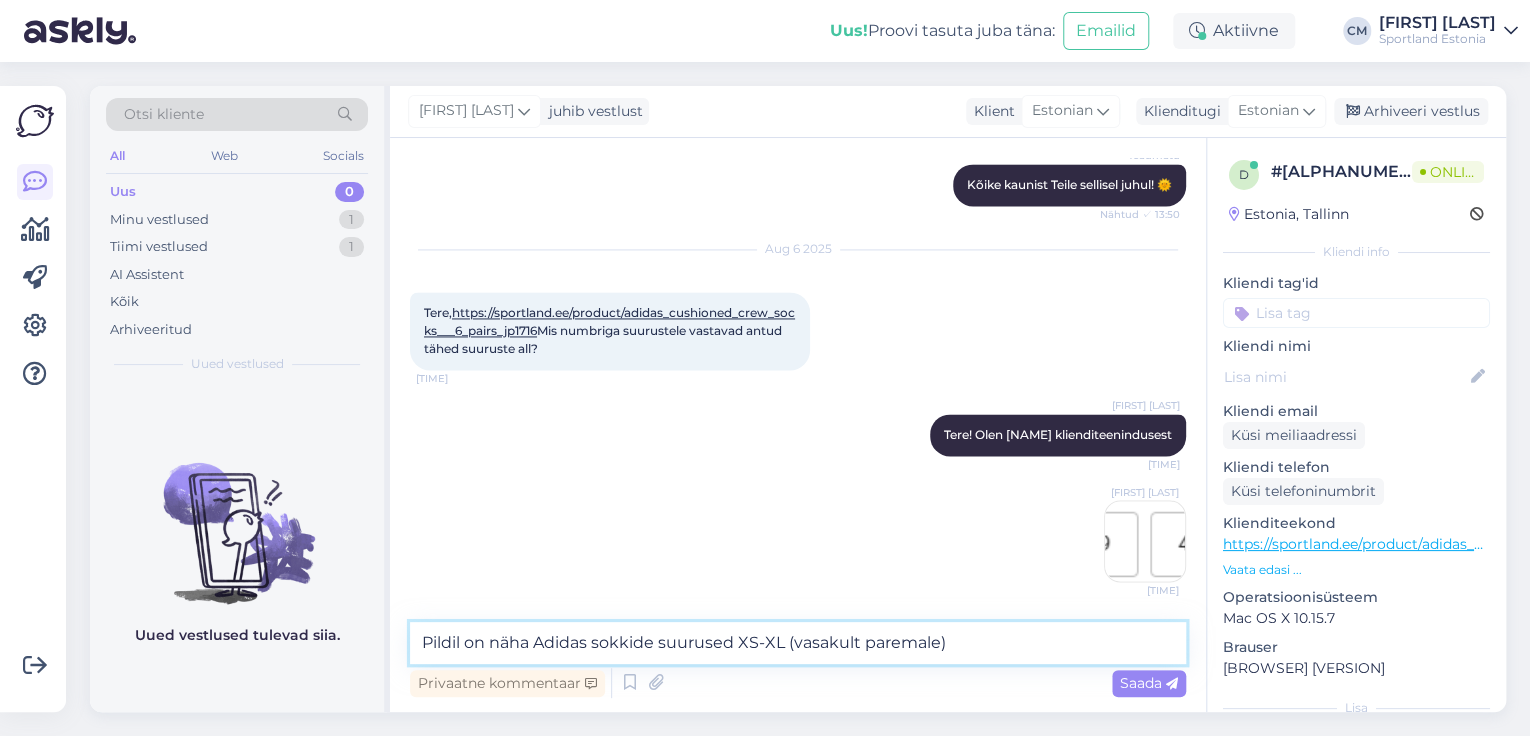 click on "Pildil on näha Adidas sokkide suurused XS-XL (vasakult paremale)" at bounding box center (798, 643) 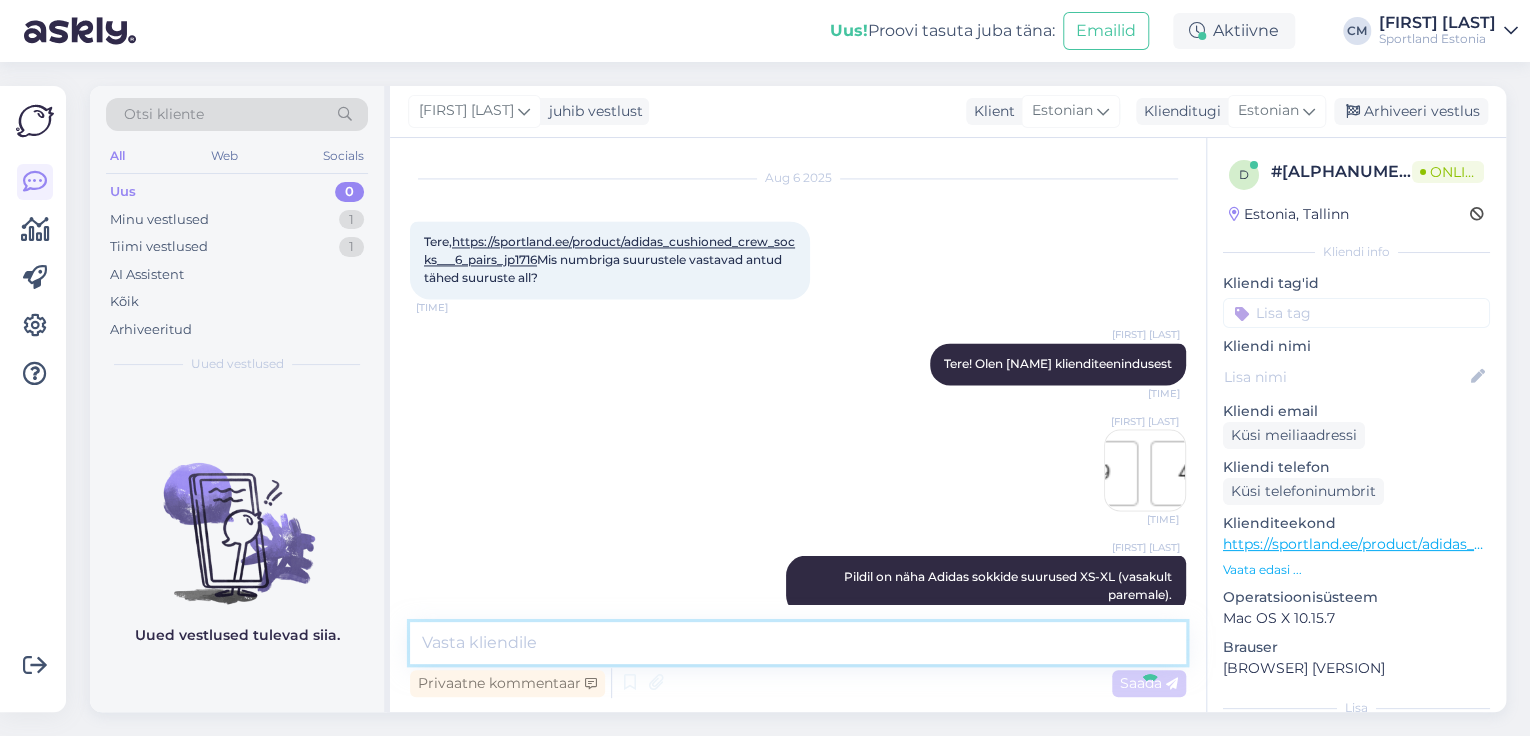 scroll, scrollTop: 1695, scrollLeft: 0, axis: vertical 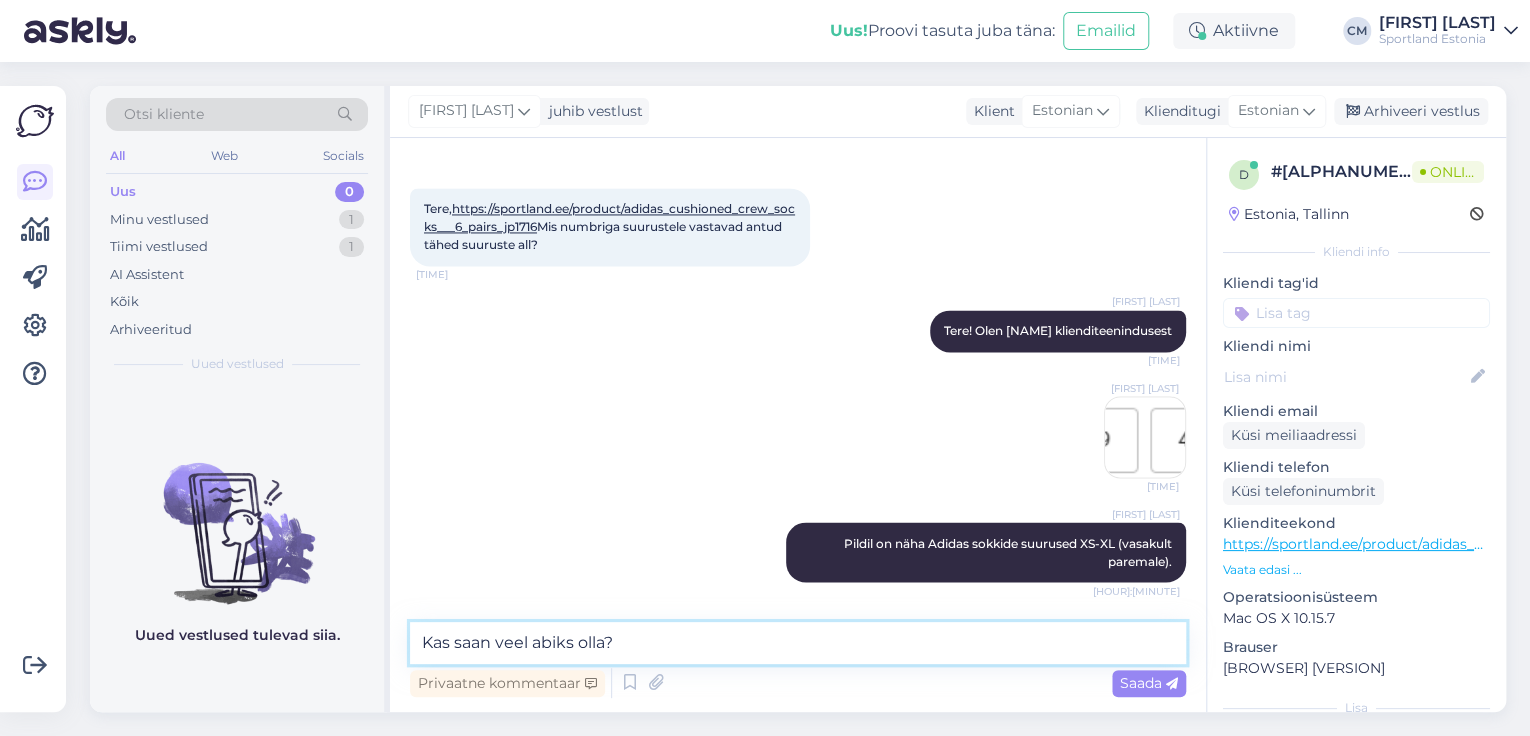 type on "Kas saan veel abiks olla?" 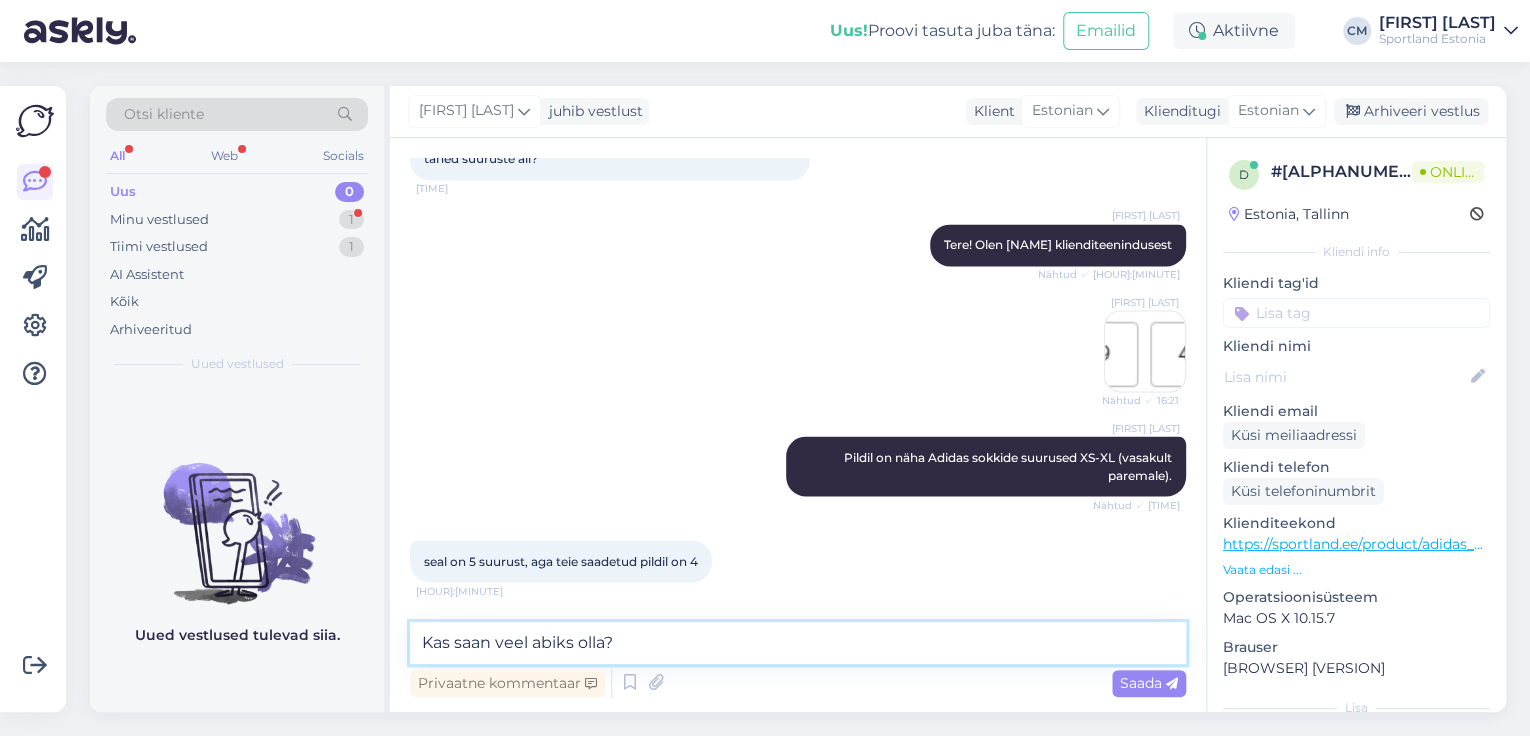 scroll, scrollTop: 1461, scrollLeft: 0, axis: vertical 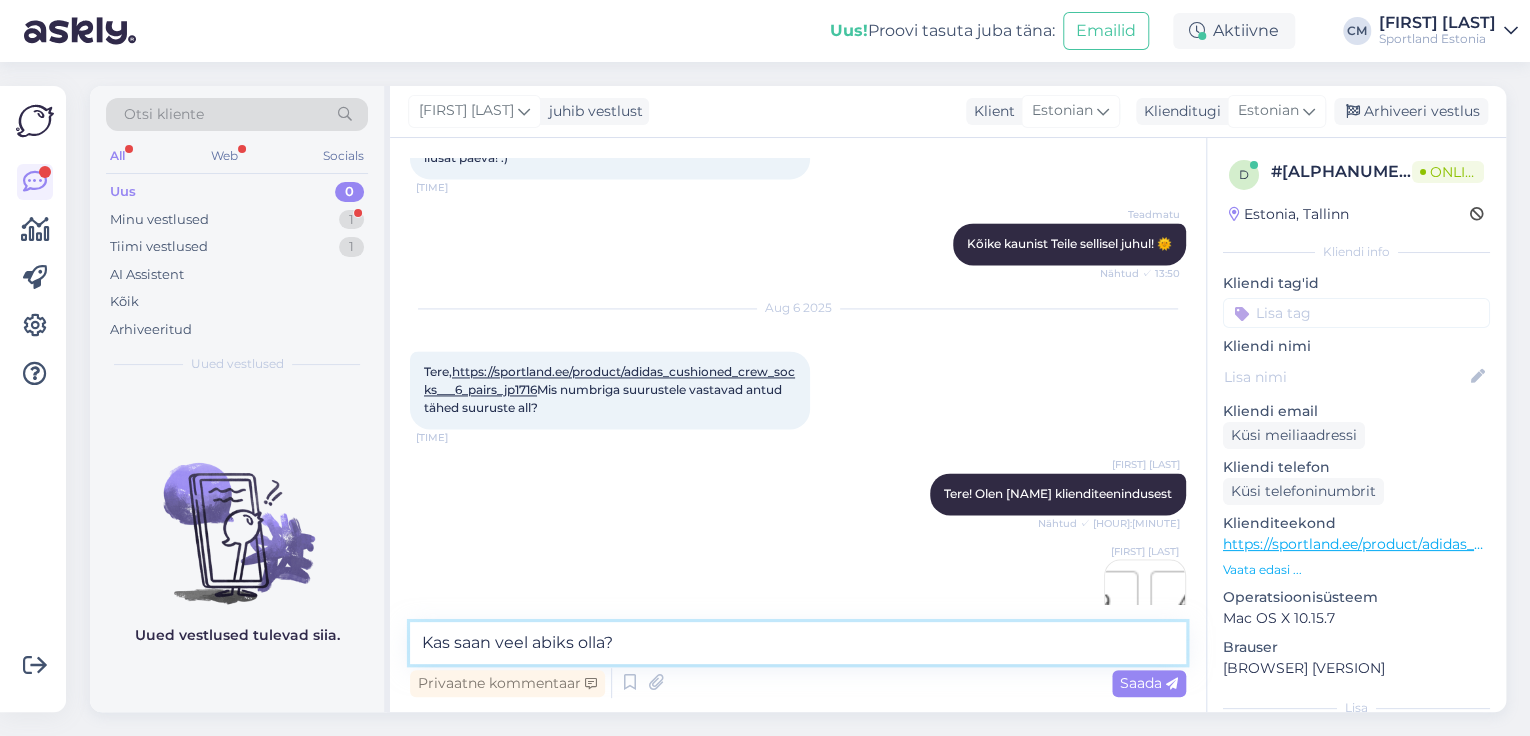 drag, startPoint x: 711, startPoint y: 648, endPoint x: 408, endPoint y: 664, distance: 303.42215 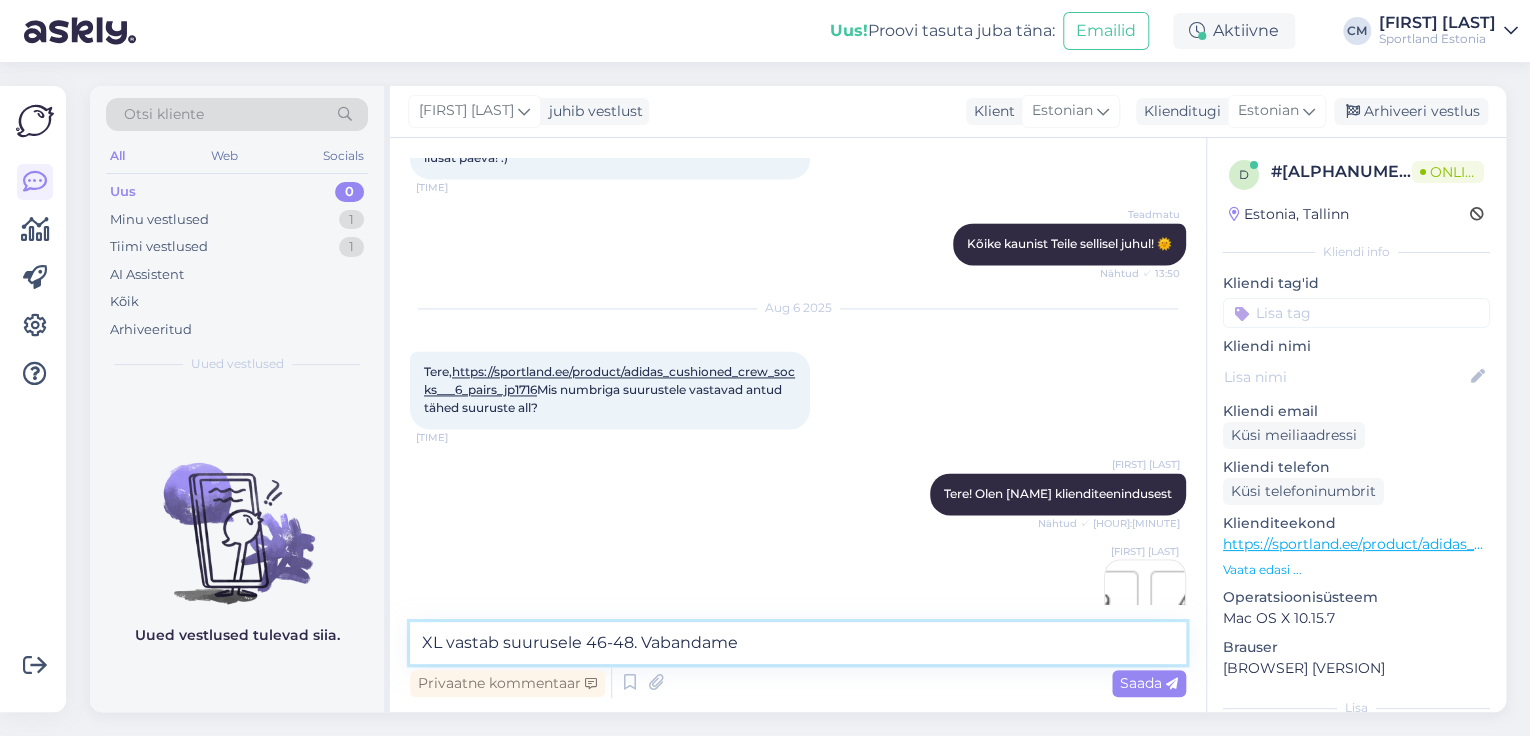 type on "XL vastab suurusele 46-48. Vabandame!" 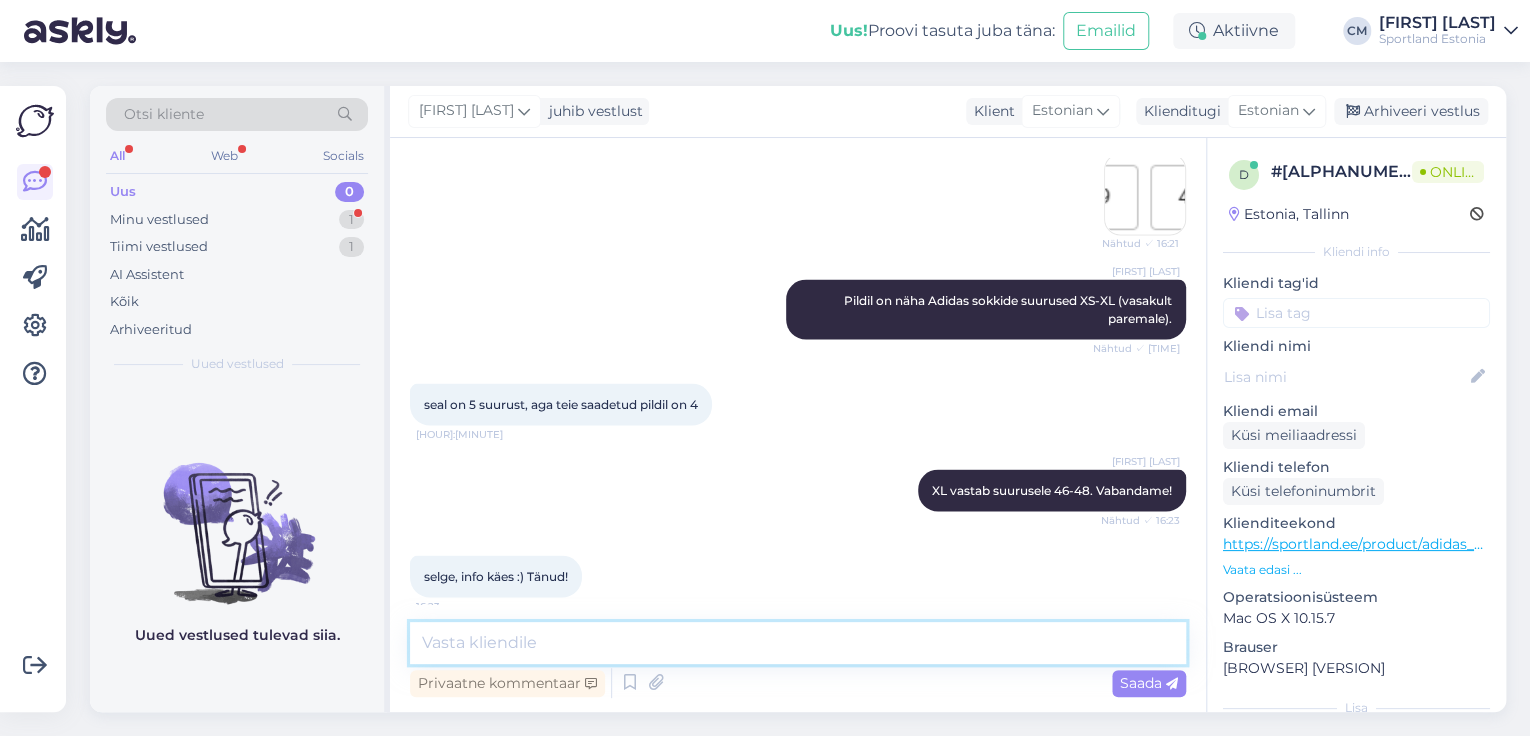 scroll, scrollTop: 1953, scrollLeft: 0, axis: vertical 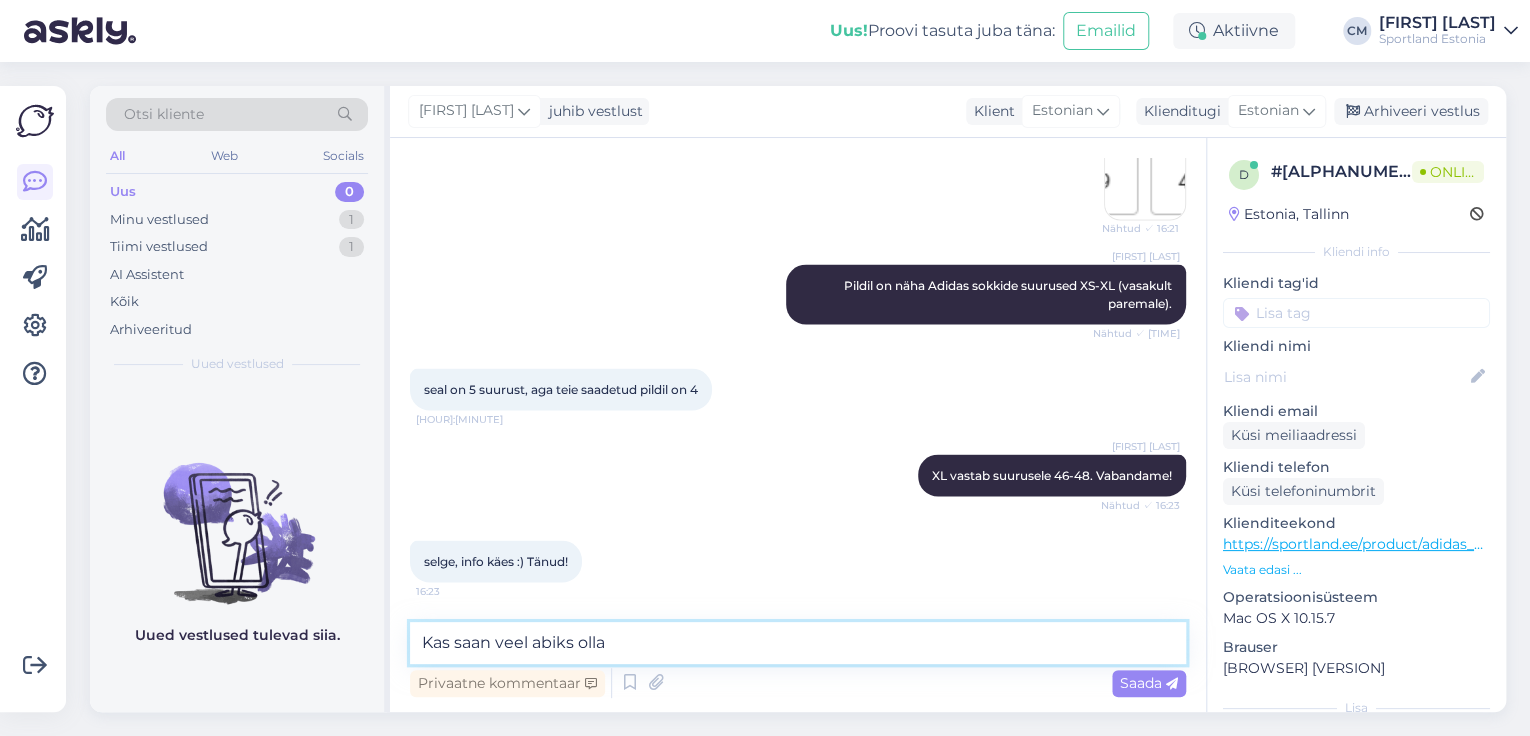 type on "Kas saan veel abiks olla?" 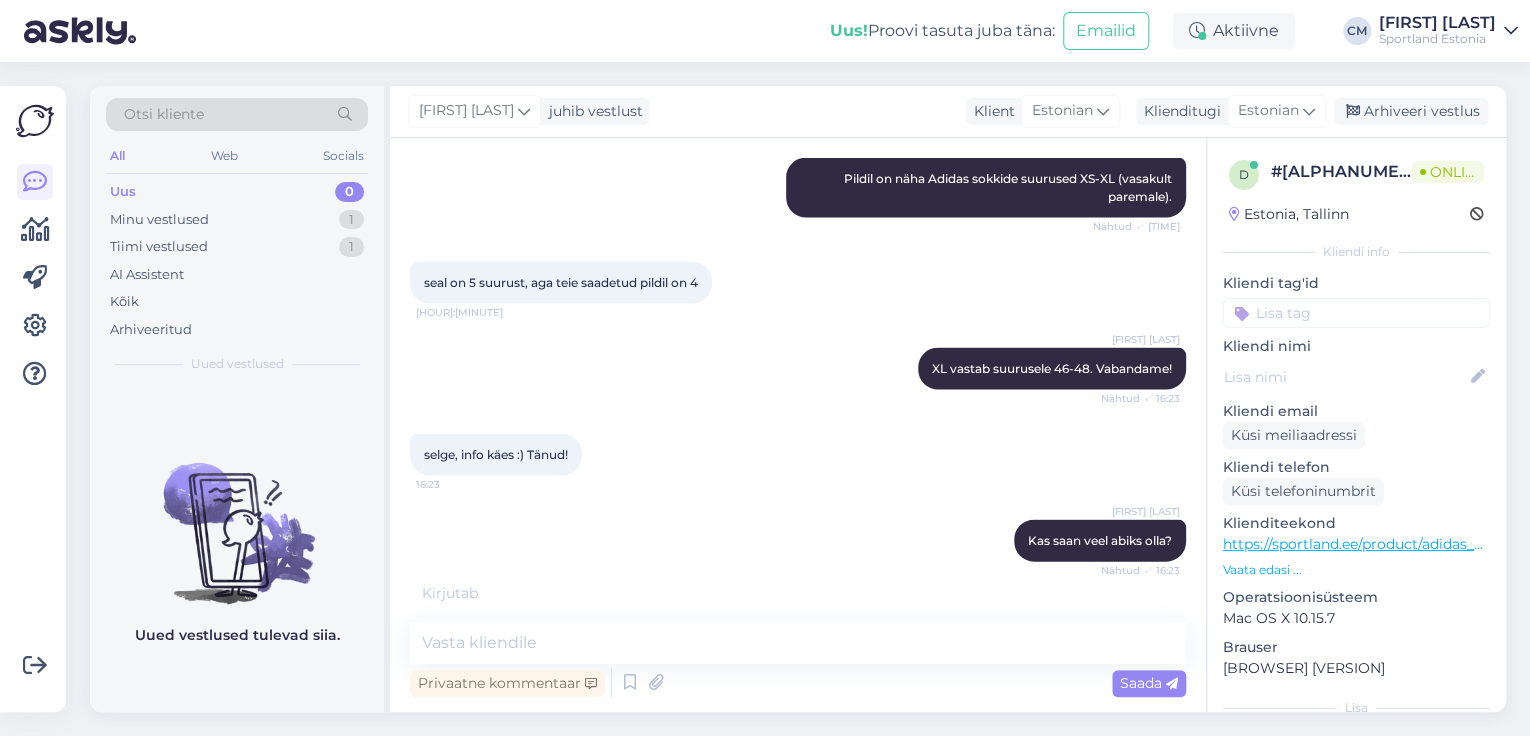 scroll, scrollTop: 2125, scrollLeft: 0, axis: vertical 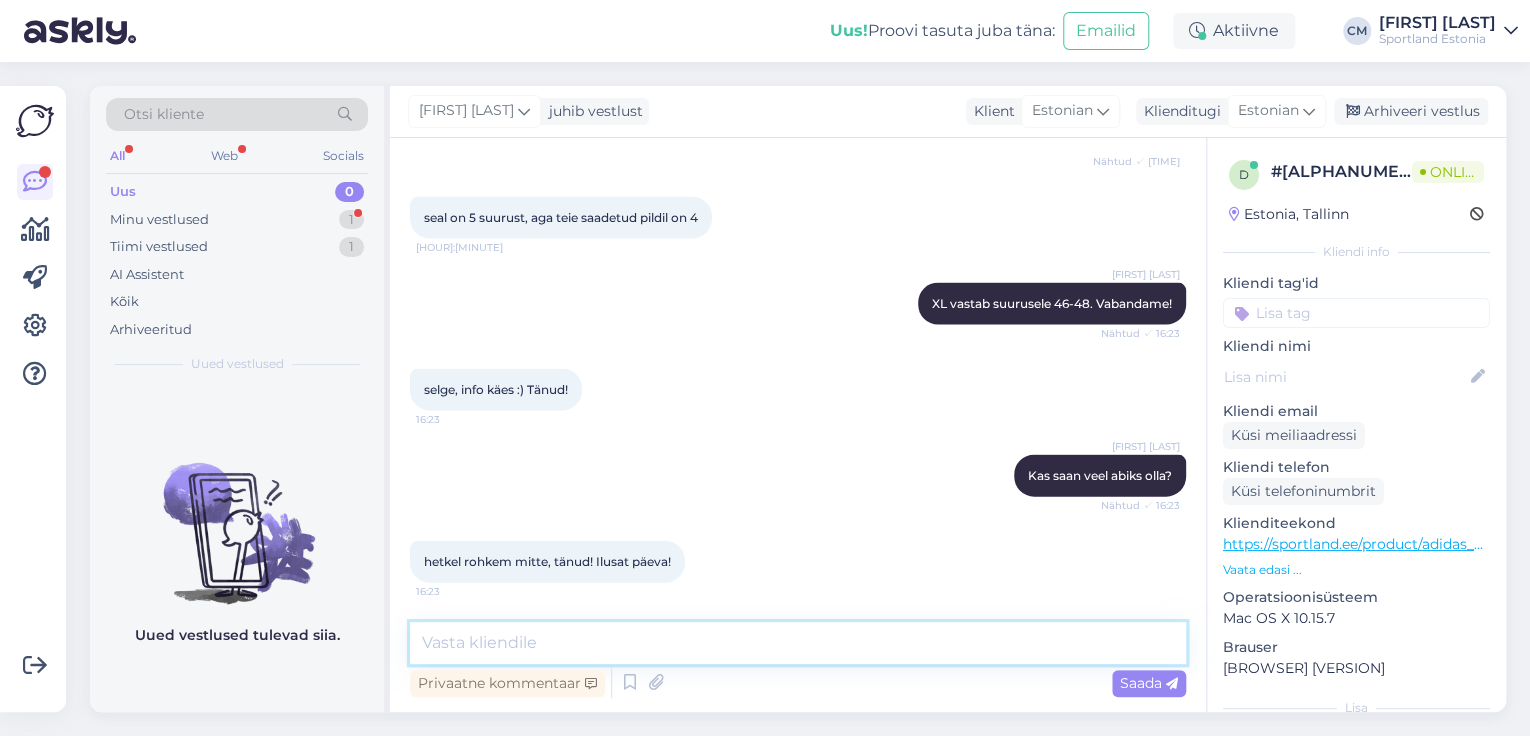 click at bounding box center (798, 643) 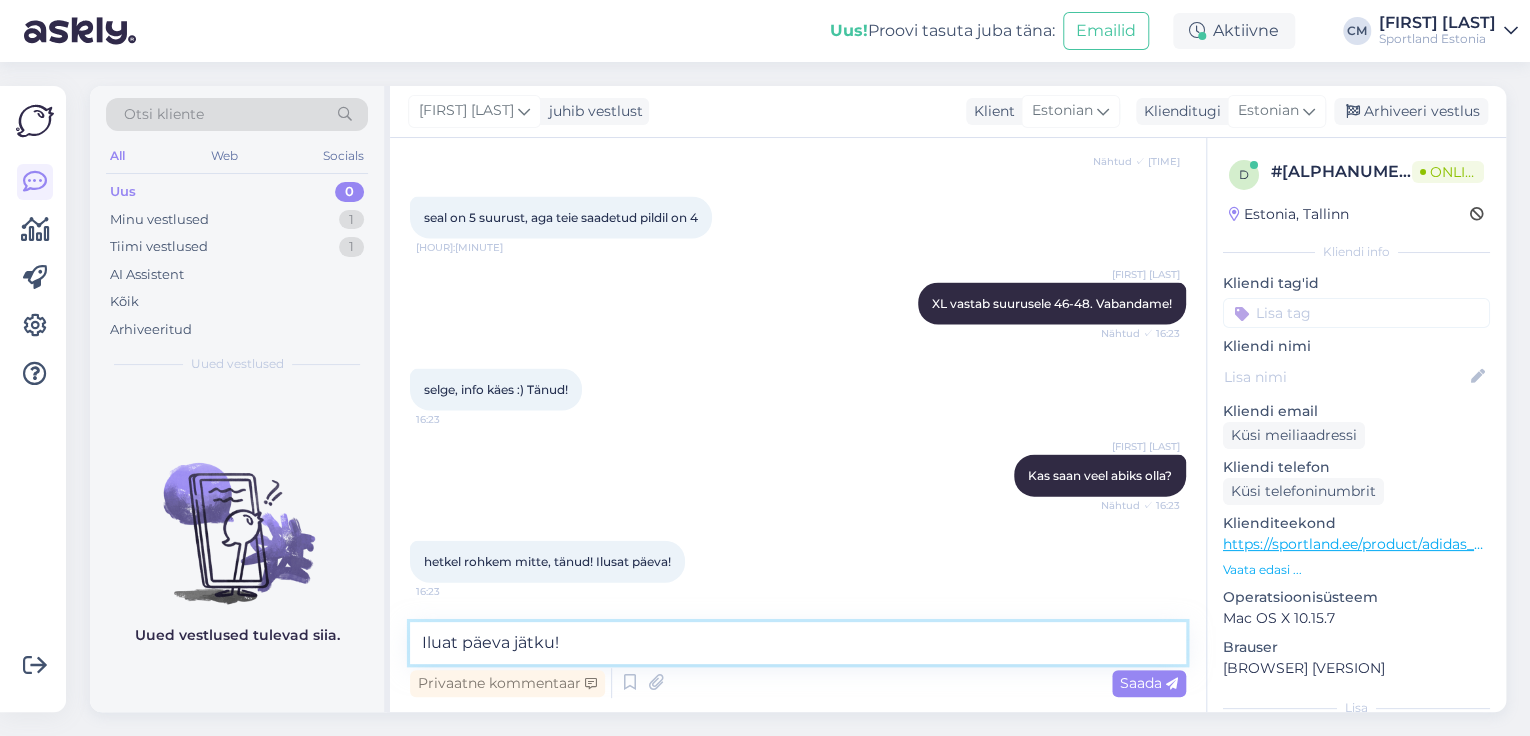 click on "Iluat päeva jätku!" at bounding box center (798, 643) 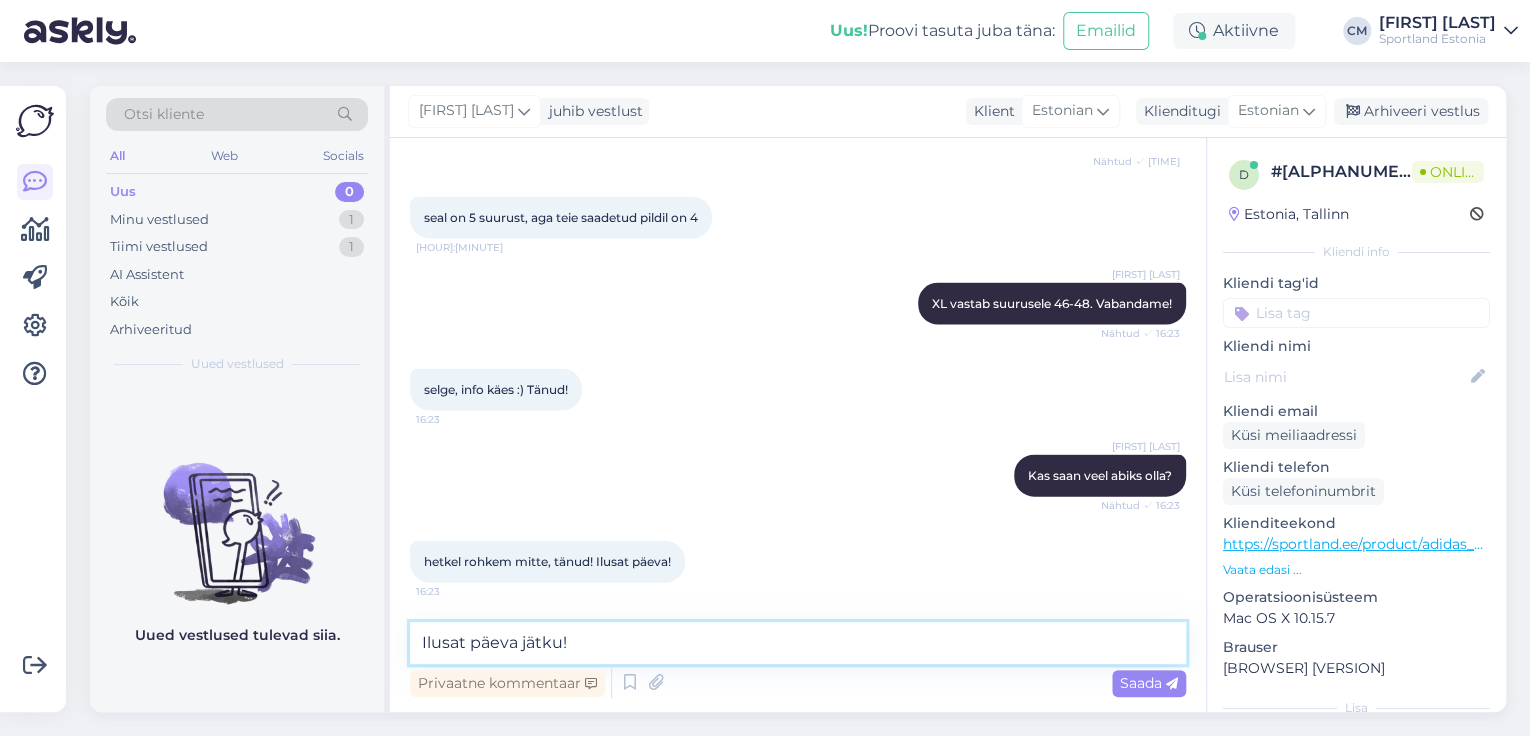 click on "Ilusat päeva jätku!" at bounding box center (798, 643) 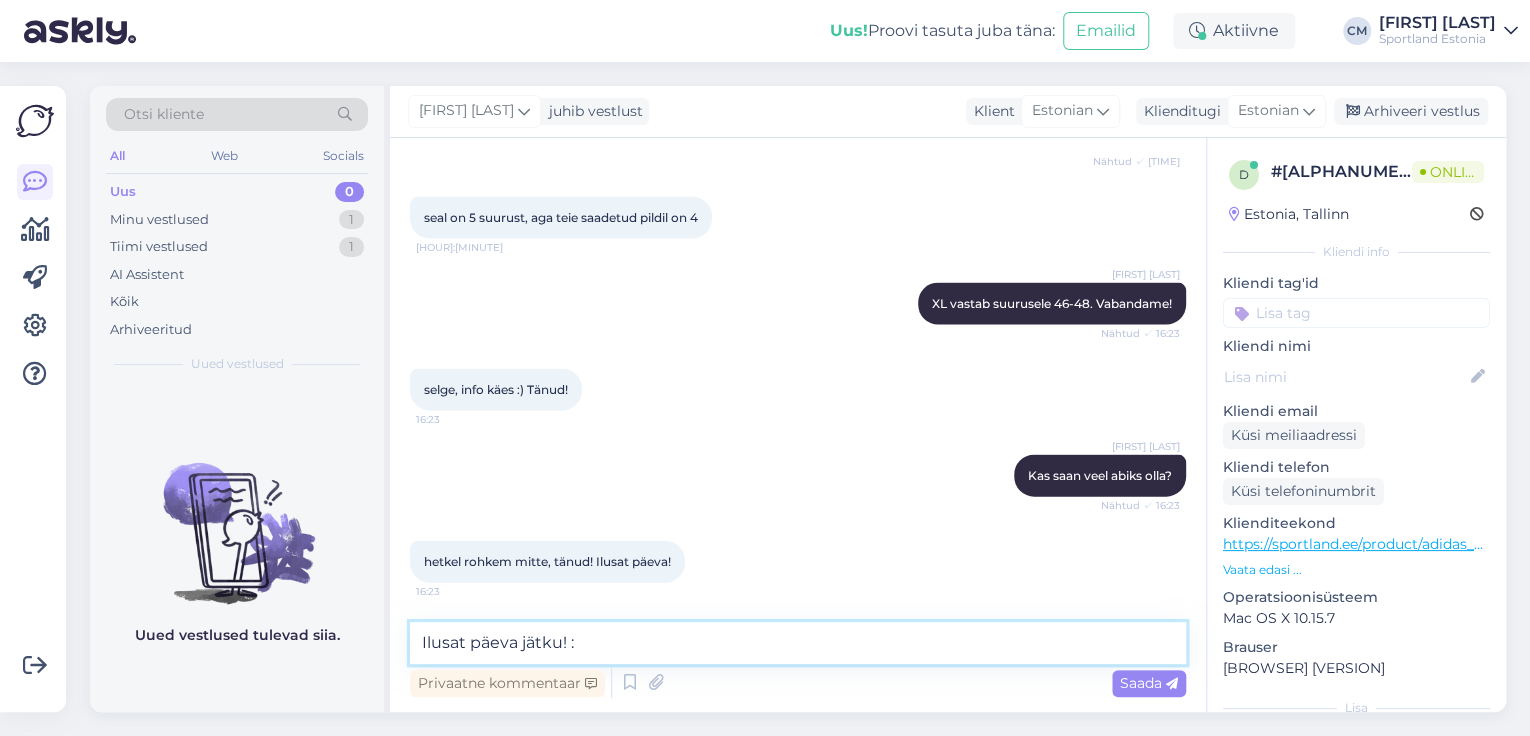 type on "Ilusat päeva jätku! :)" 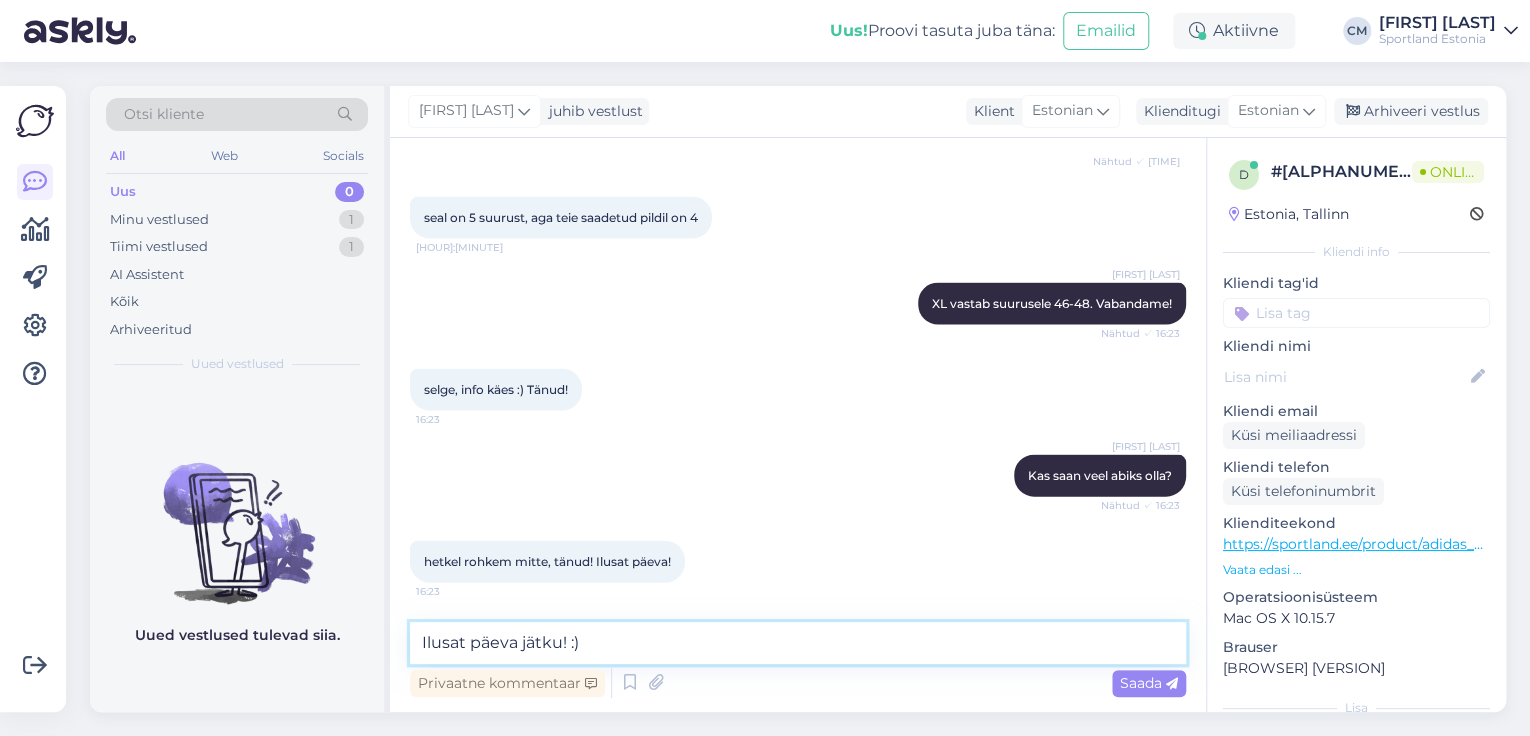 type 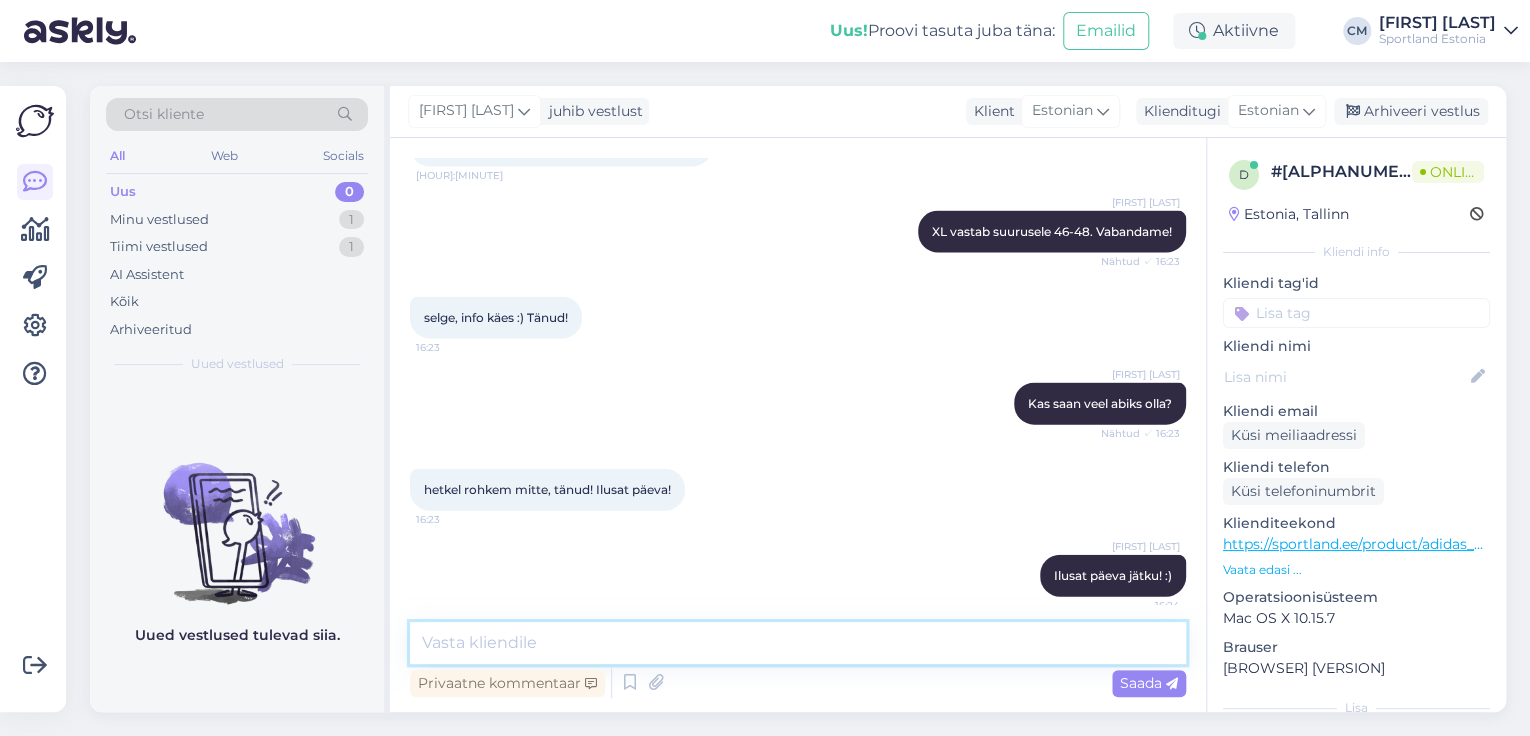 scroll, scrollTop: 2211, scrollLeft: 0, axis: vertical 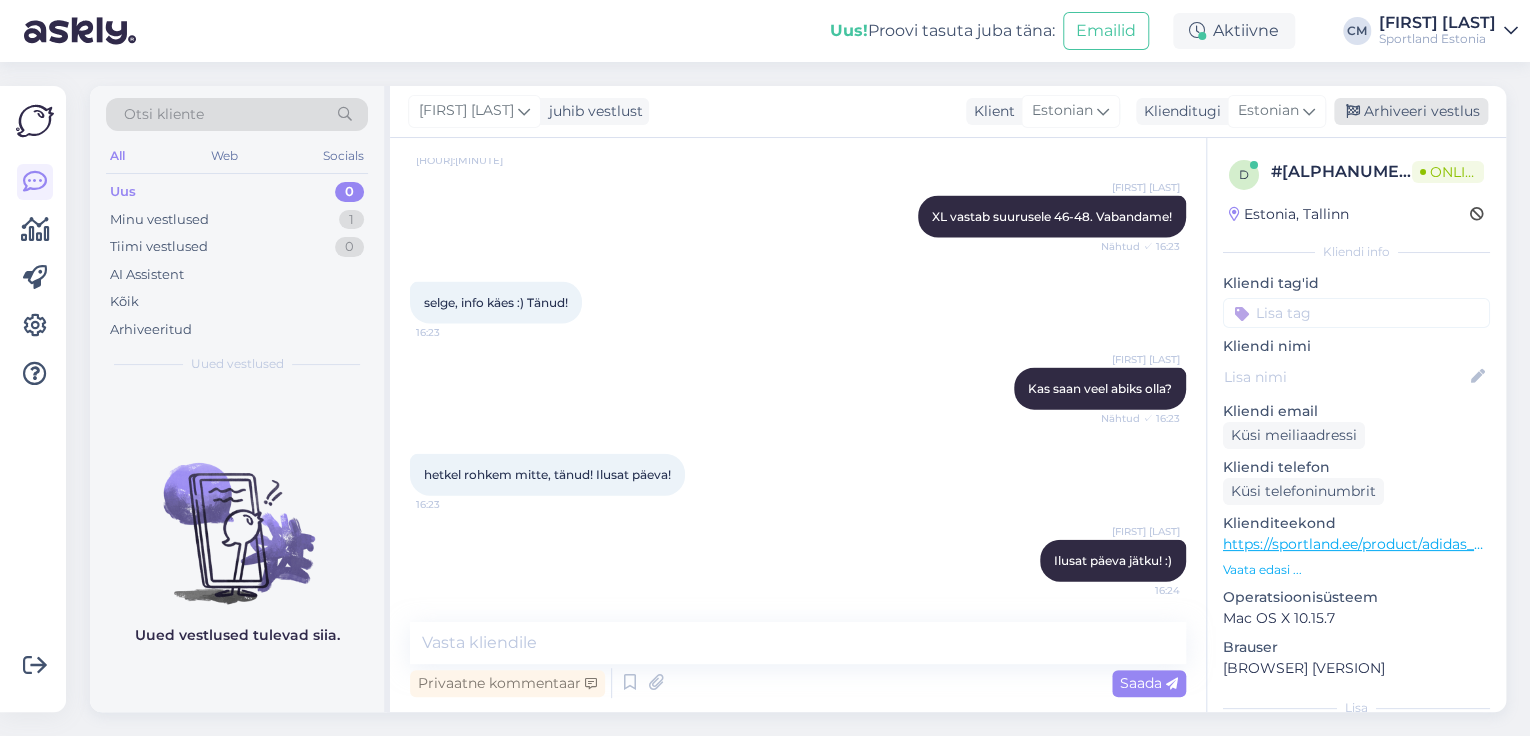click on "Arhiveeri vestlus" at bounding box center [1411, 111] 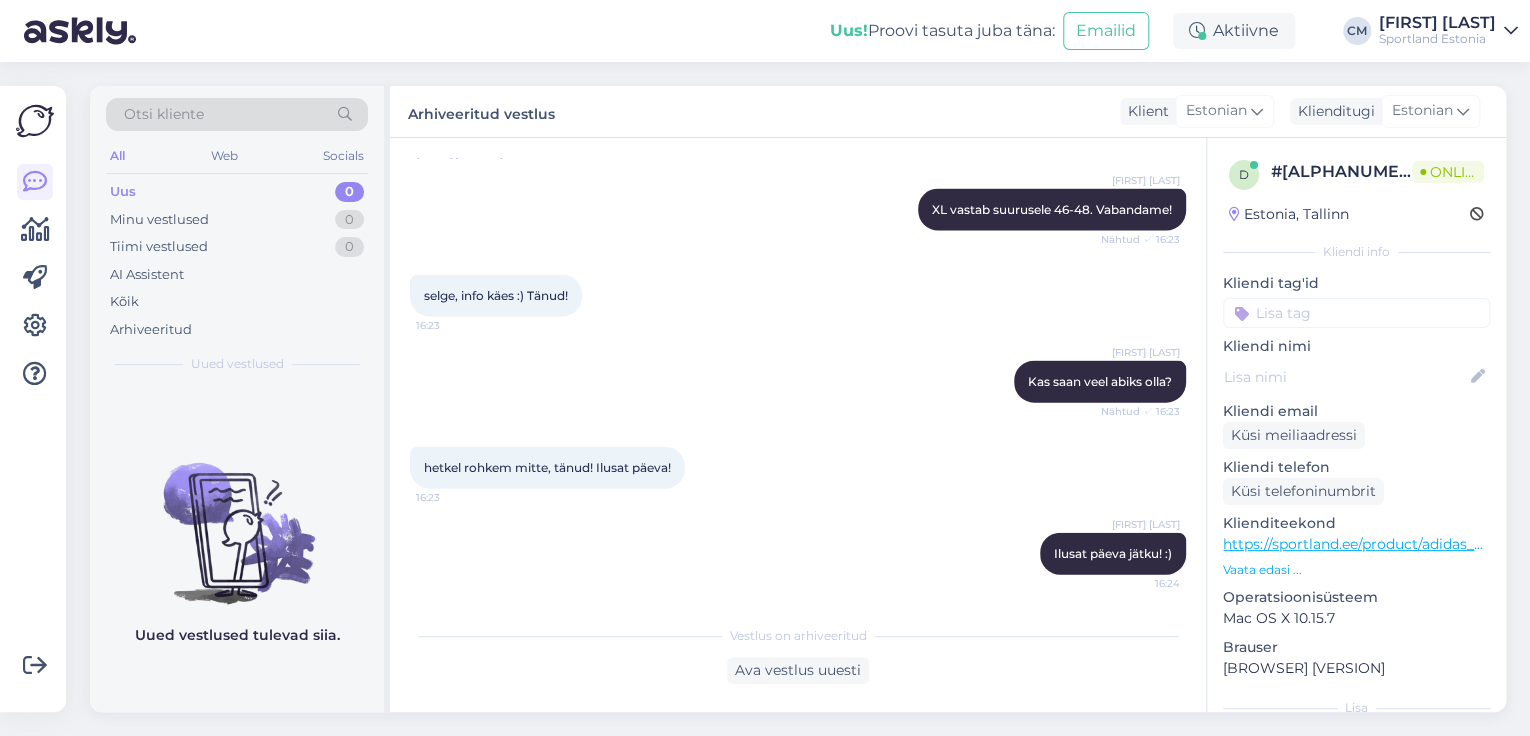 click at bounding box center (1356, 313) 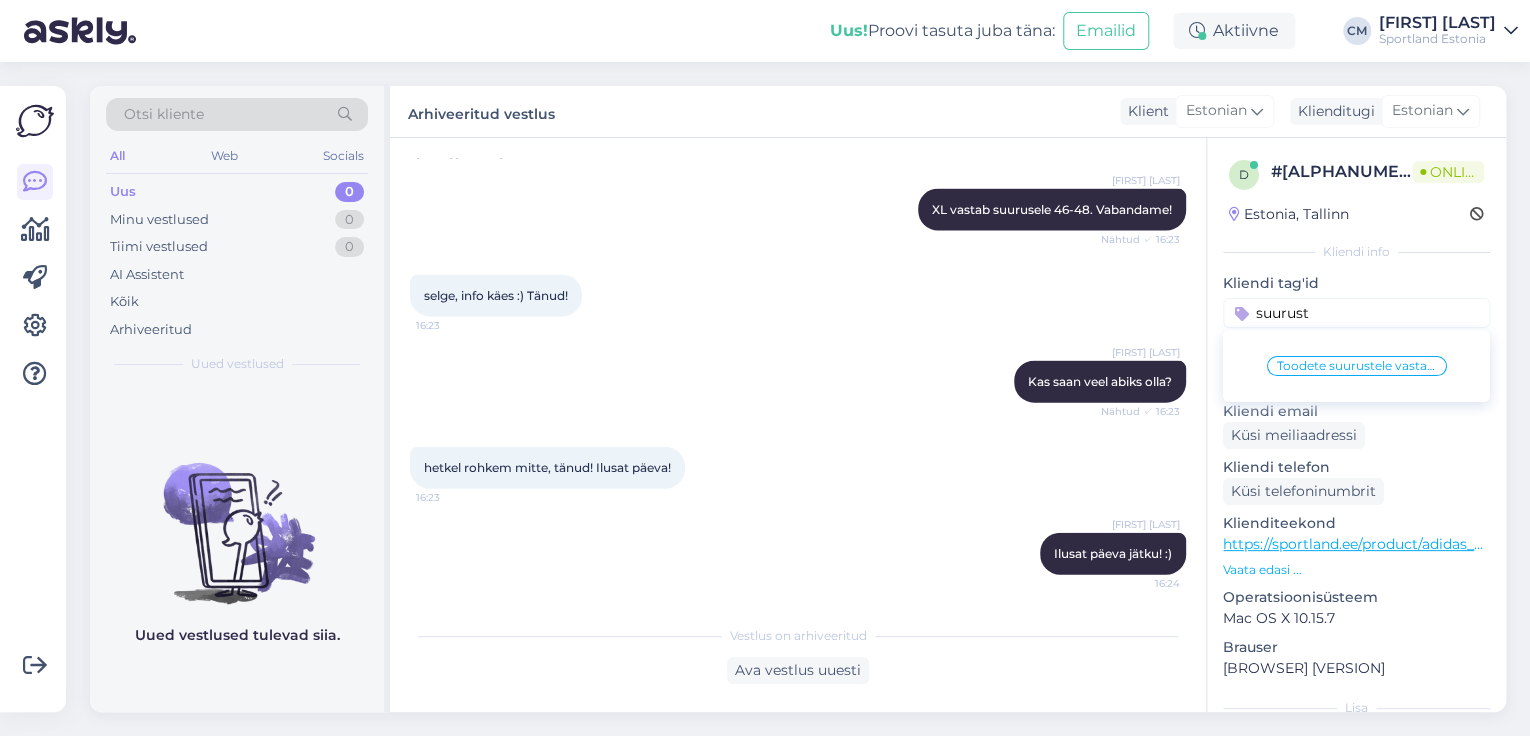 type on "suurust" 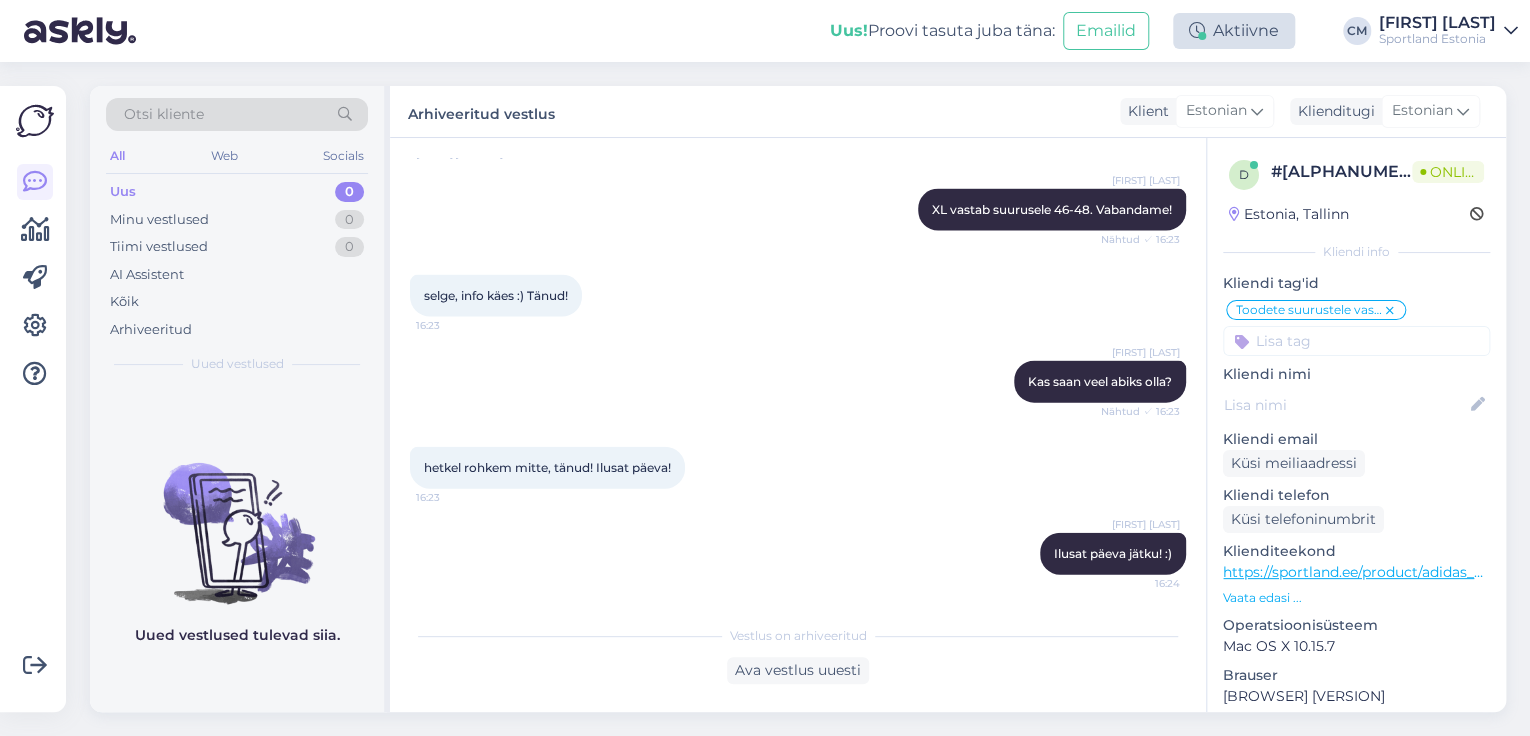 click on "Aktiivne" at bounding box center (1234, 31) 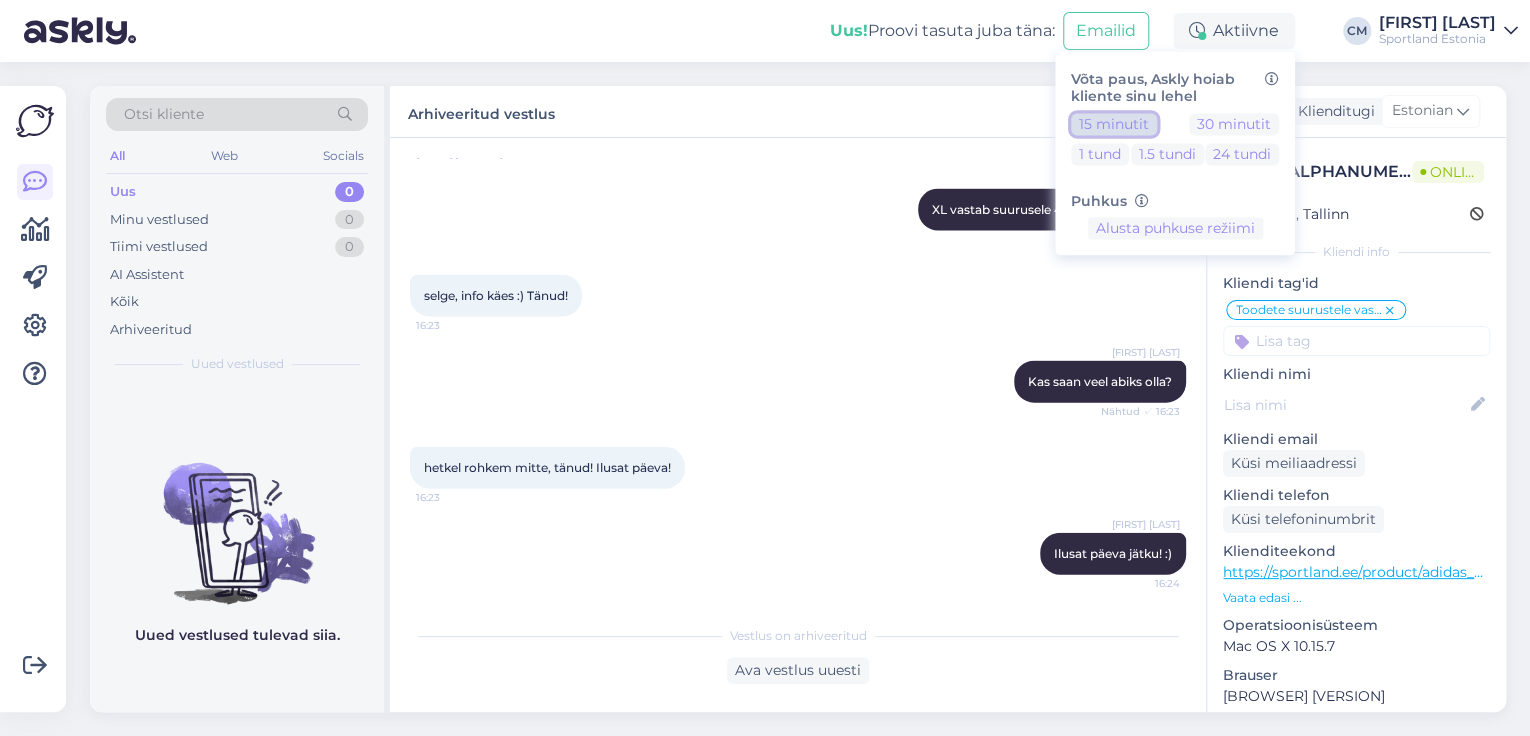 click on "15 minutit" at bounding box center (1114, 124) 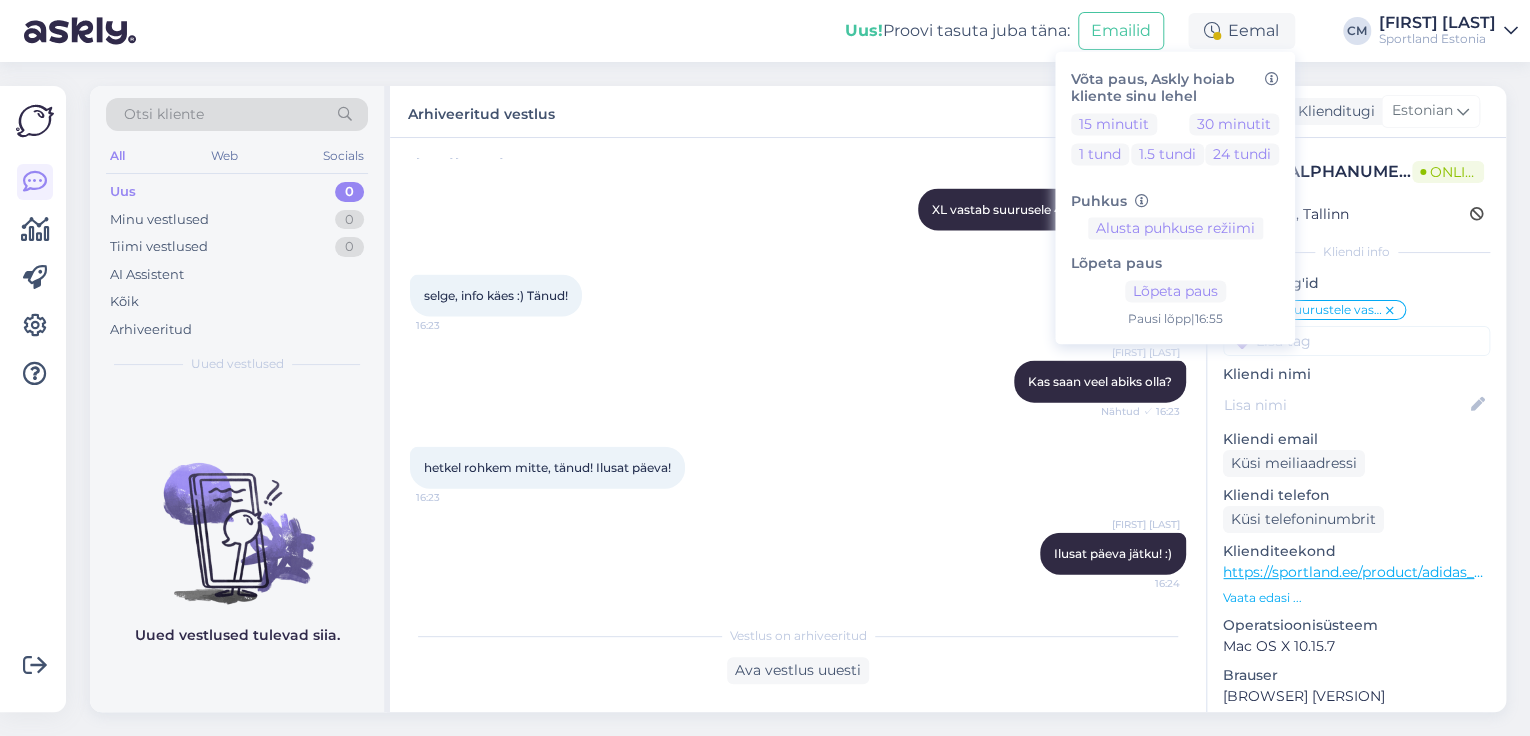 click on "Sportland Estonia" at bounding box center [1437, 39] 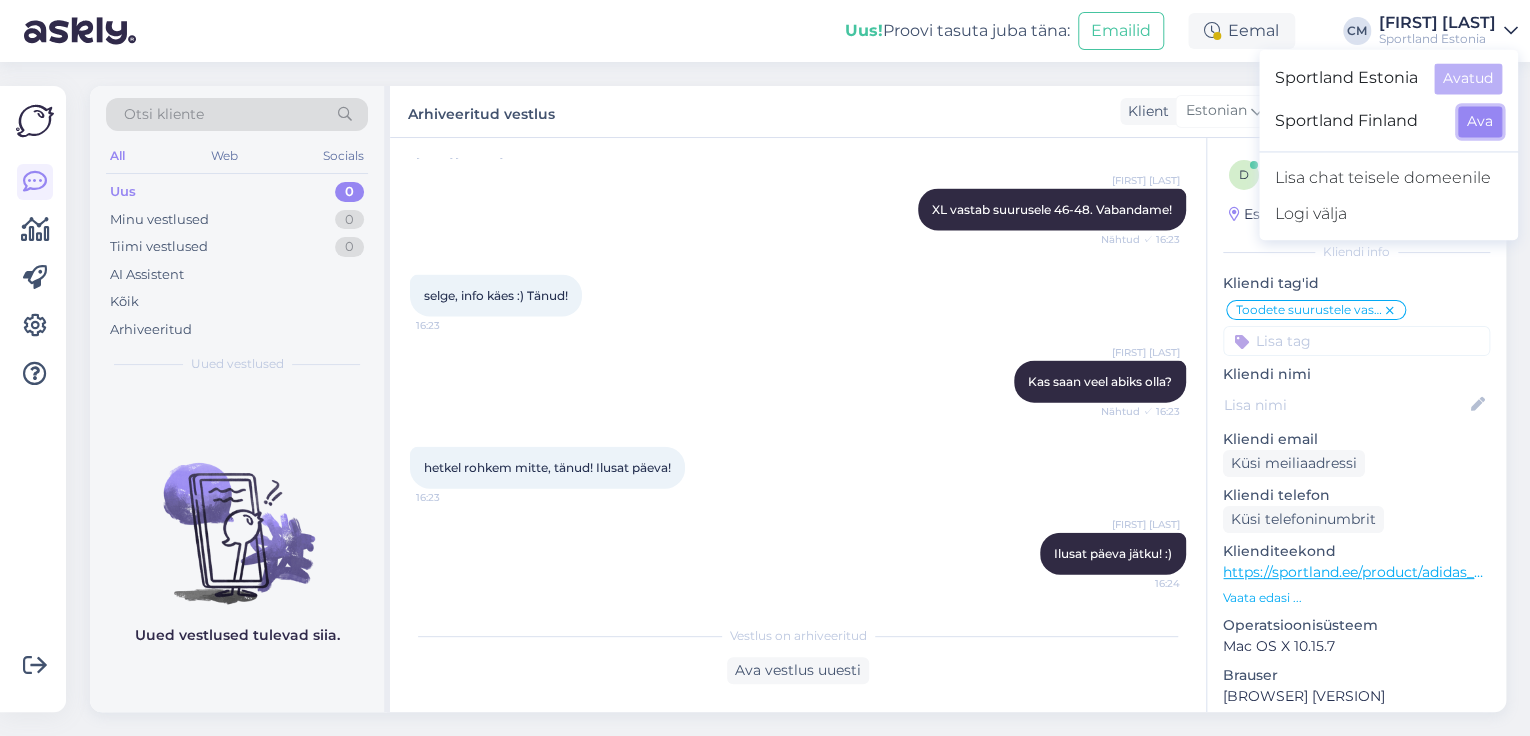 click on "Ava" at bounding box center [1480, 121] 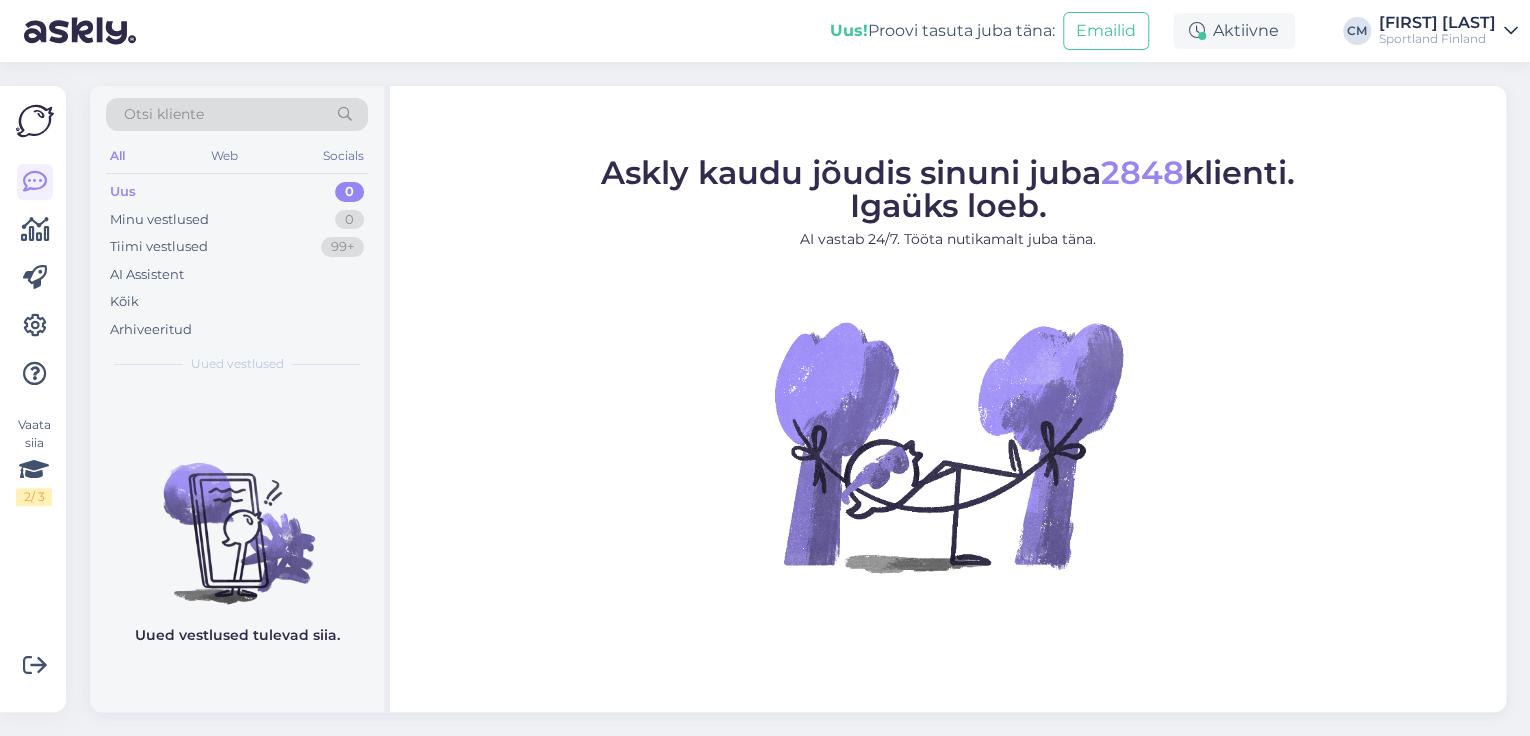 click on "Aktiivne" at bounding box center (1234, 31) 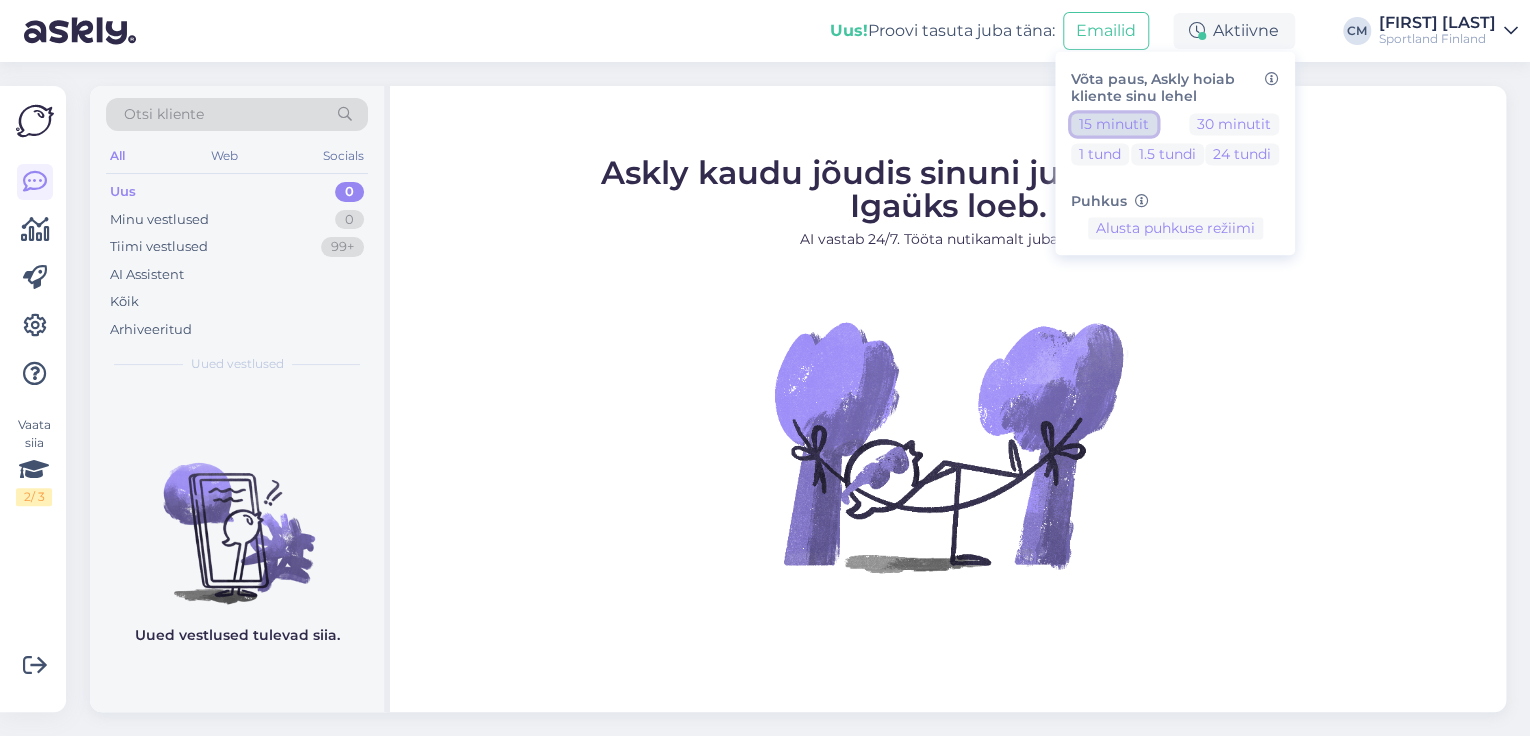 click on "15 minutit" at bounding box center [1114, 124] 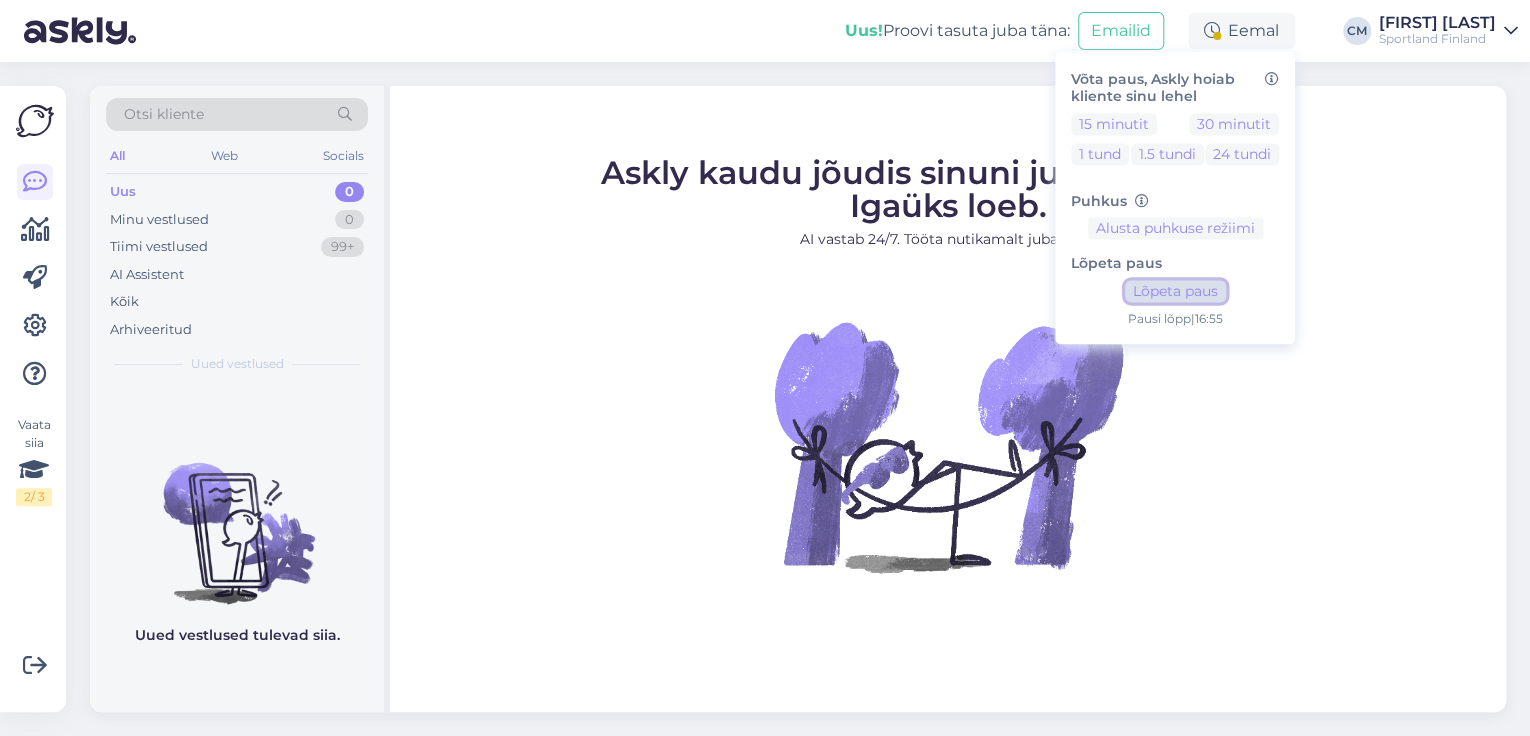 click on "Lõpeta paus" at bounding box center [1175, 292] 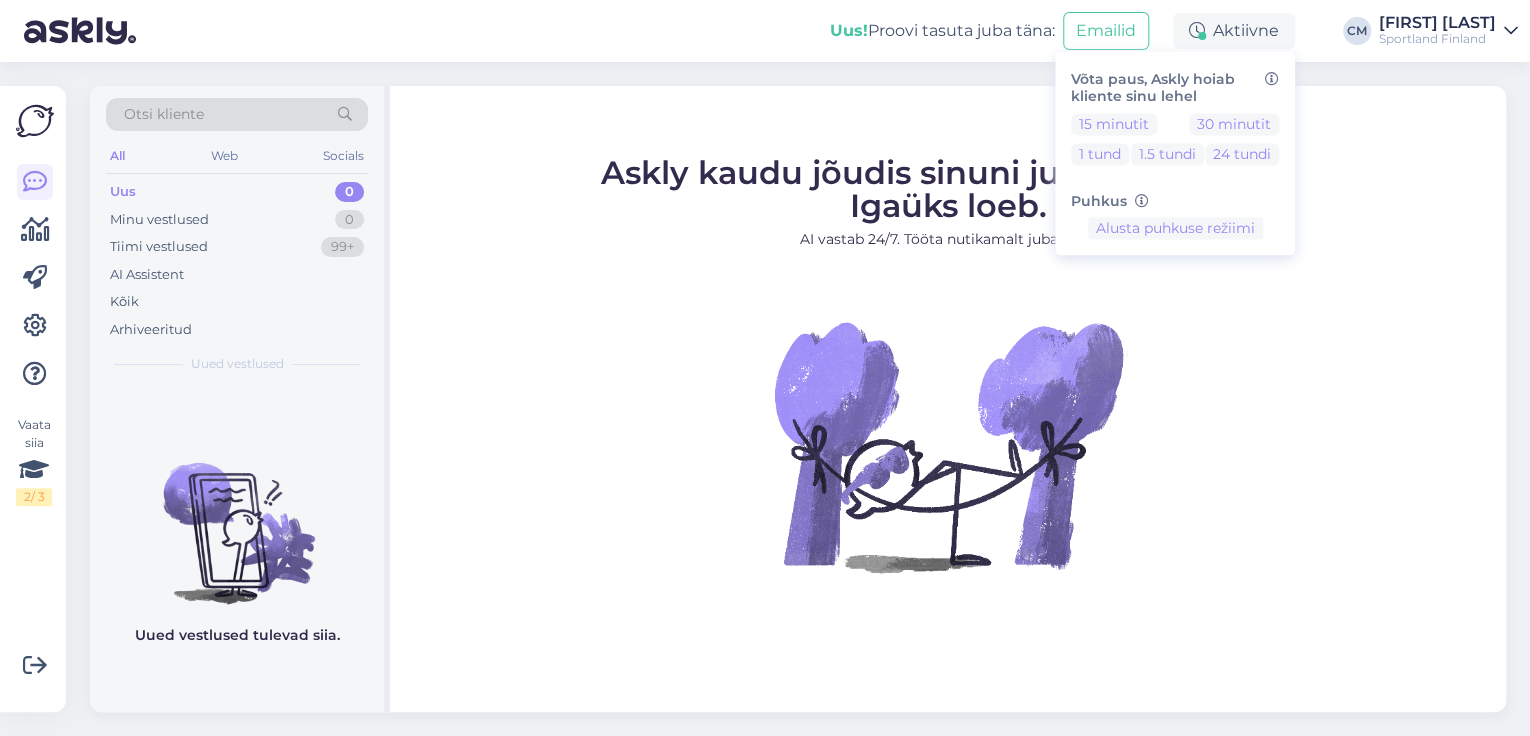 click on "Sportland Finland" at bounding box center [1437, 39] 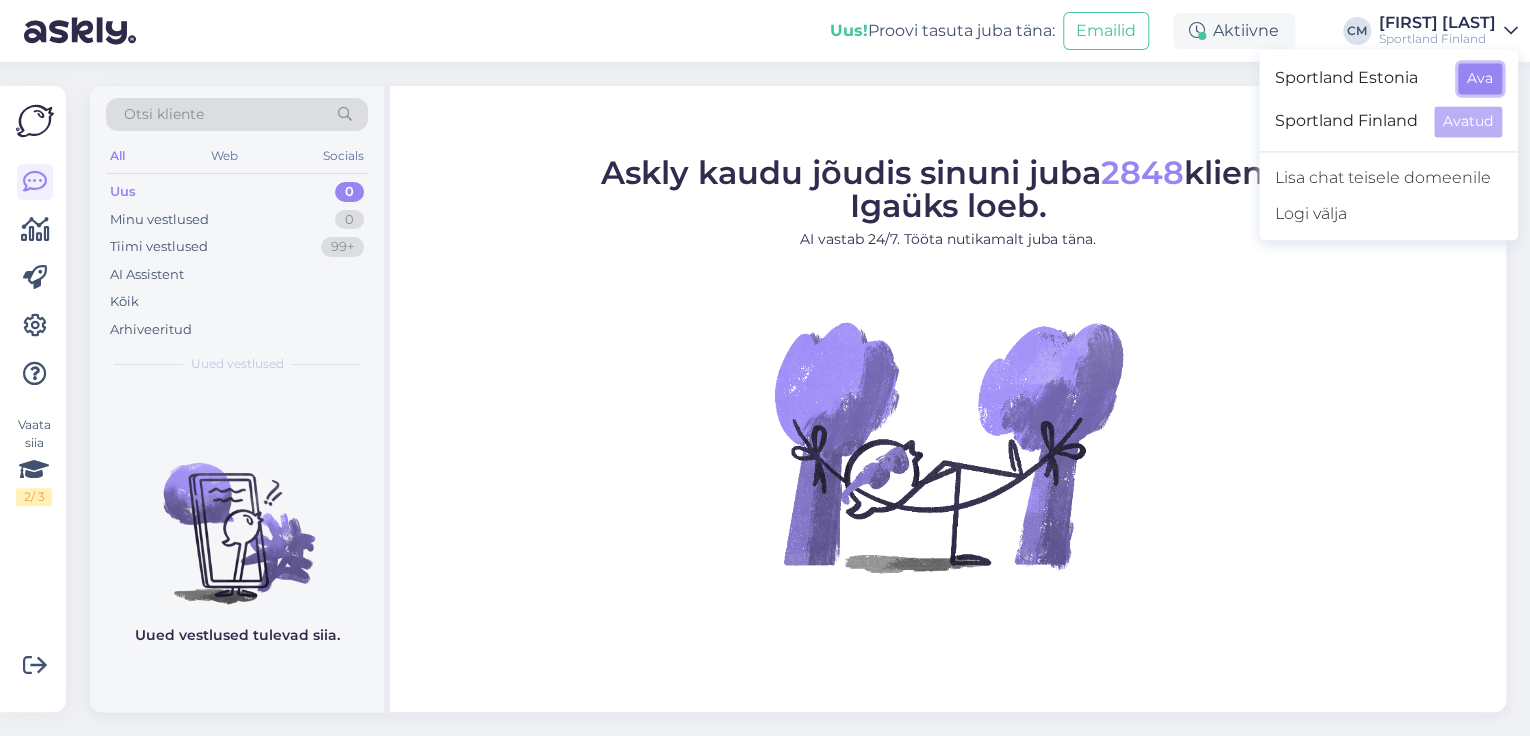 click on "Ava" at bounding box center (1480, 78) 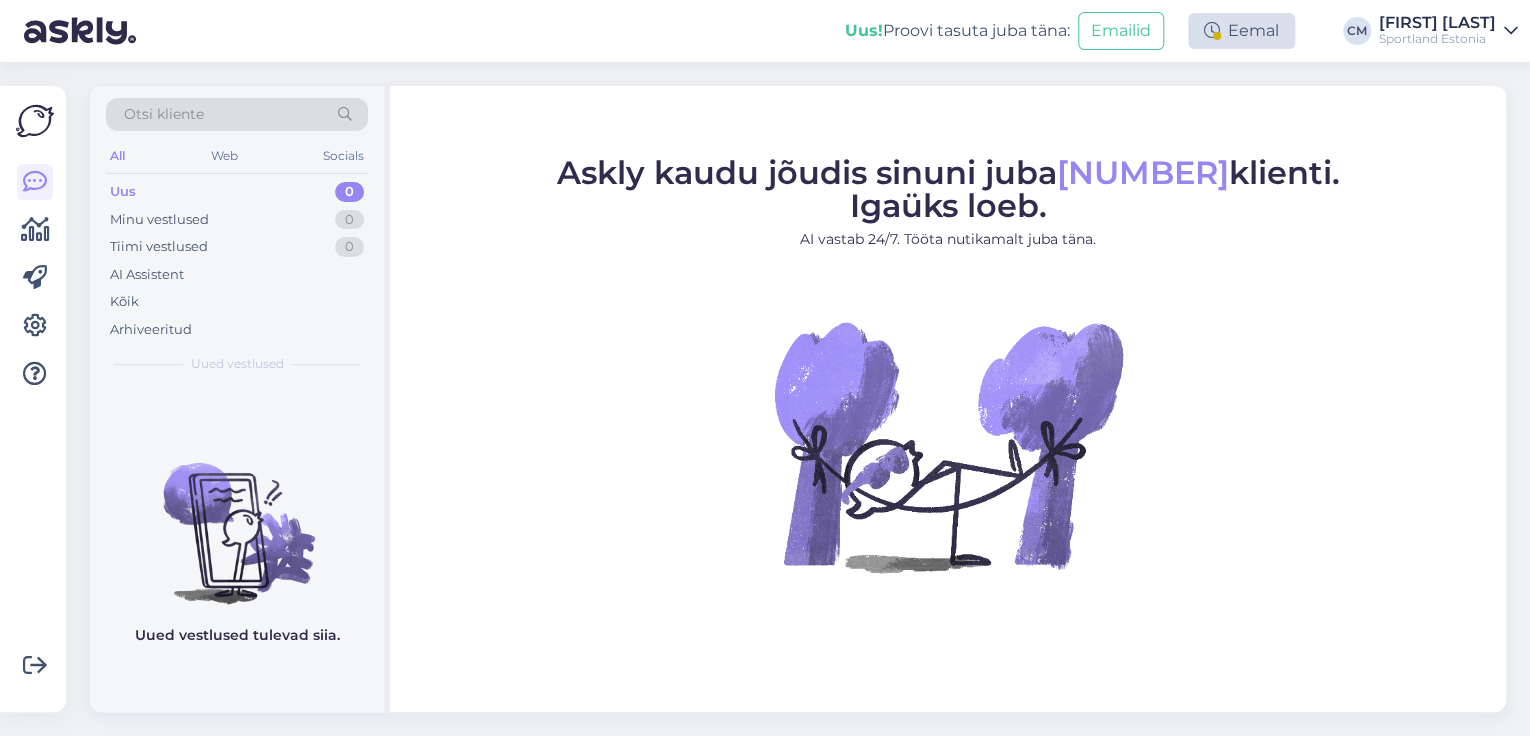 click on "Eemal" at bounding box center (1241, 31) 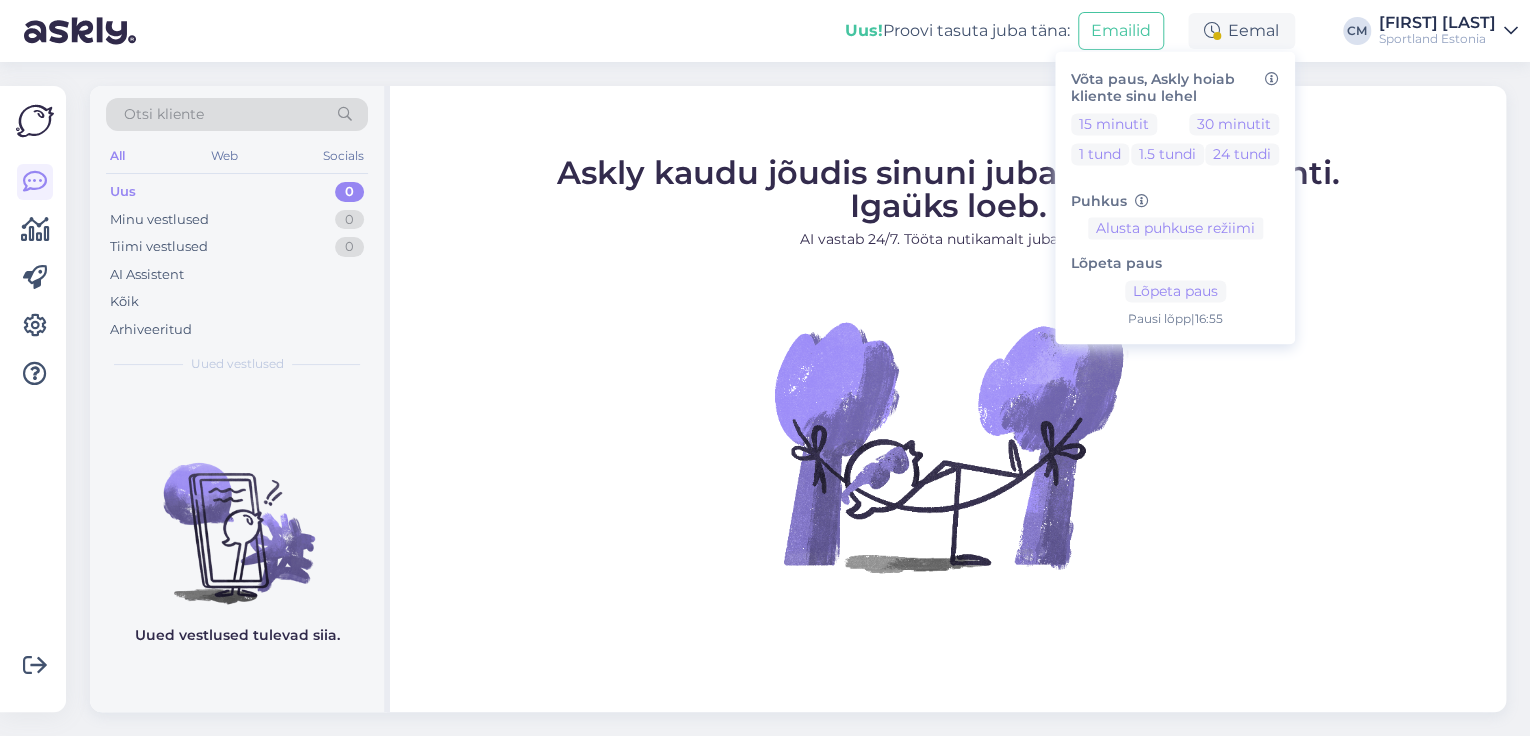 click on "Lõpeta paus Lõpeta paus   Pausi lõpp  |  [HOUR]:[MINUTE]" at bounding box center (1175, 284) 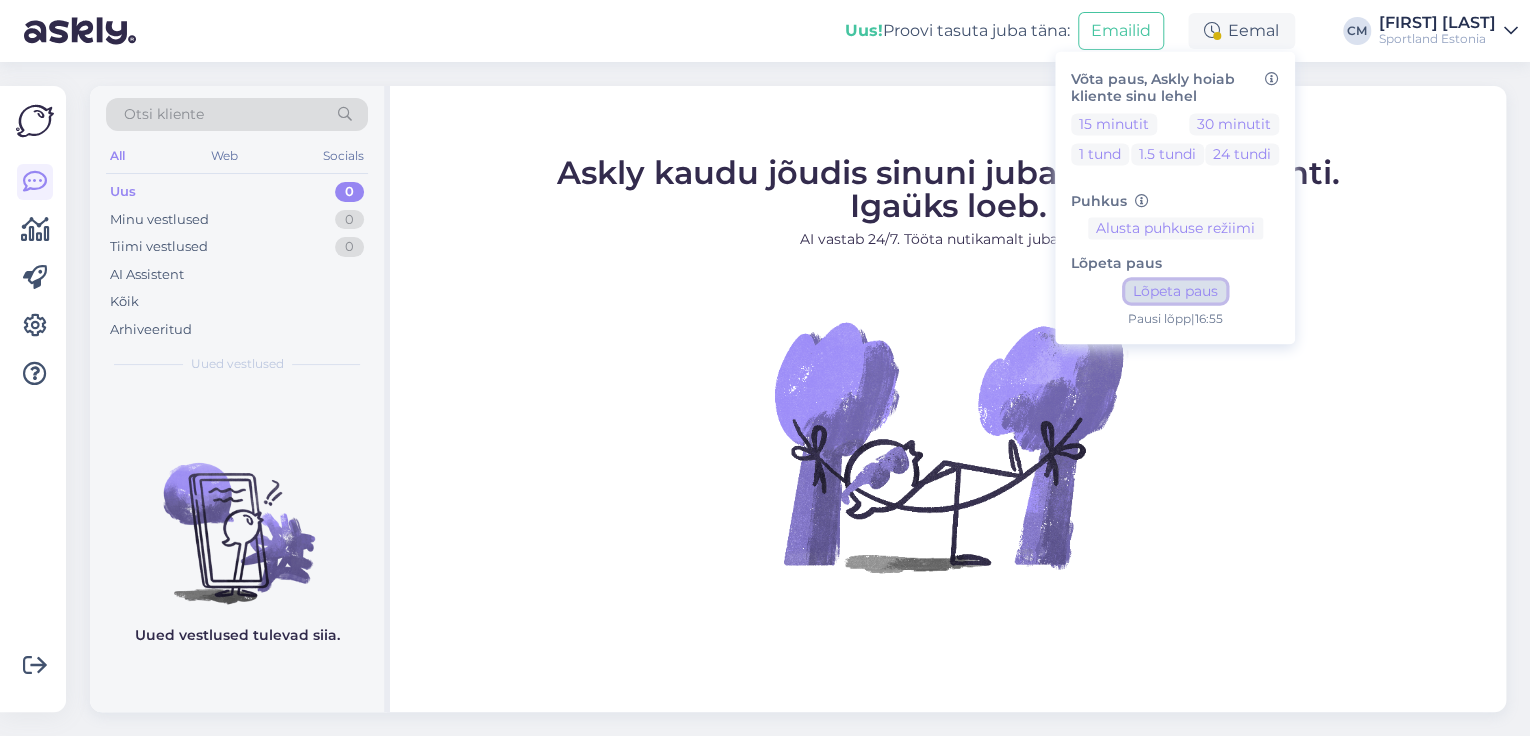 click on "Lõpeta paus" at bounding box center (1175, 292) 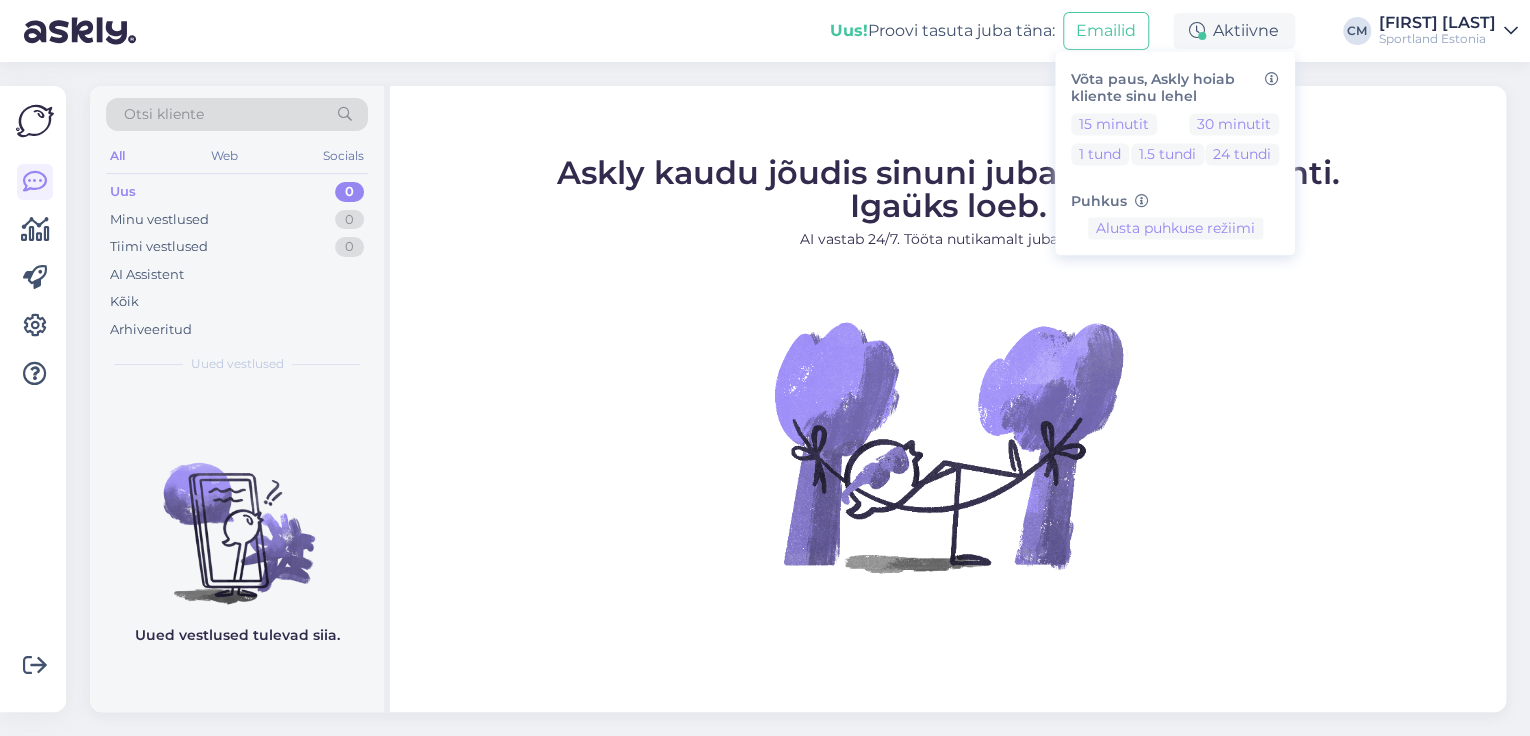click at bounding box center (948, 446) 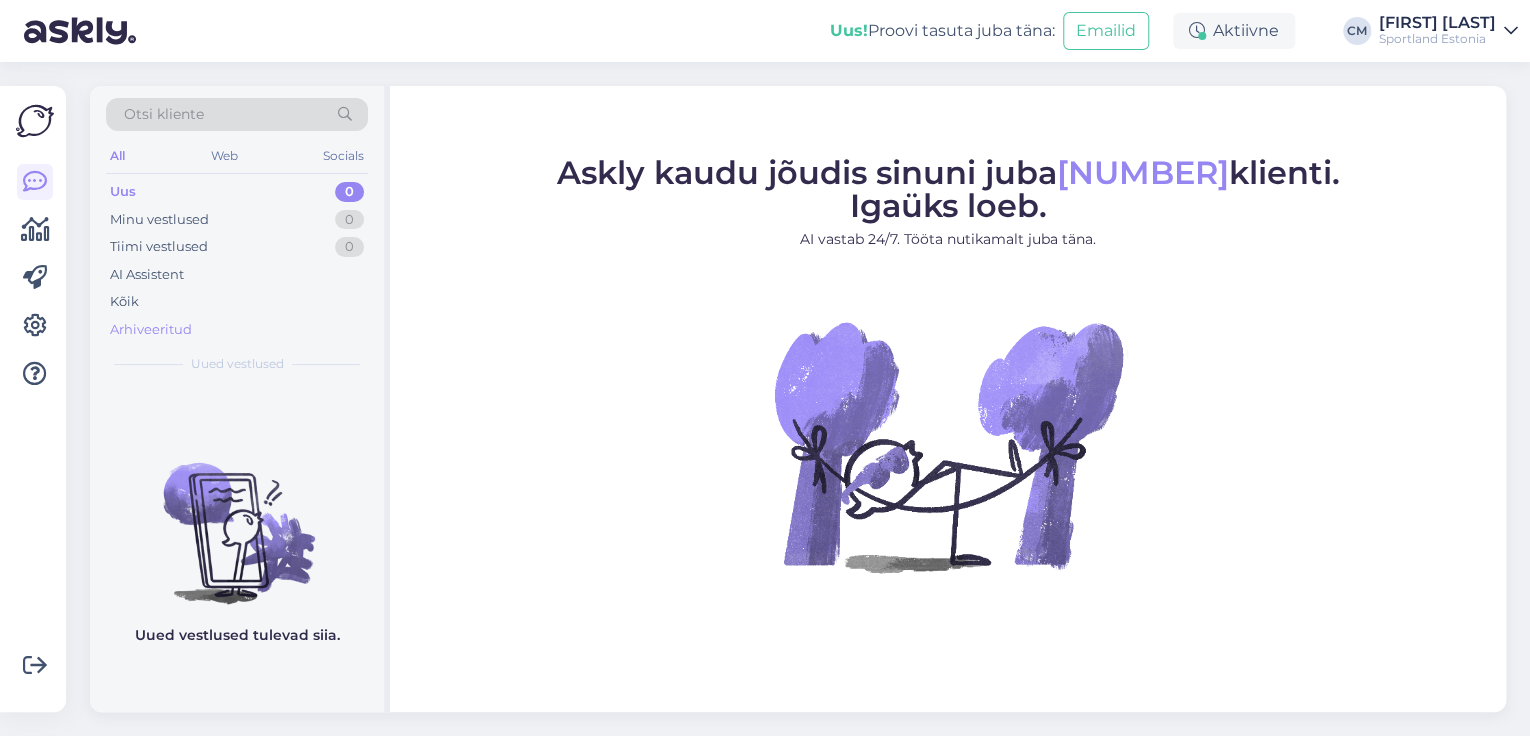 click on "Arhiveeritud" at bounding box center (237, 330) 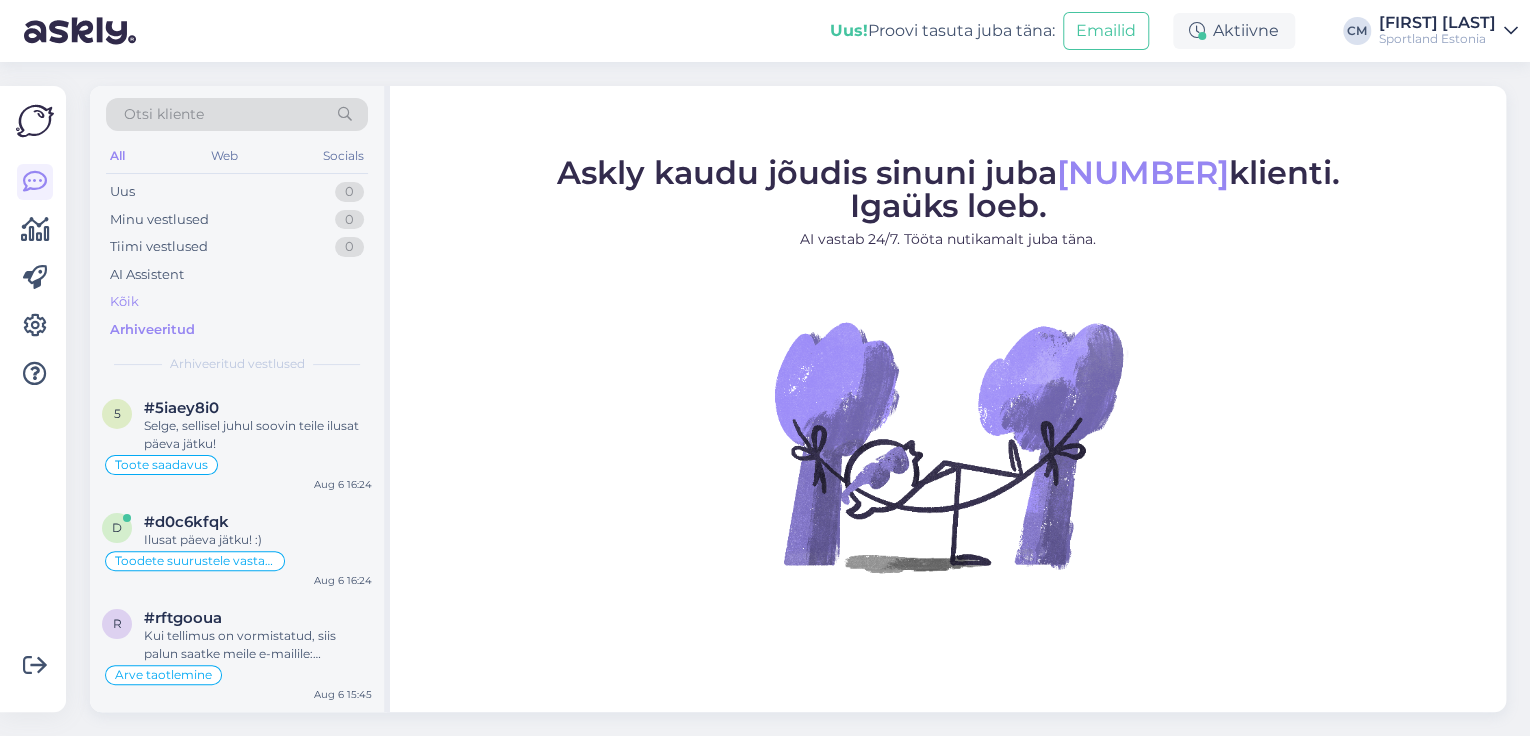 click on "Kõik" at bounding box center [237, 302] 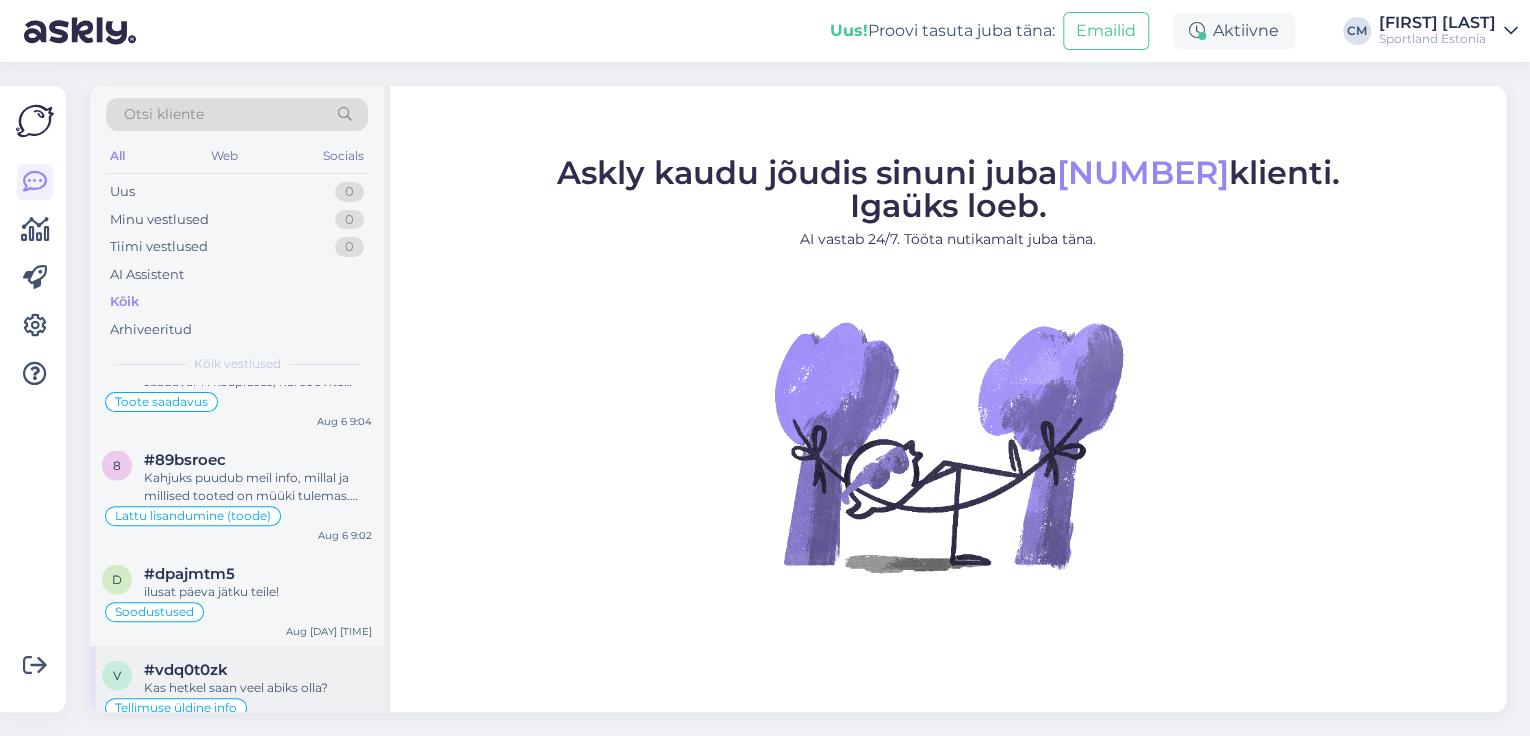 scroll, scrollTop: 2240, scrollLeft: 0, axis: vertical 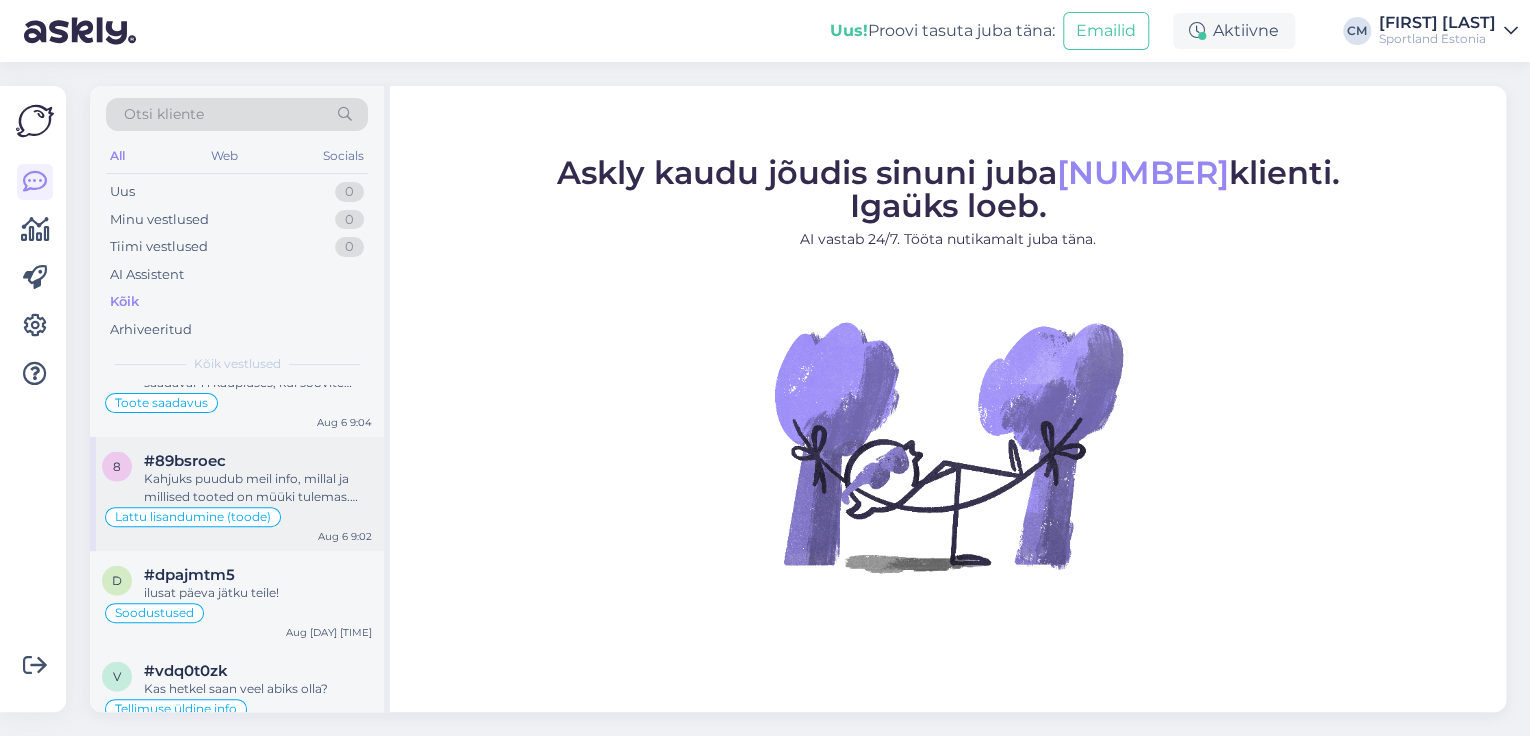 click on "Lattu lisandumine (toode)" at bounding box center (237, 517) 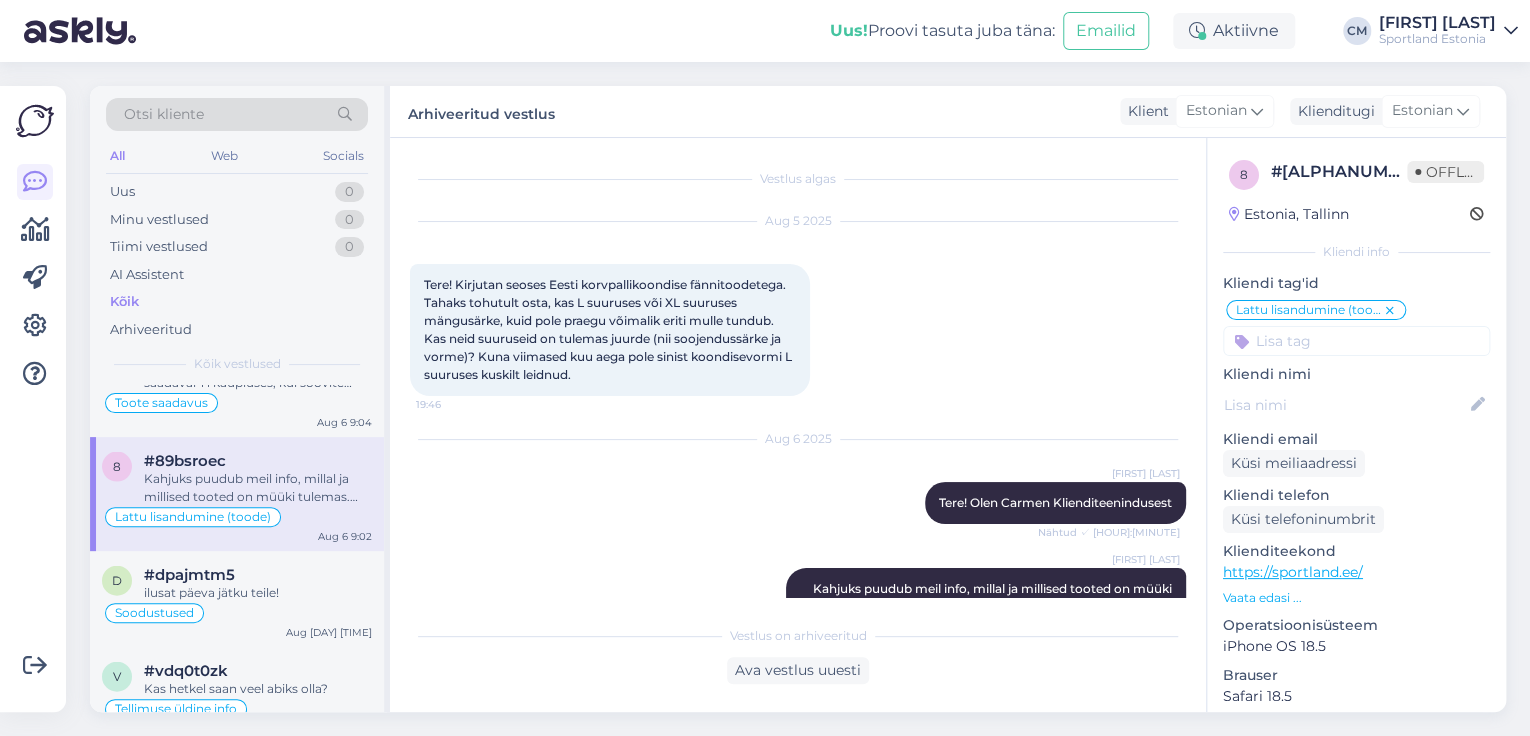 scroll, scrollTop: 88, scrollLeft: 0, axis: vertical 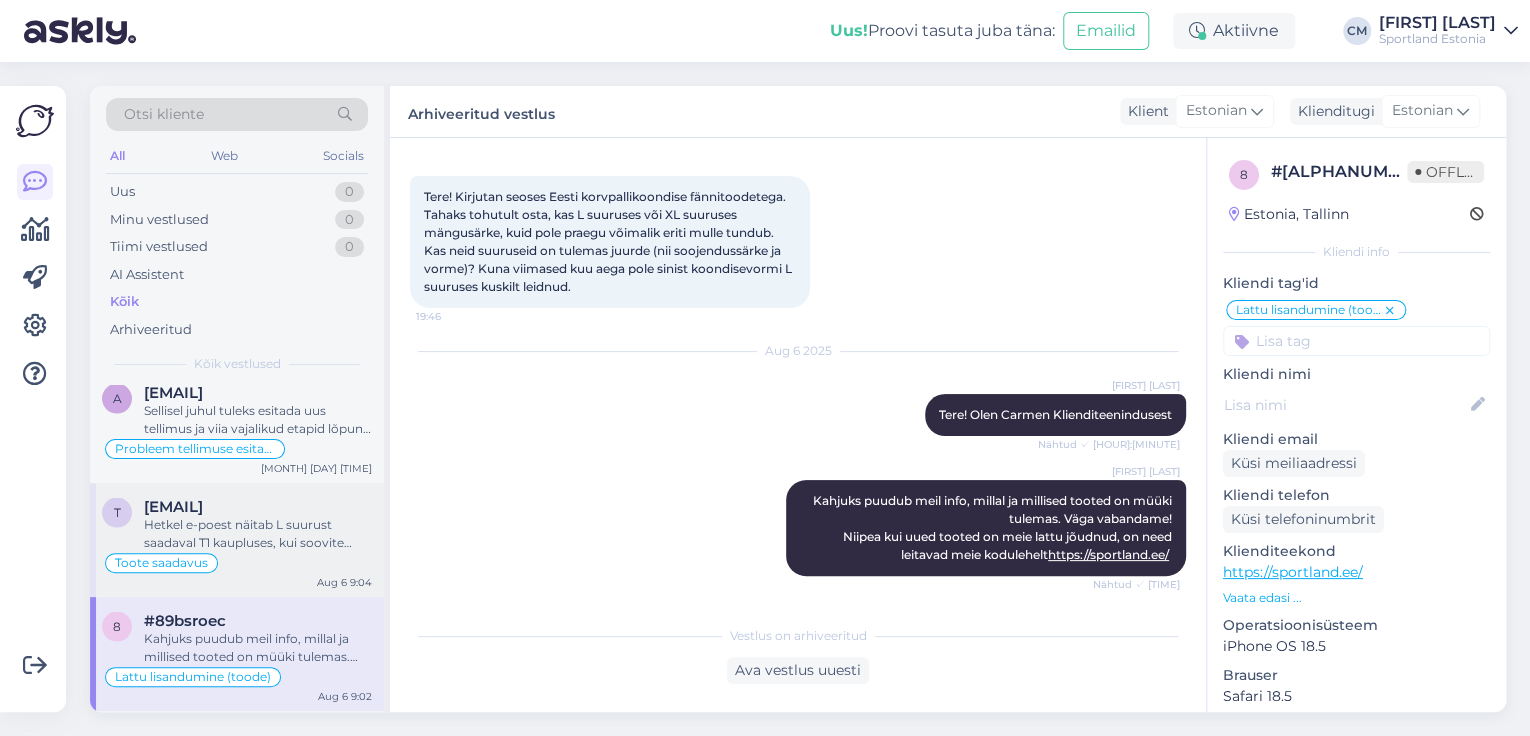 click on "Hetkel e-poest näitab L suurust saadaval T1 kaupluses, kui soovite saadavuses kindel olla ja seda broneerida võttes ühendust kauplusega: https://sportland.ee/kauplused/sportland-outlet-t1" at bounding box center (258, 533) 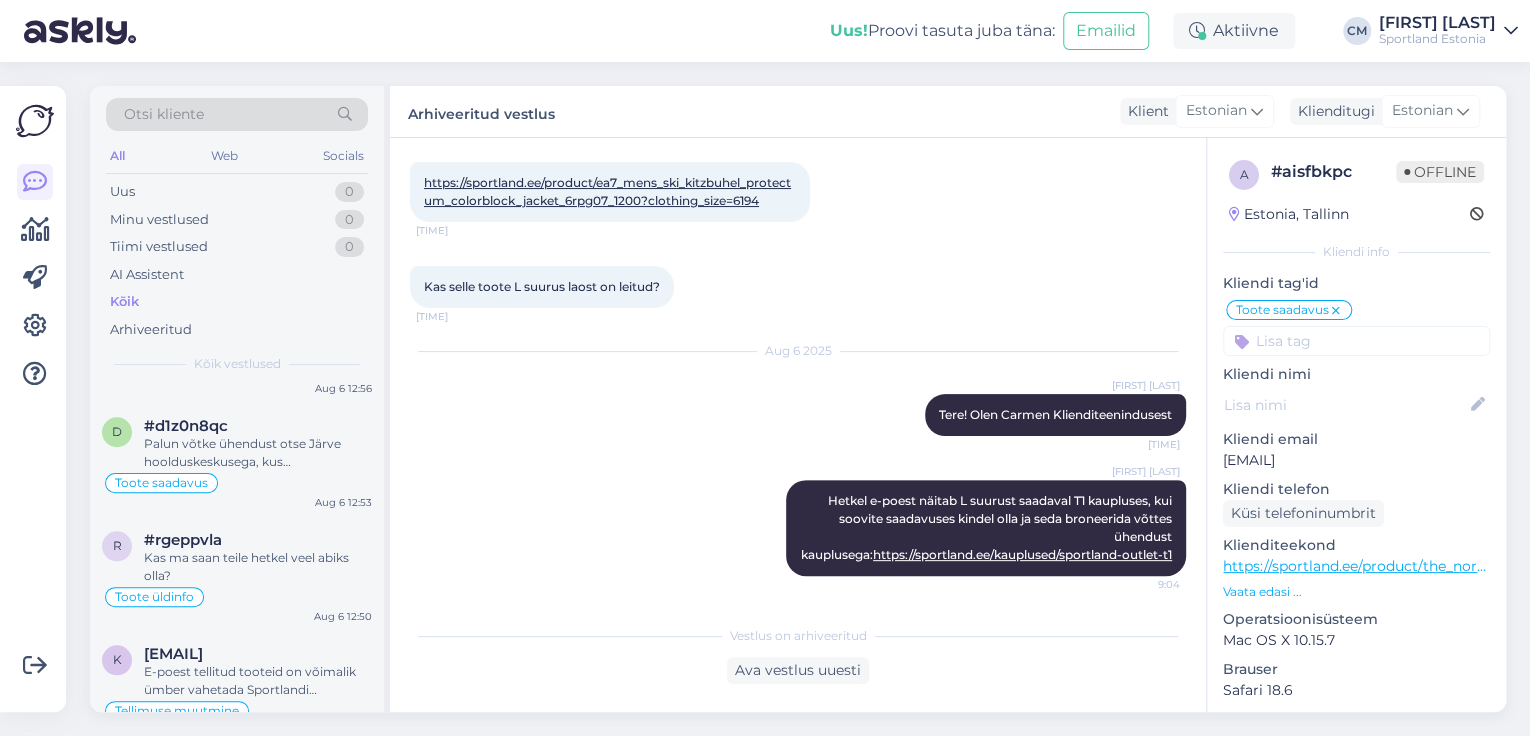 scroll, scrollTop: 880, scrollLeft: 0, axis: vertical 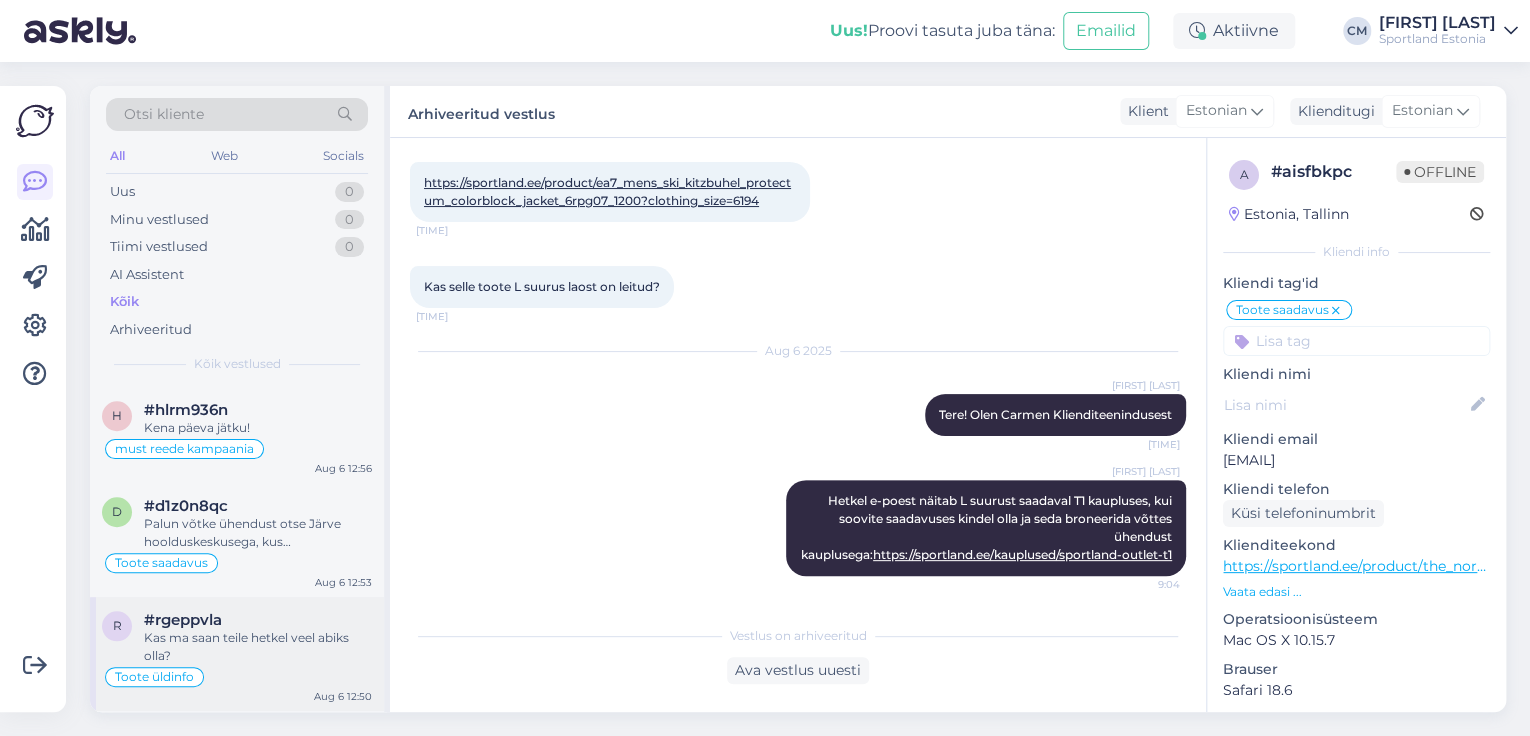 click on "#rgeppvla" at bounding box center [258, 620] 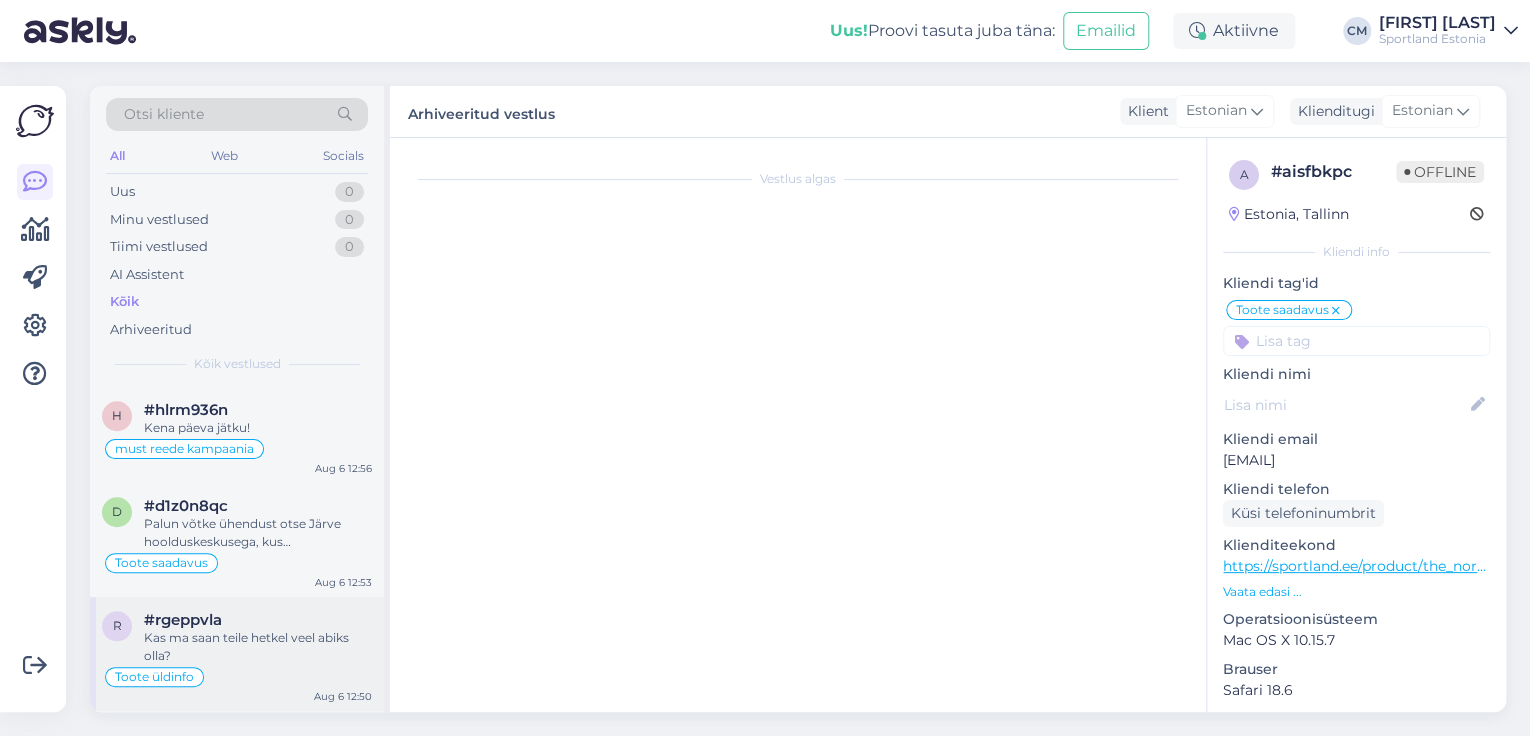 scroll, scrollTop: 286, scrollLeft: 0, axis: vertical 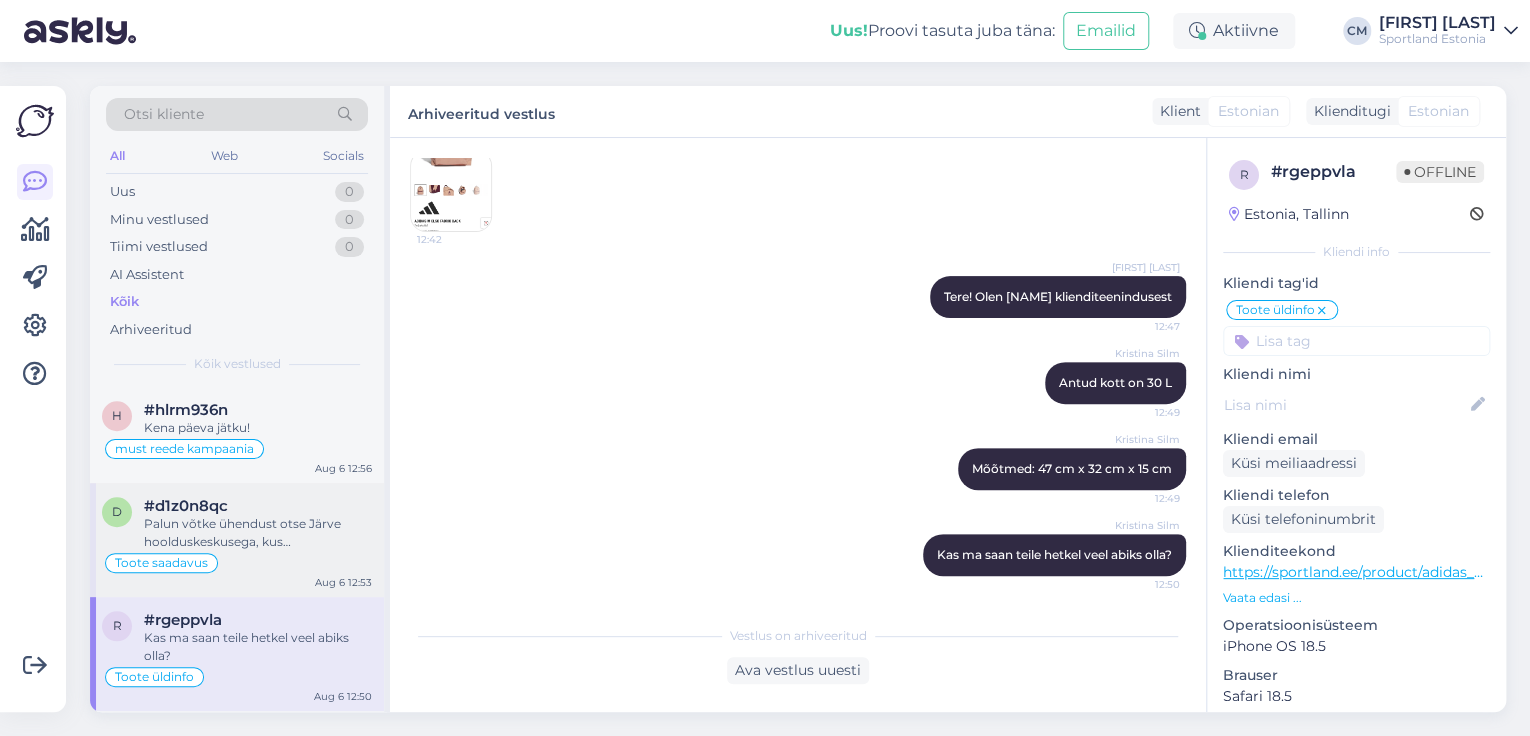 click on "#d1z0n8qc" at bounding box center (258, 506) 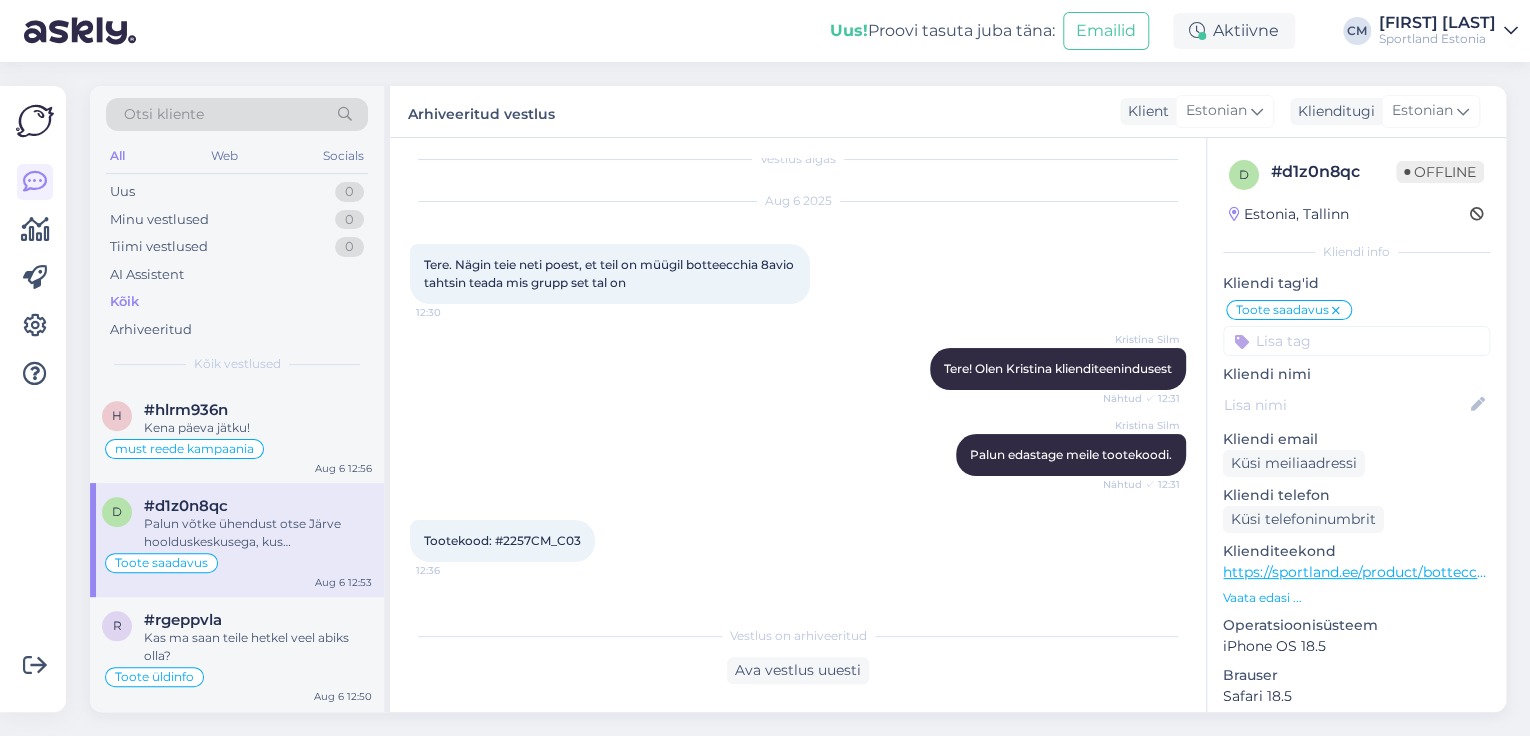scroll, scrollTop: 0, scrollLeft: 0, axis: both 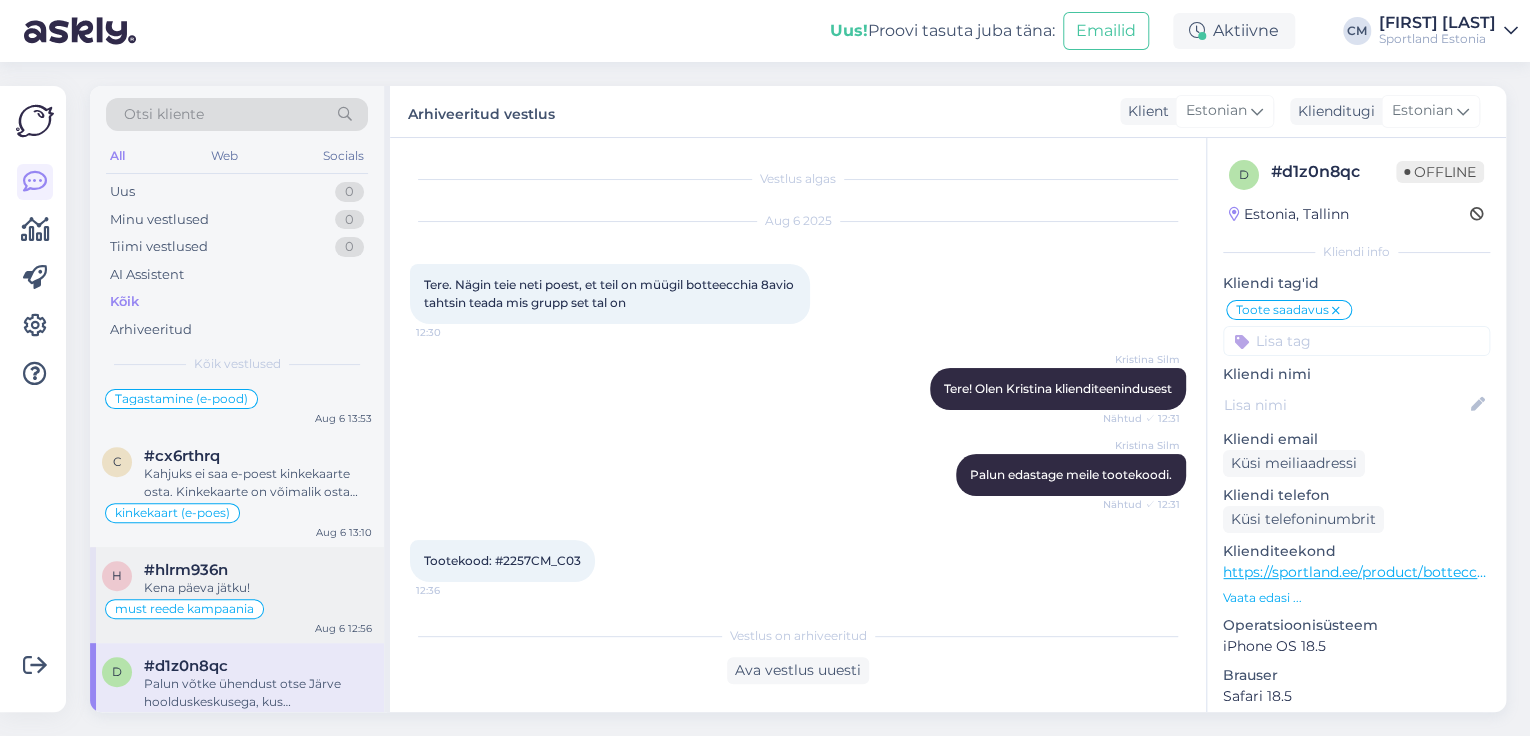 click on "Kena päeva jätku!" at bounding box center [258, 588] 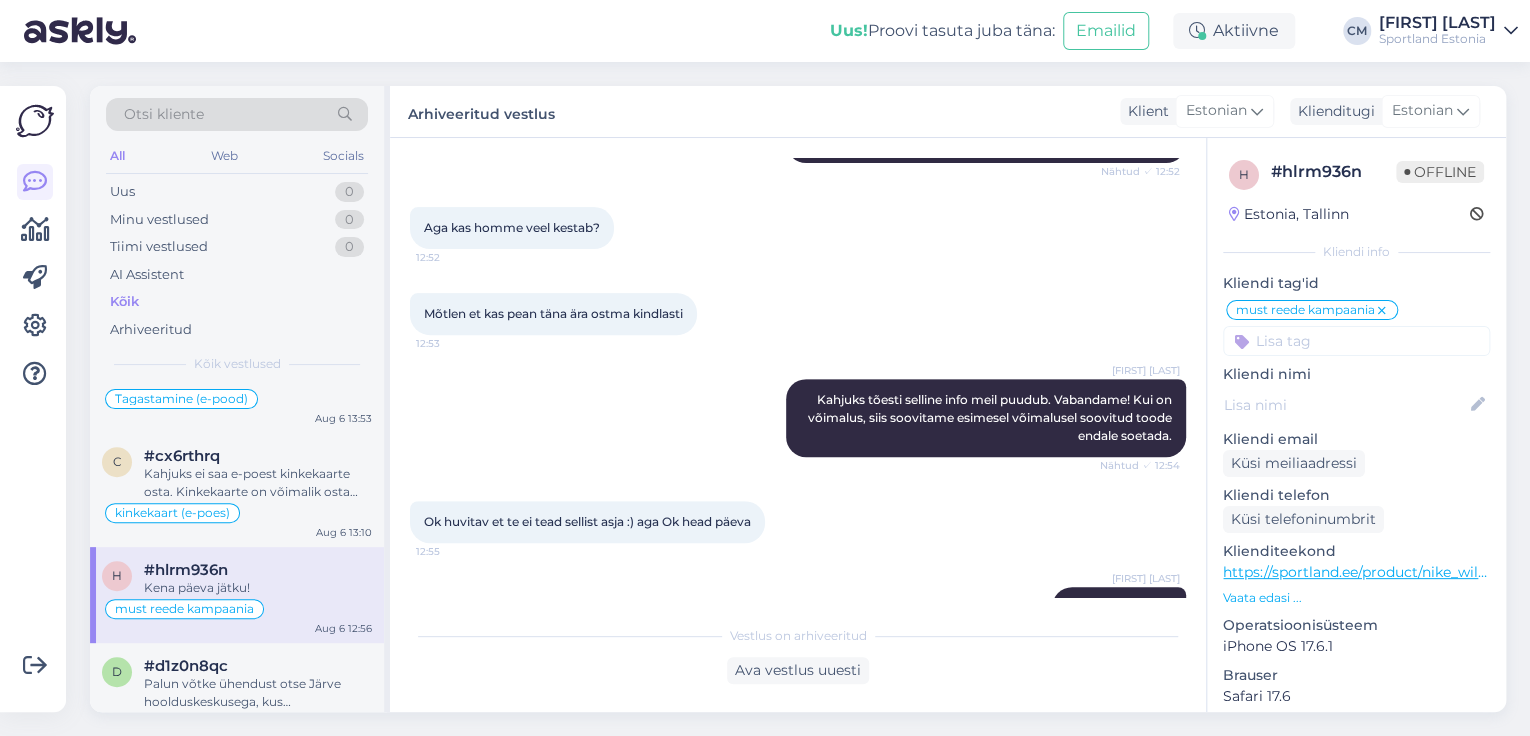 scroll, scrollTop: 387, scrollLeft: 0, axis: vertical 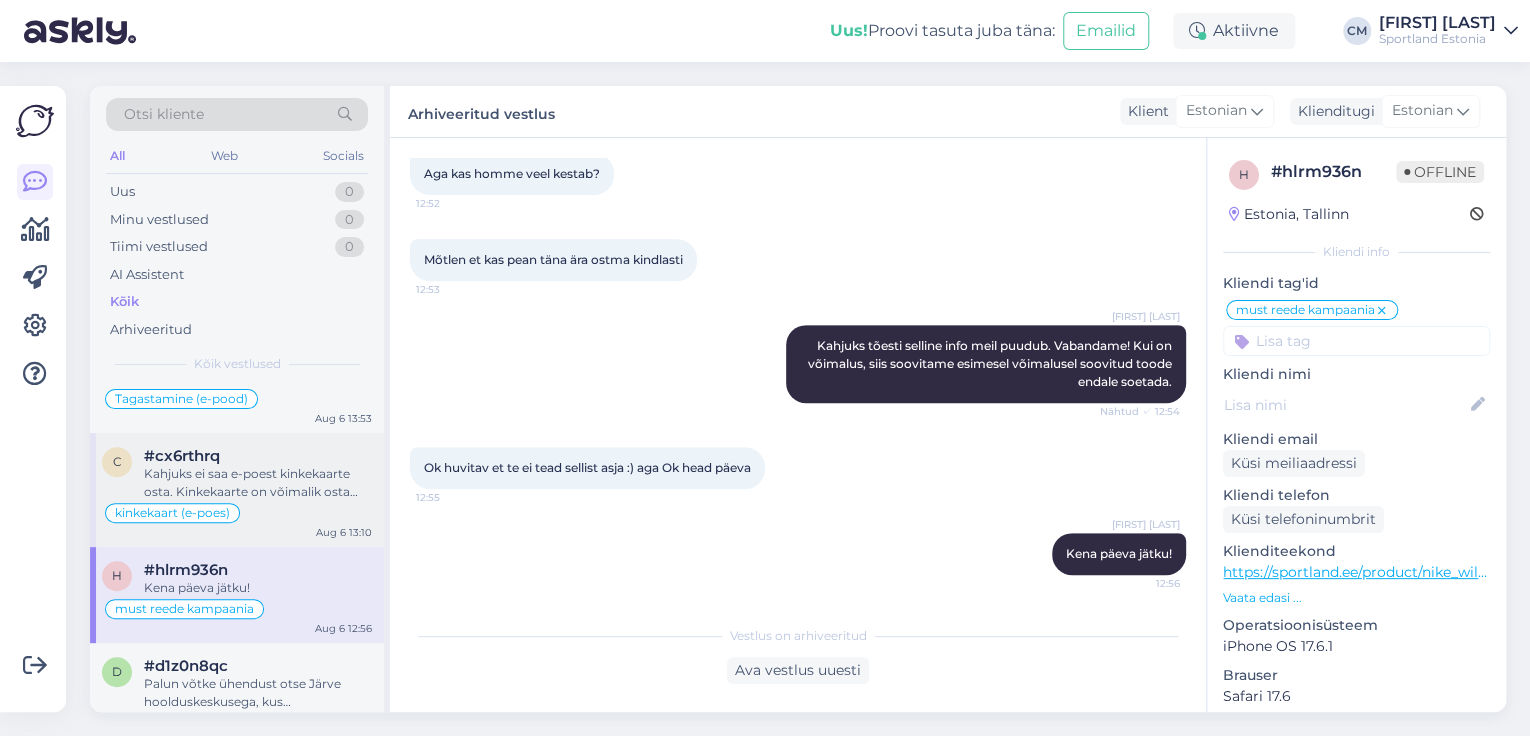 click on "Kahjuks ei saa e-poest kinkekaarte osta. Kinkekaarte on võimalik osta ainult kauplusest.
Väga vabandame!" at bounding box center [258, 483] 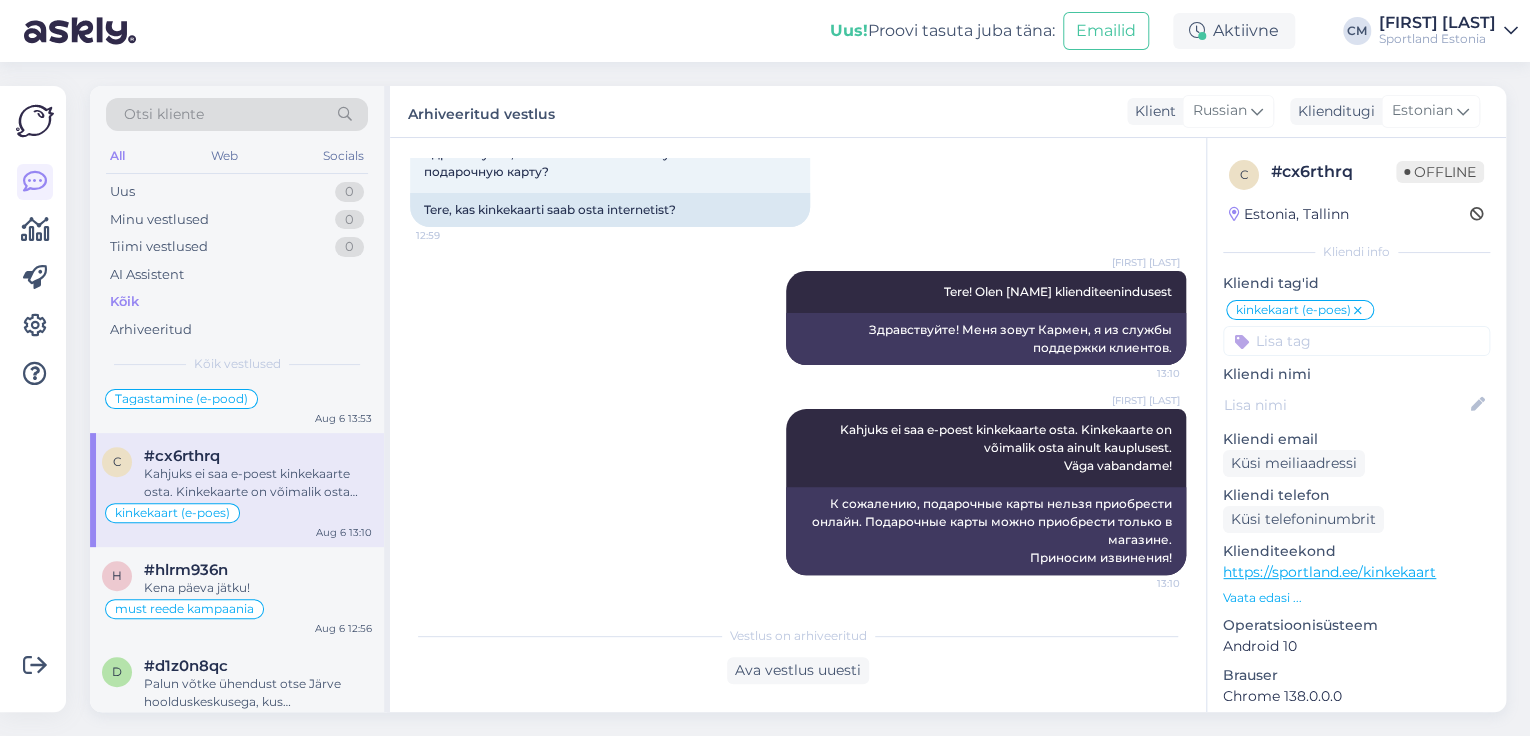 scroll, scrollTop: 131, scrollLeft: 0, axis: vertical 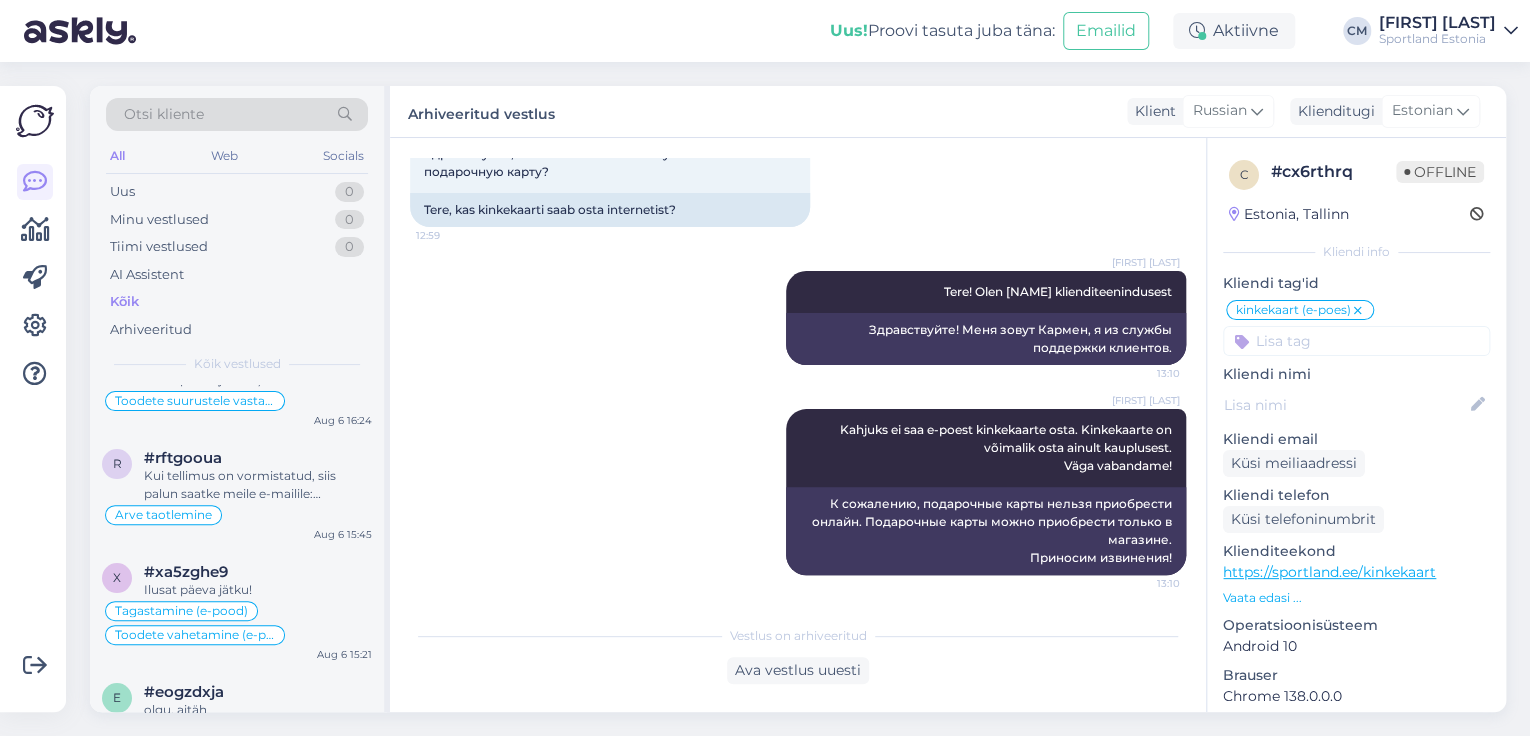 click on "Kui tellimus on vormistatud, siis  palun saatke meile e-mailile: klienditeenindus@sportland.ee oma tellimuse numbri ja ettevõtte andmed." at bounding box center [258, 485] 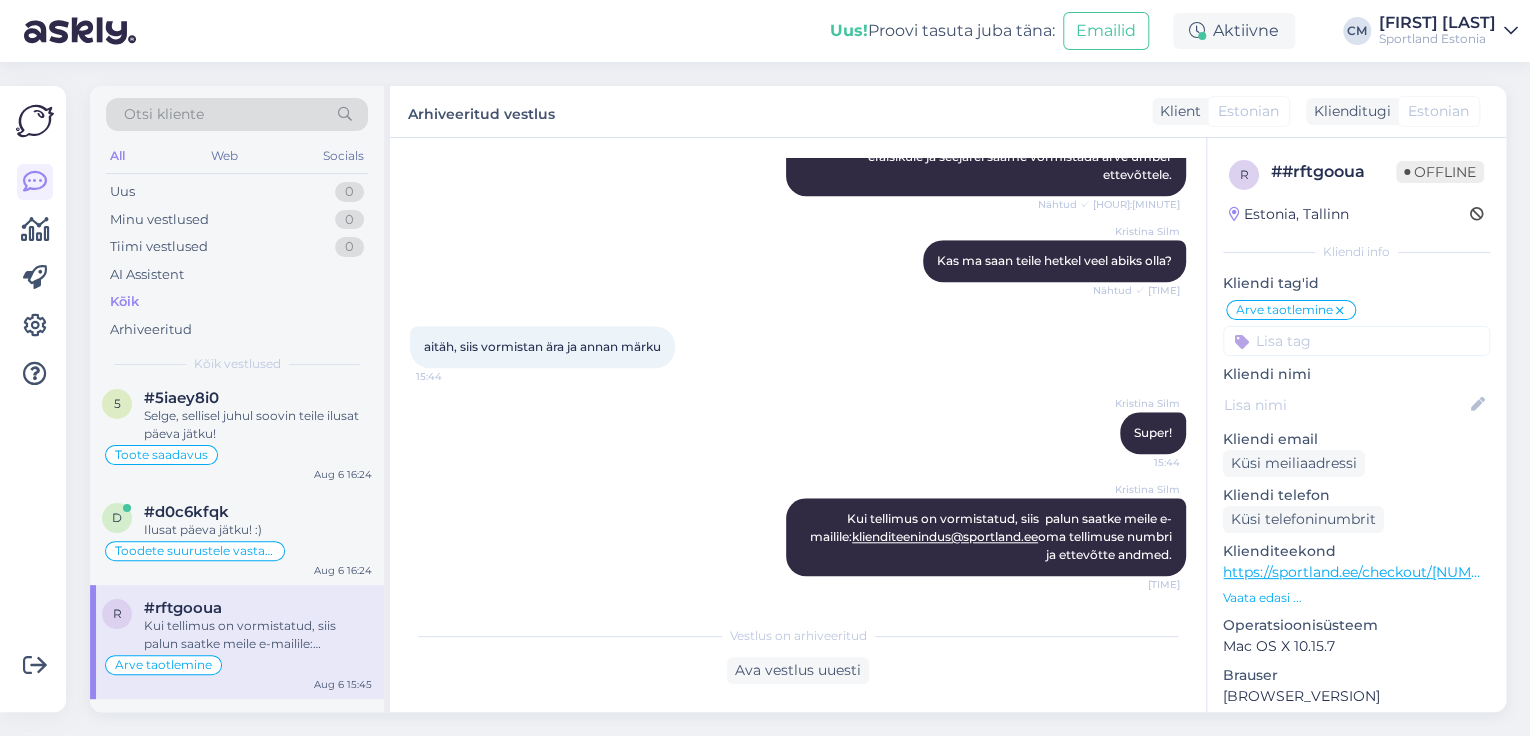scroll, scrollTop: 0, scrollLeft: 0, axis: both 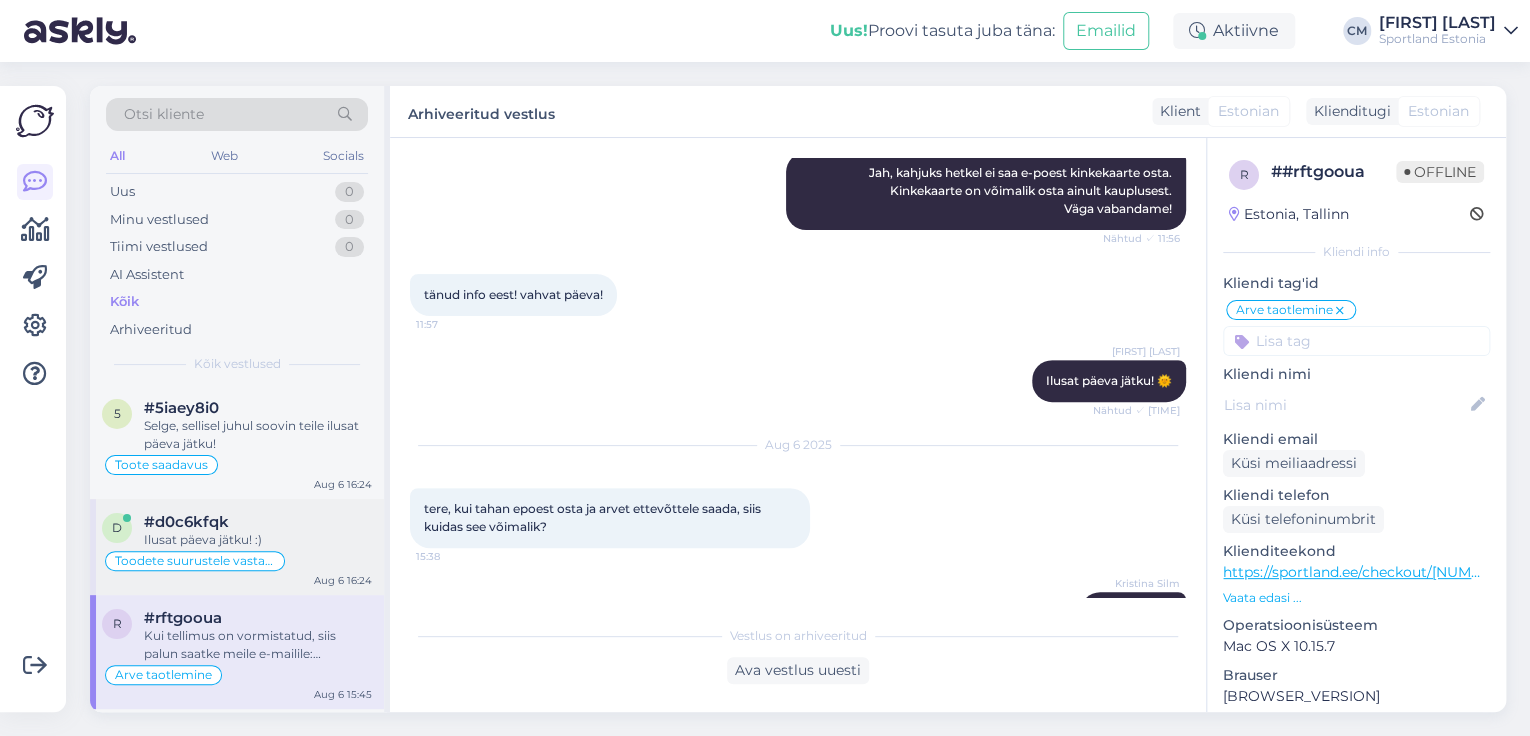 click on "#d0c6kfqk" at bounding box center [258, 522] 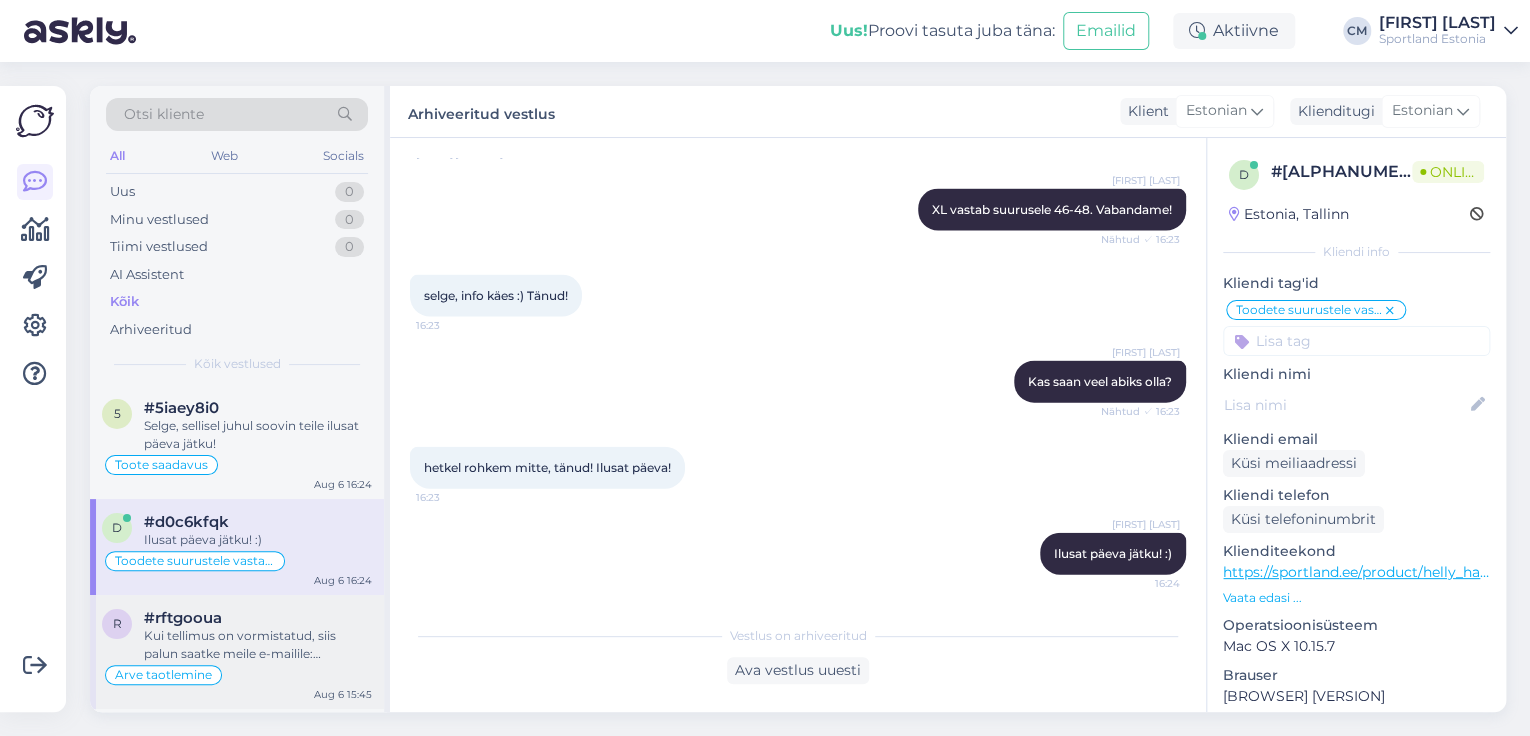 click on "Kui tellimus on vormistatud, siis  palun saatke meile e-mailile: klienditeenindus@sportland.ee oma tellimuse numbri ja ettevõtte andmed." at bounding box center (258, 645) 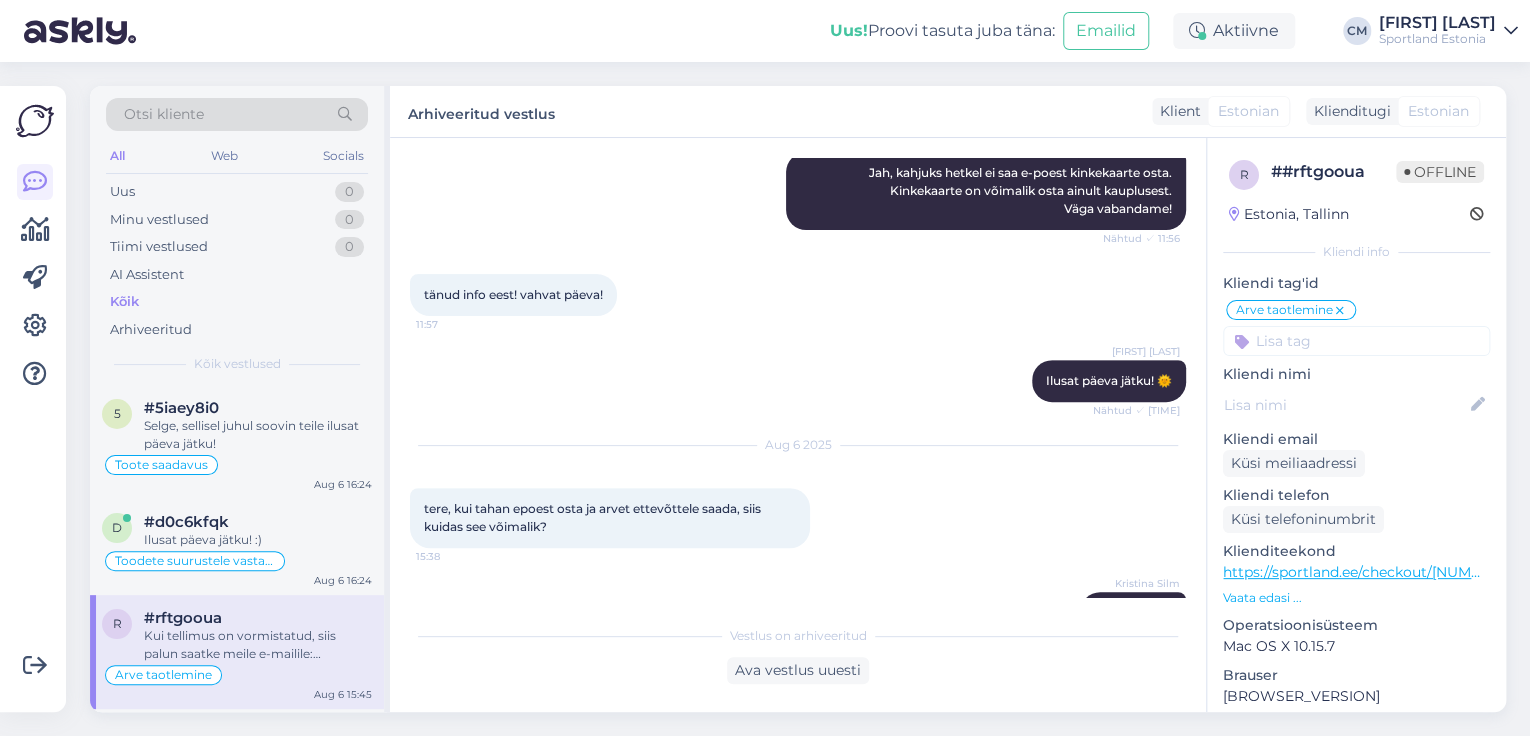 scroll, scrollTop: 0, scrollLeft: 0, axis: both 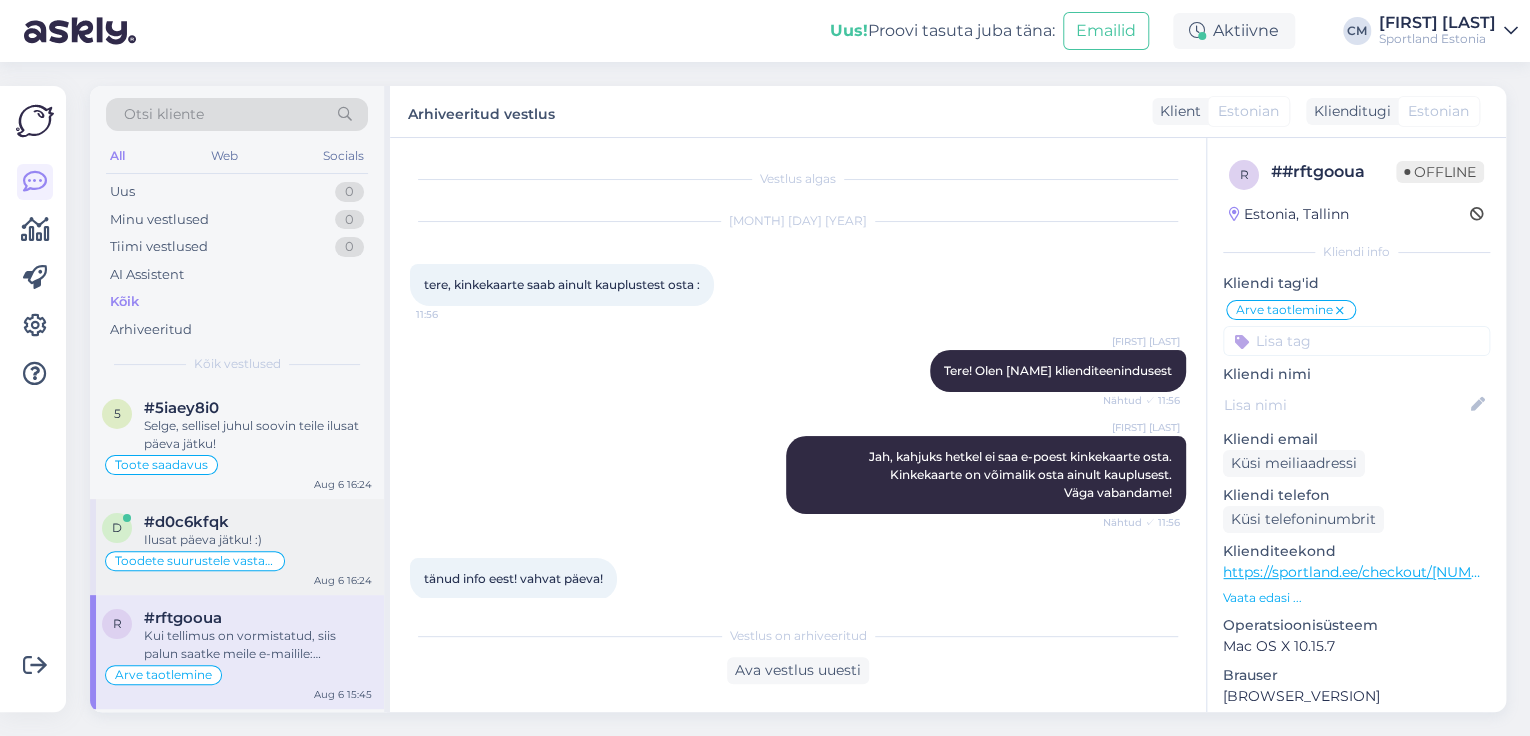 click on "Toodete suurustele vastavus (suurustetabelid)" at bounding box center (195, 561) 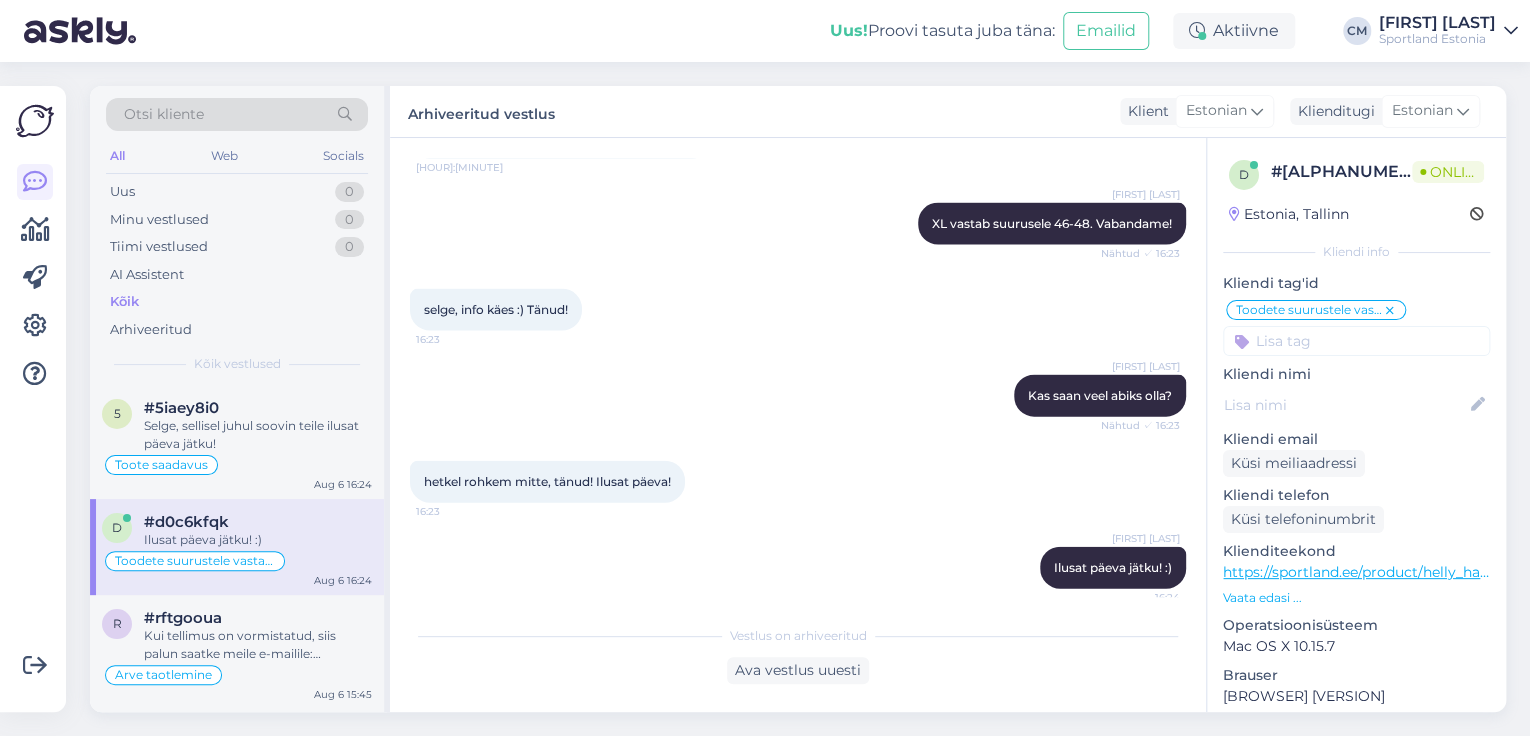 scroll, scrollTop: 2058, scrollLeft: 0, axis: vertical 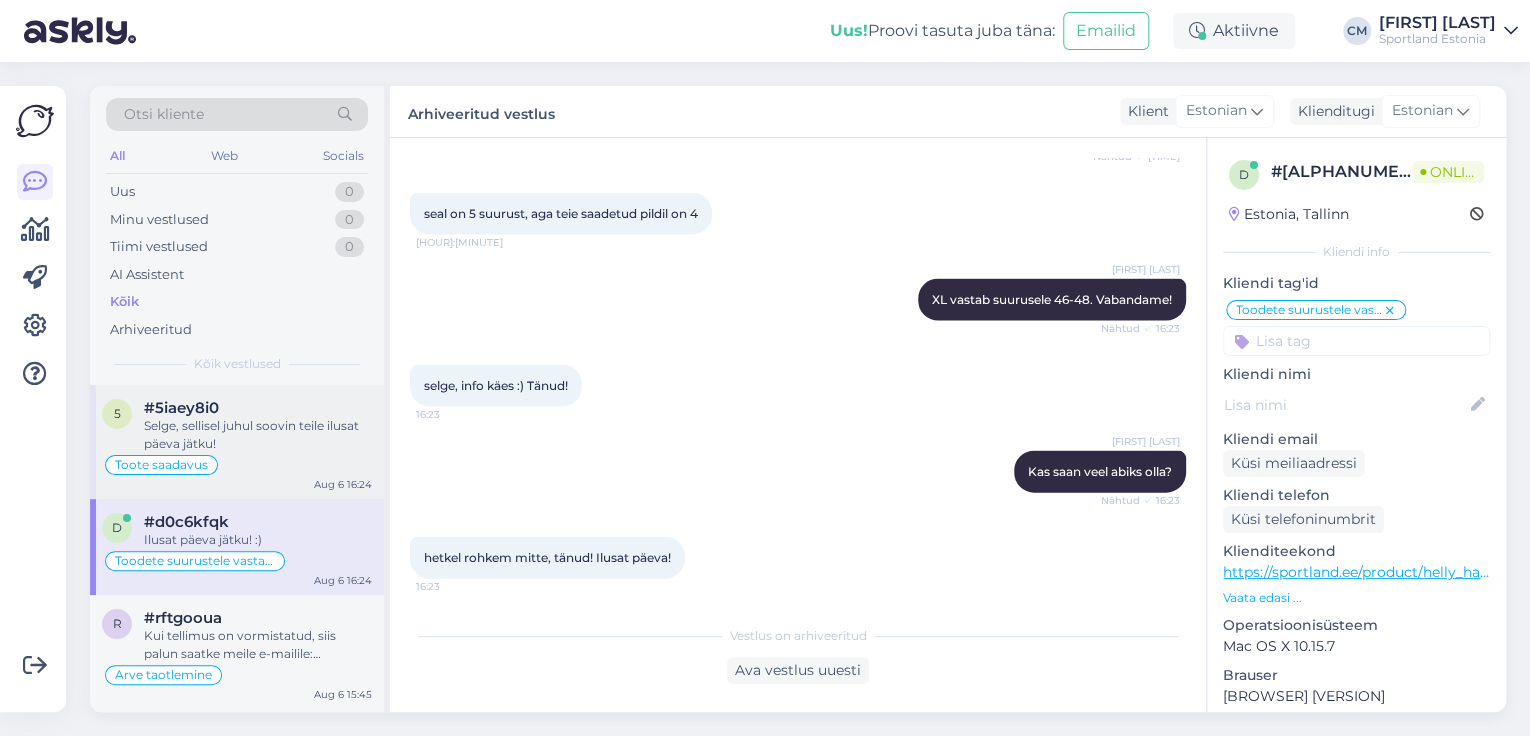 click on "[NUMBER] #[ALPHANUMERIC] Selge, sellisel juhul soovin teile ilusat päeva jätku! Toote saadavus Aug [DAY] [TIME]" at bounding box center [237, 442] 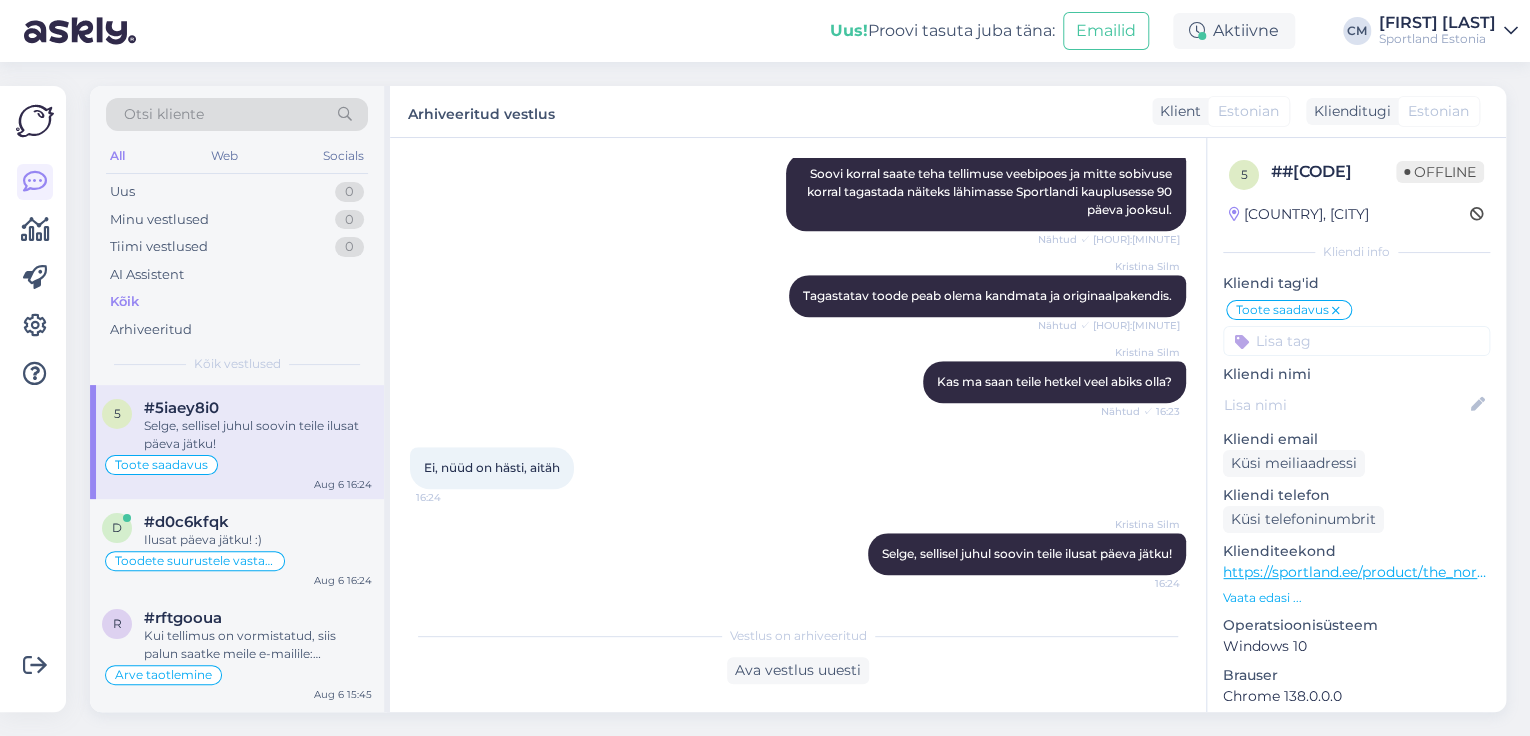 click on "[FIRST] [LAST]" at bounding box center [1437, 23] 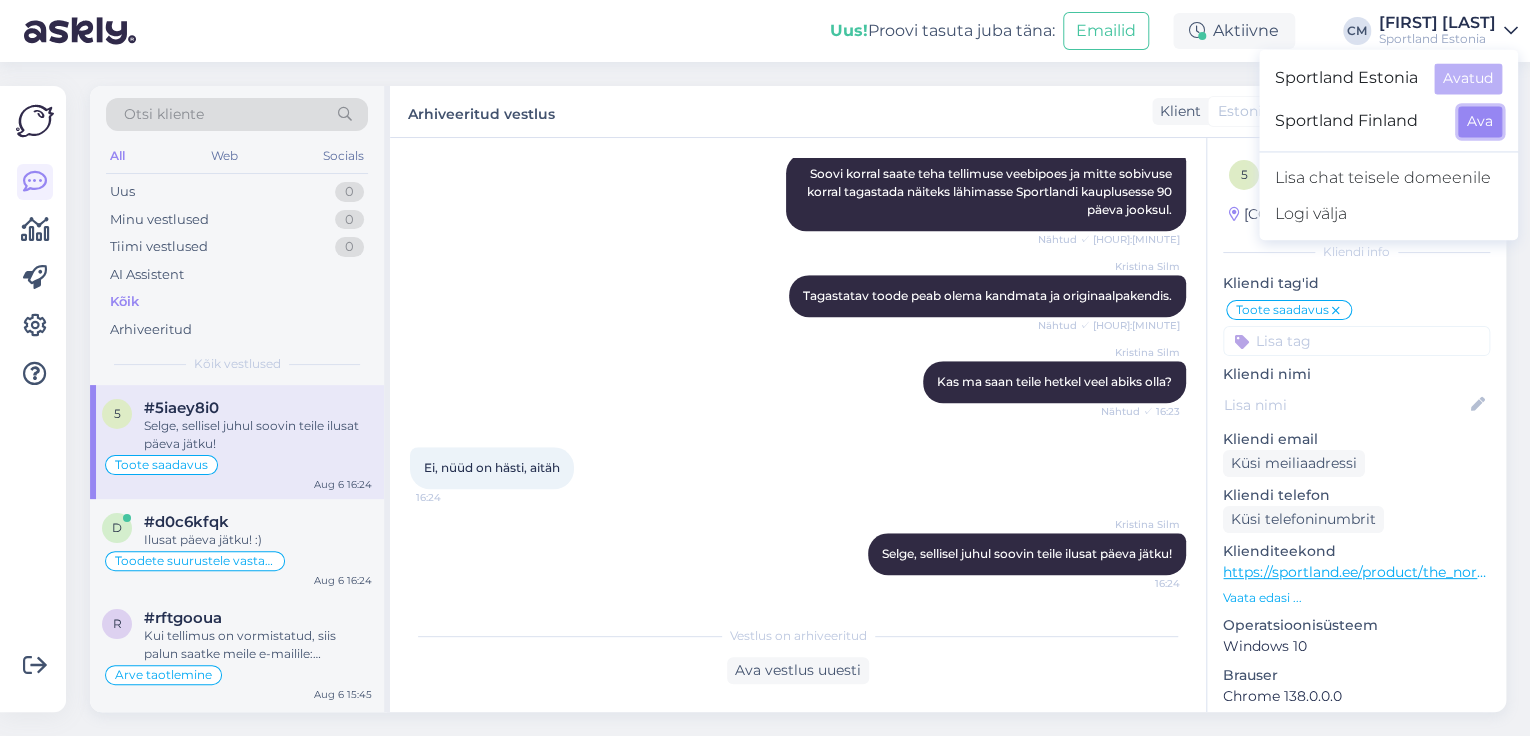 click on "Ava" at bounding box center (1480, 121) 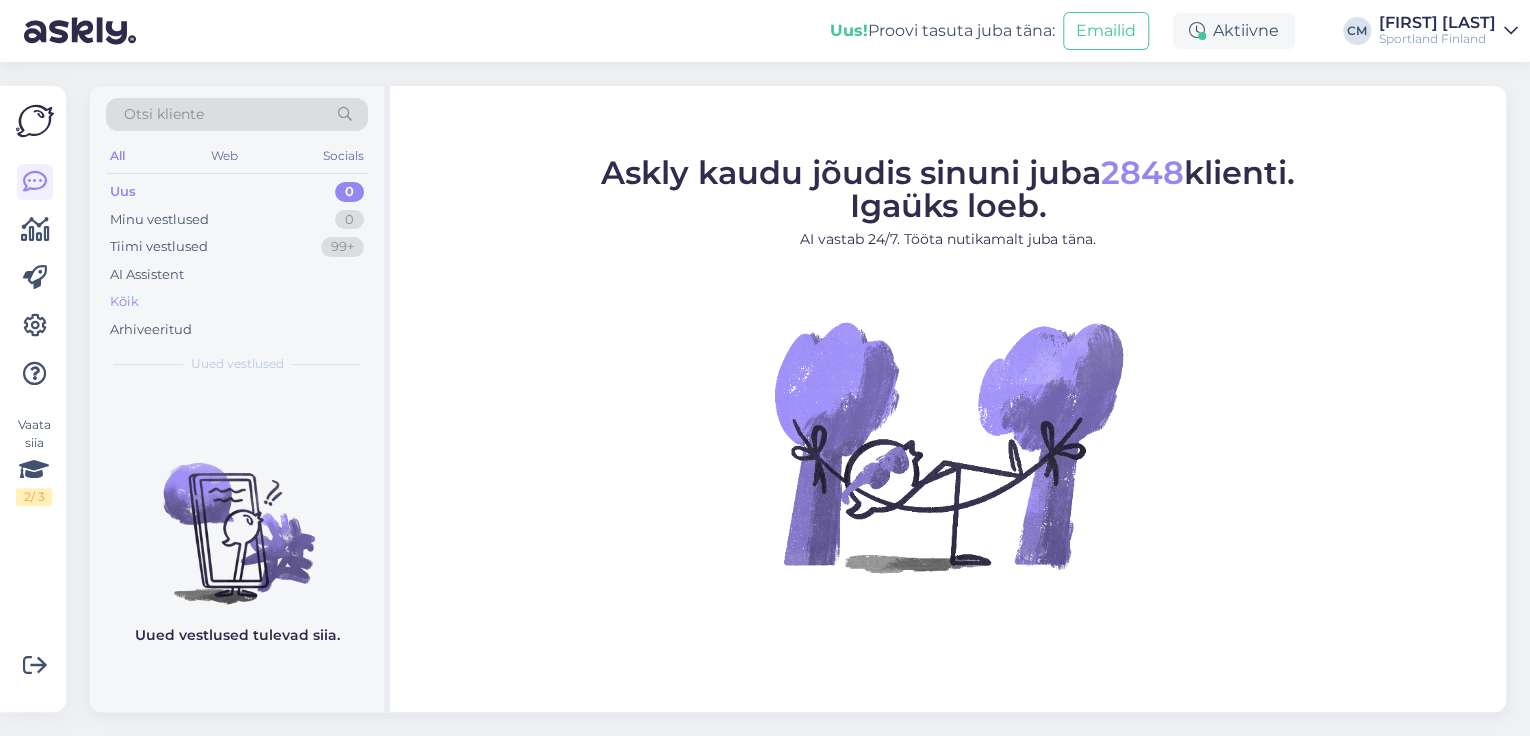 click on "Kõik" at bounding box center [237, 302] 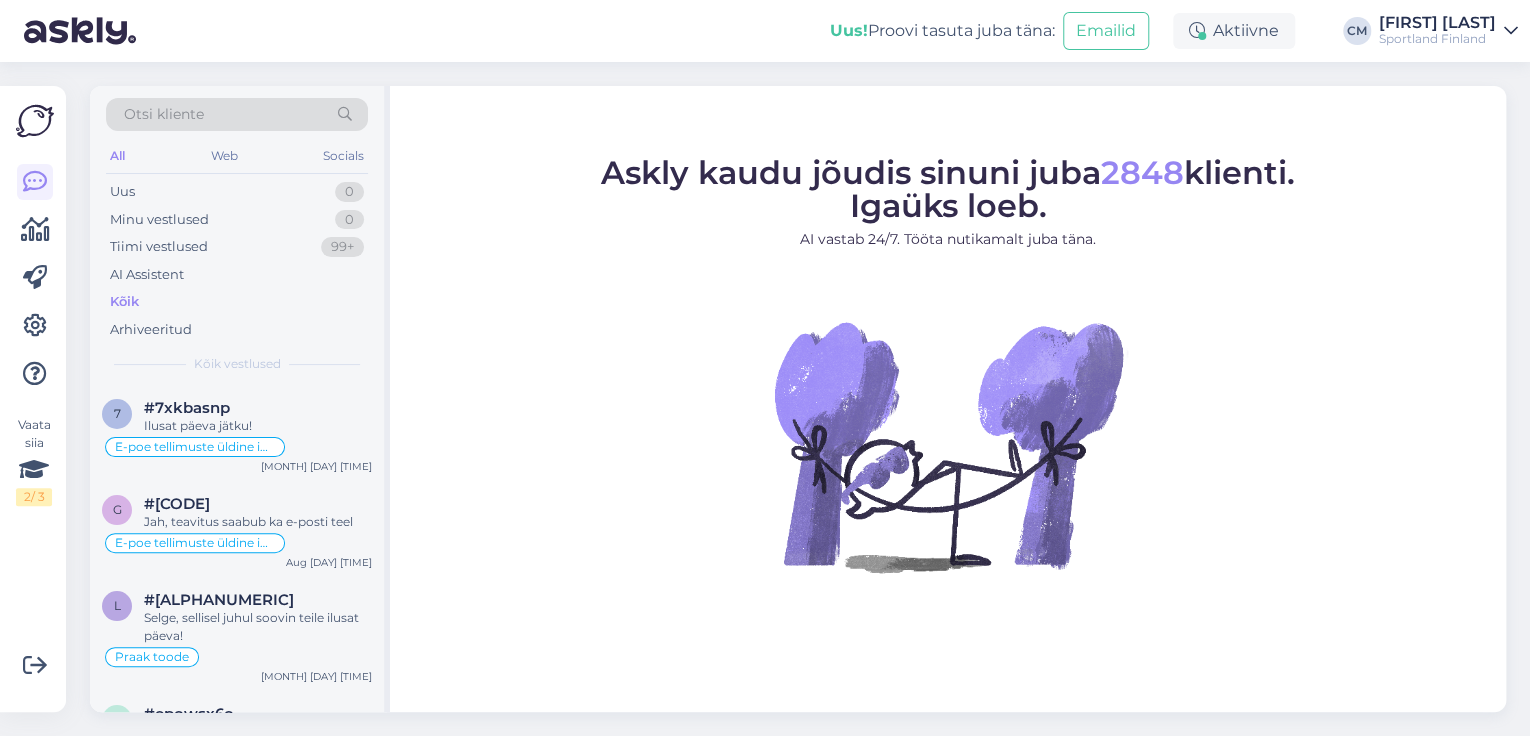 click on "Kõik" at bounding box center [237, 302] 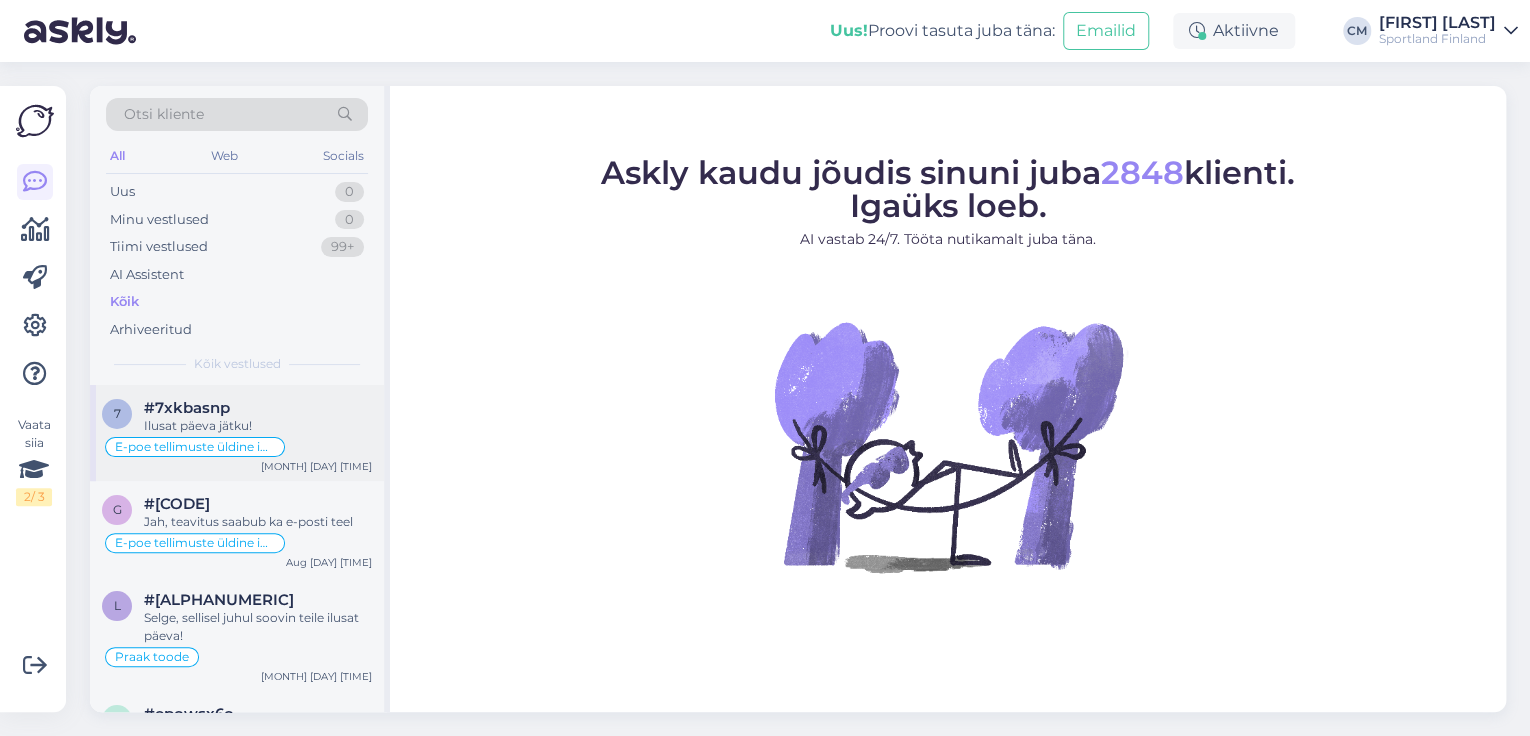 click on "Ilusat päeva jätku!" at bounding box center (258, 426) 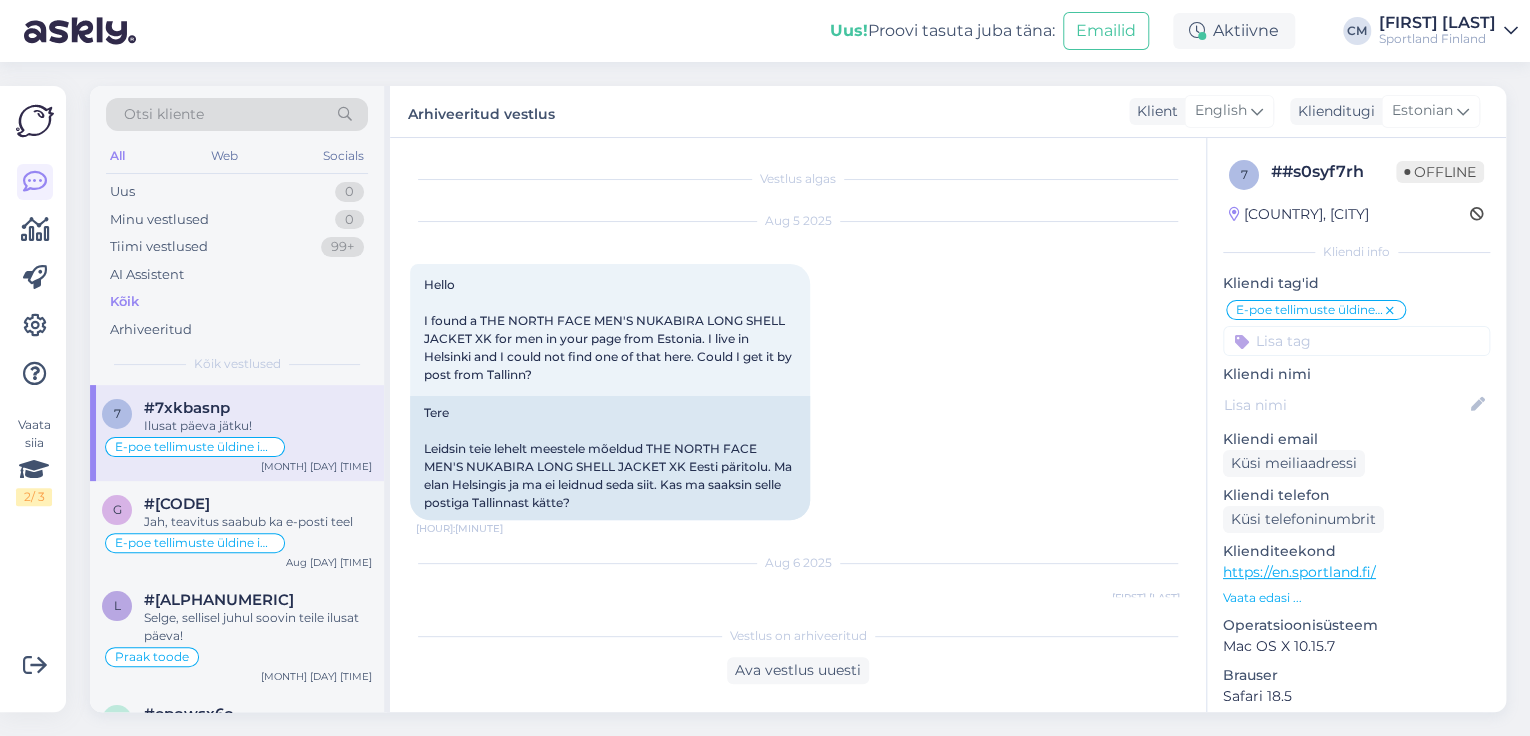scroll, scrollTop: 1420, scrollLeft: 0, axis: vertical 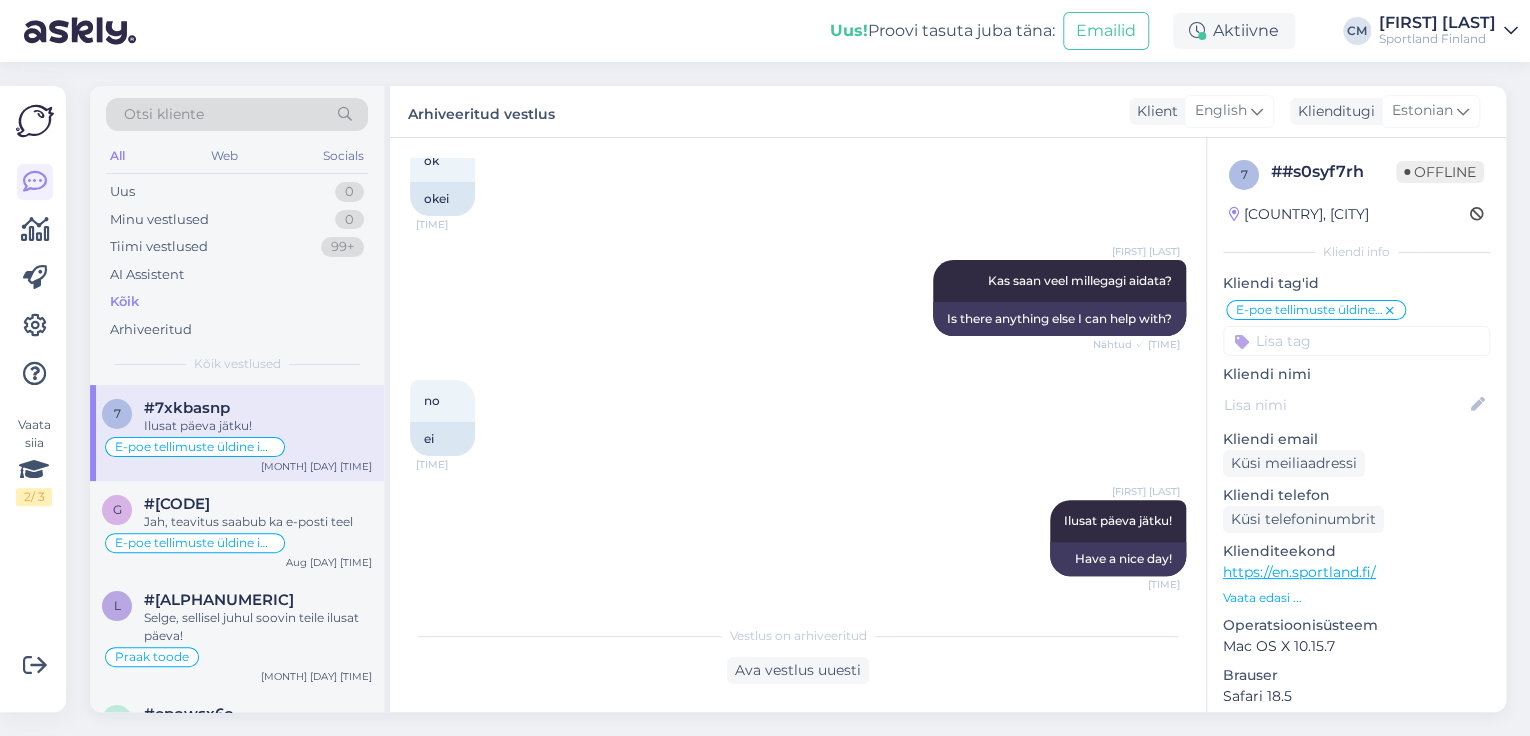 click on "[FIRST] [LAST]" at bounding box center (1437, 23) 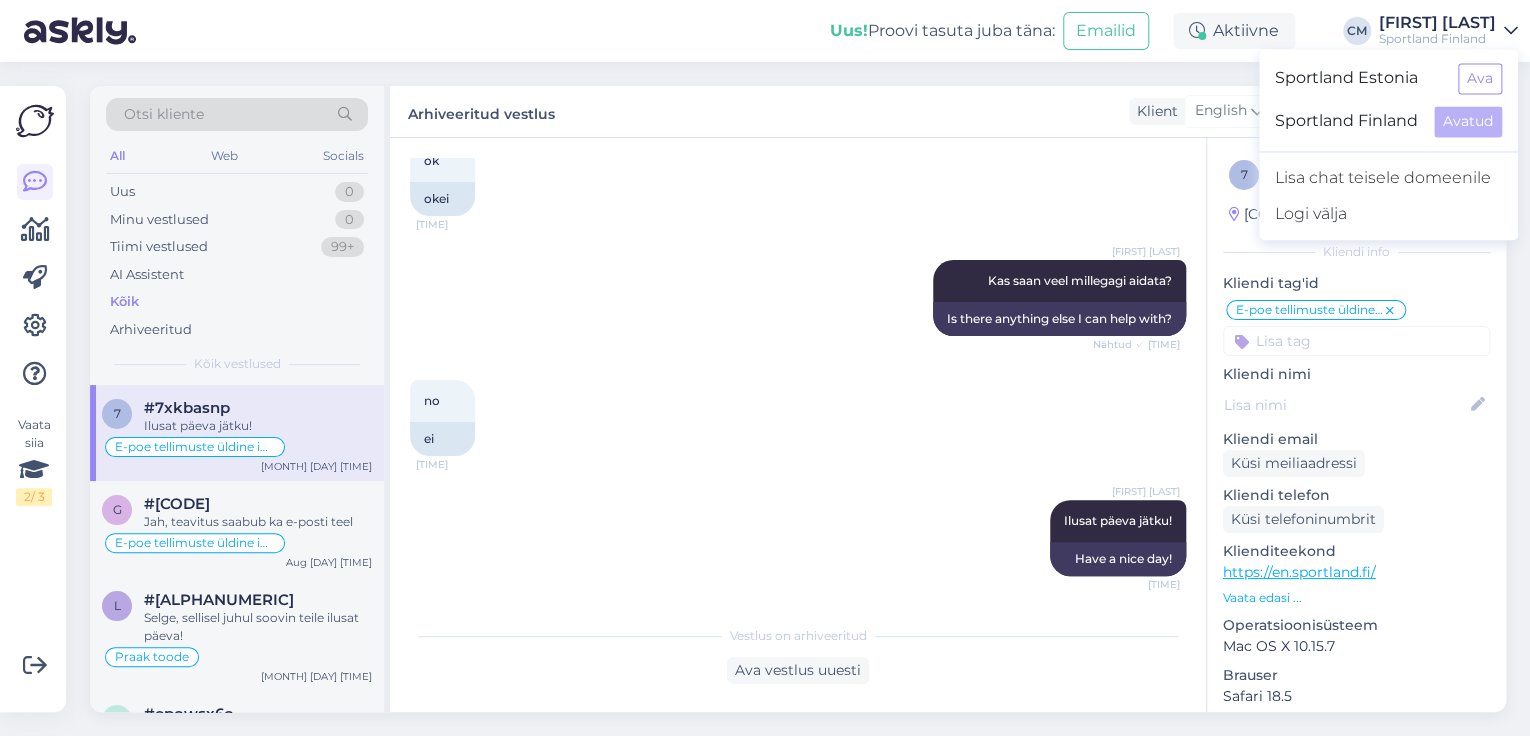 click on "Sportland Estonia Ava" at bounding box center (1388, 78) 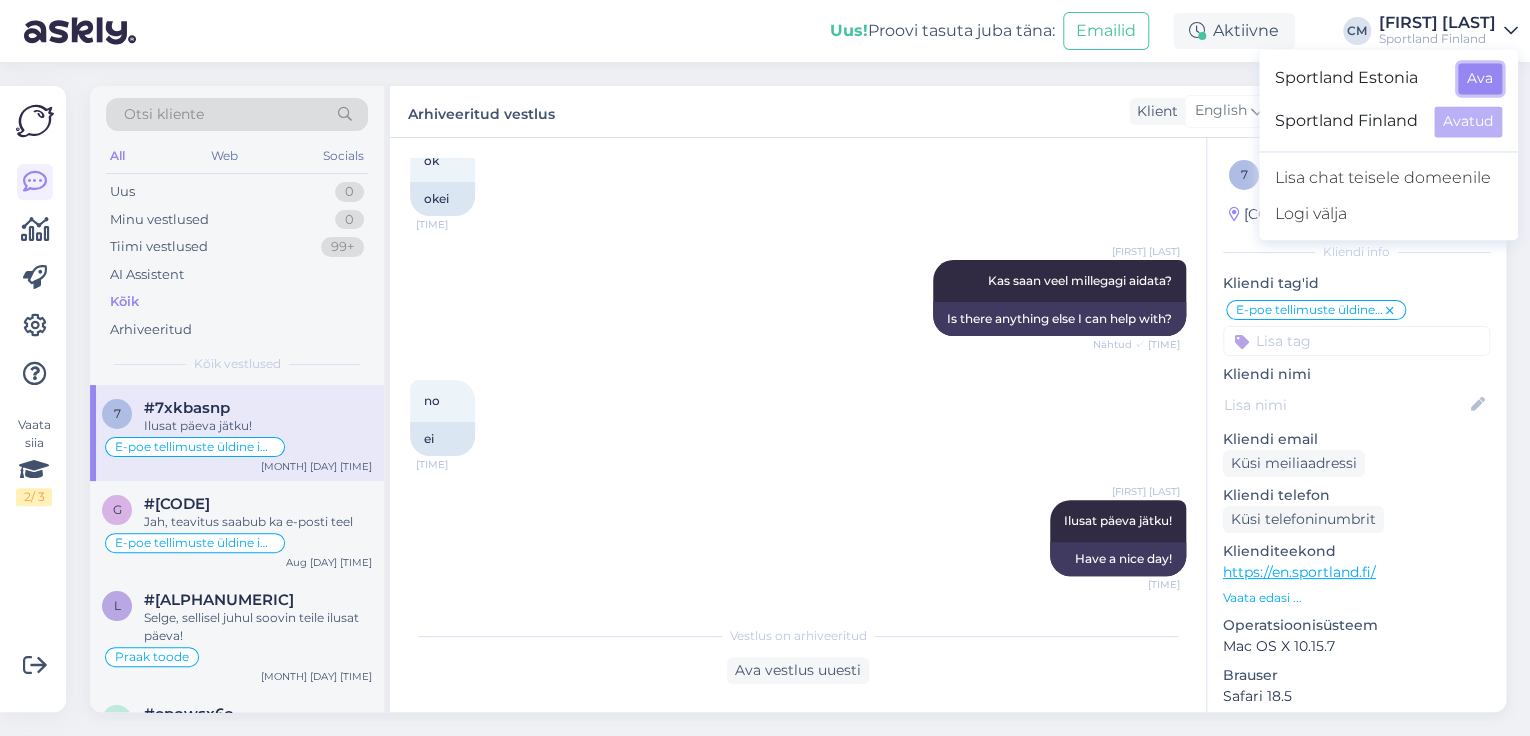 click on "Ava" at bounding box center (1480, 78) 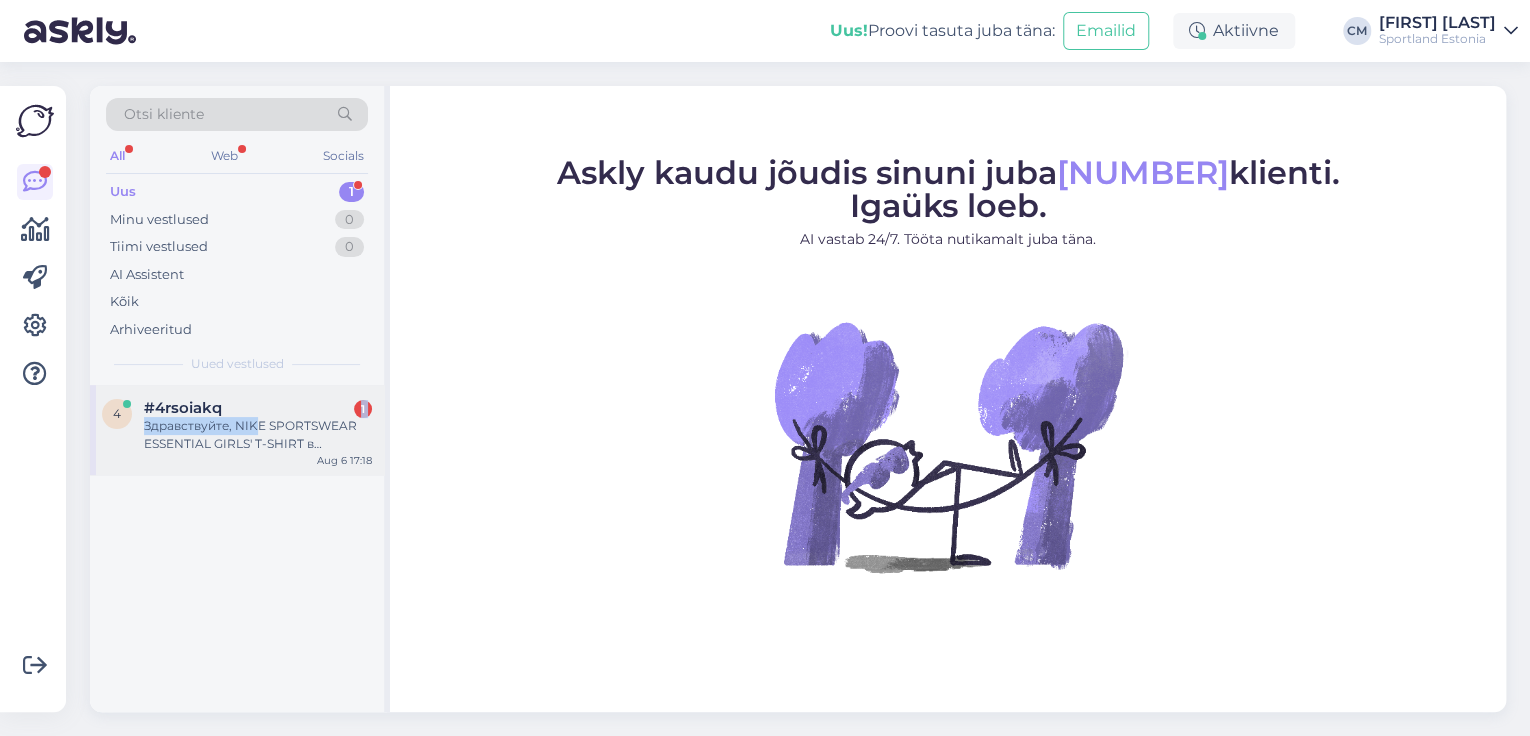 click on "[CODE] 1 Здравствуйте, NIKE SPORTSWEAR ESSENTIAL GIRLS' T-SHIRT в комплекте два аксессуара как на фото - (футболка и отличающая кофта)? Или только футболка?" at bounding box center [258, 426] 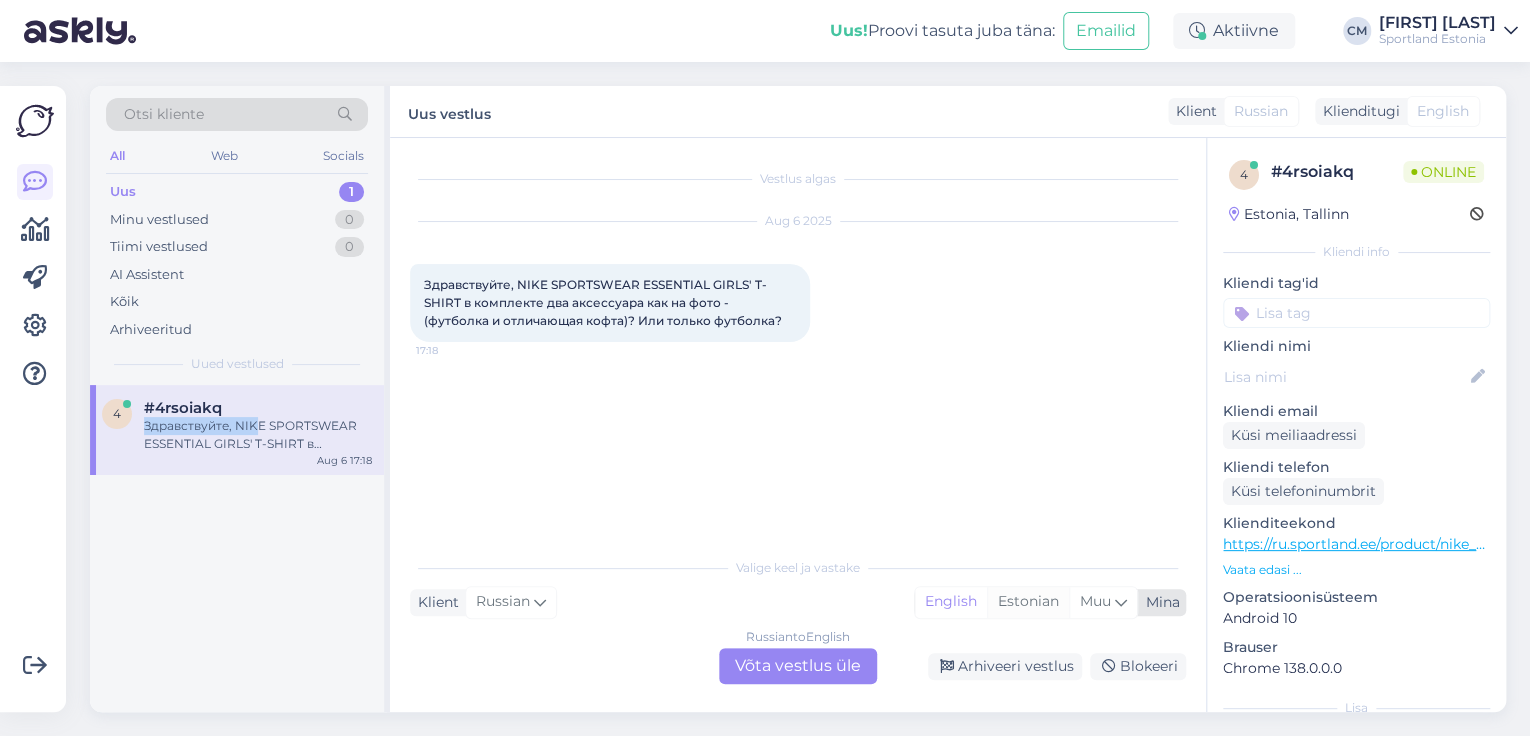 click on "Estonian" at bounding box center (1028, 602) 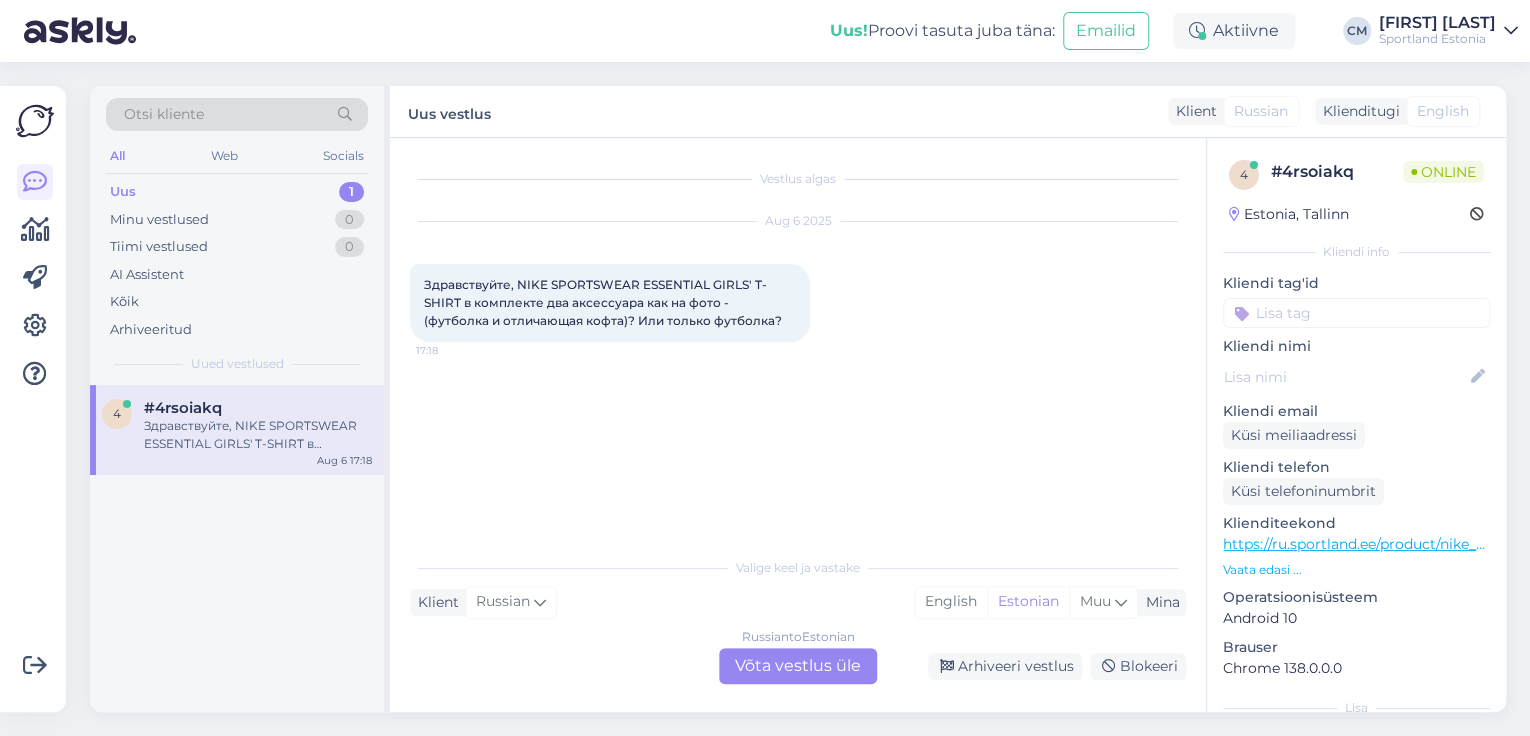 click on "Russian  to  Estonian Võta vestlus üle" at bounding box center [798, 666] 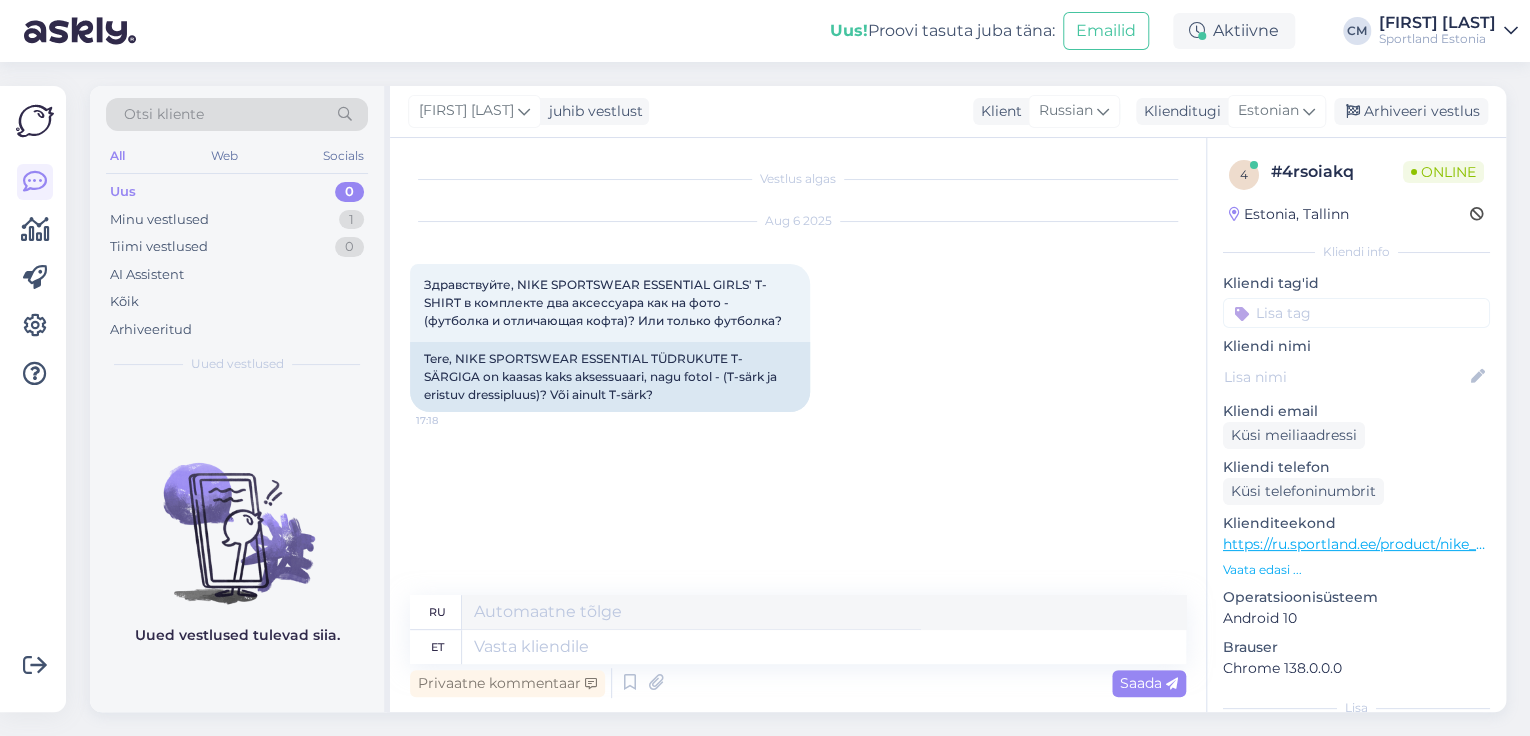 click on "Privaatne kommentaar Saada" at bounding box center (798, 683) 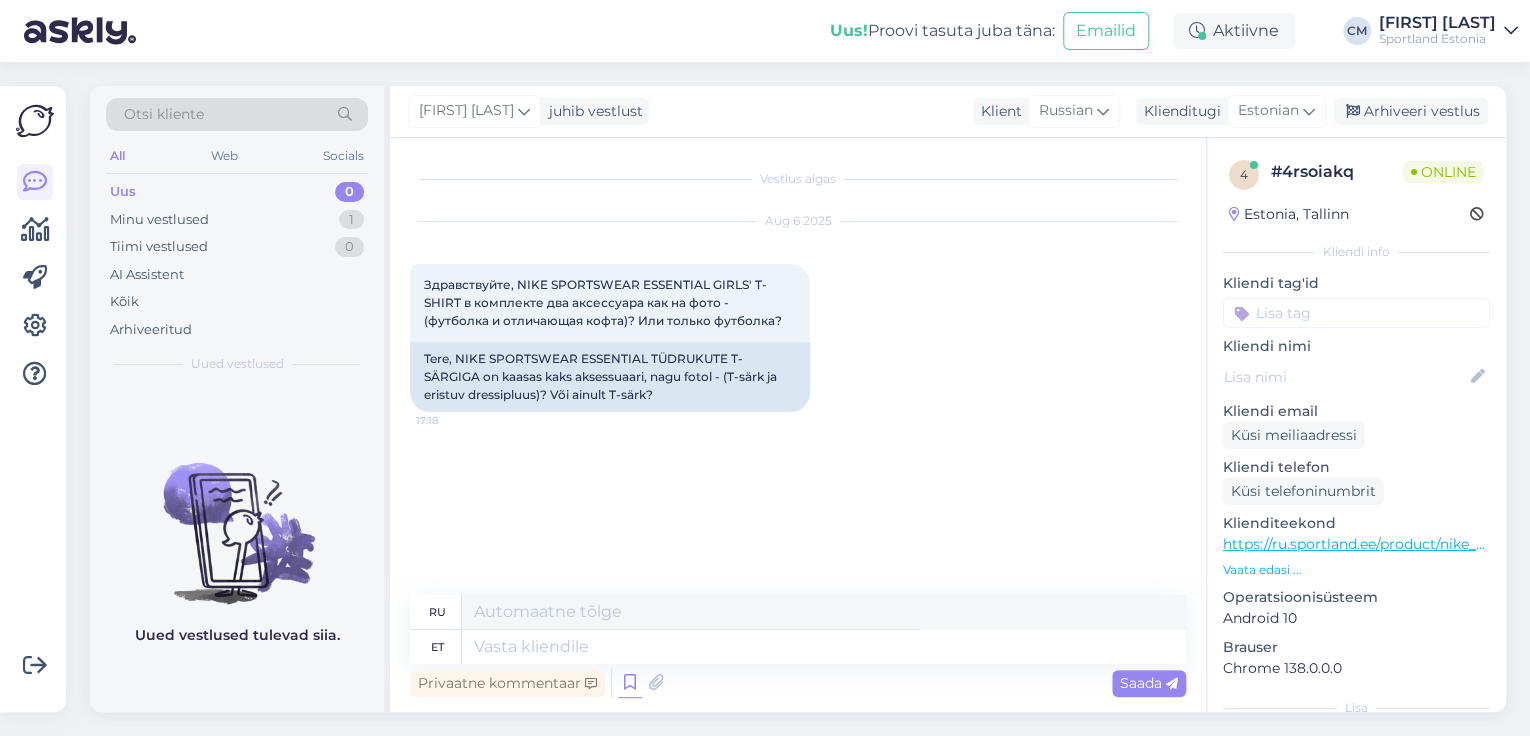 click at bounding box center (630, 683) 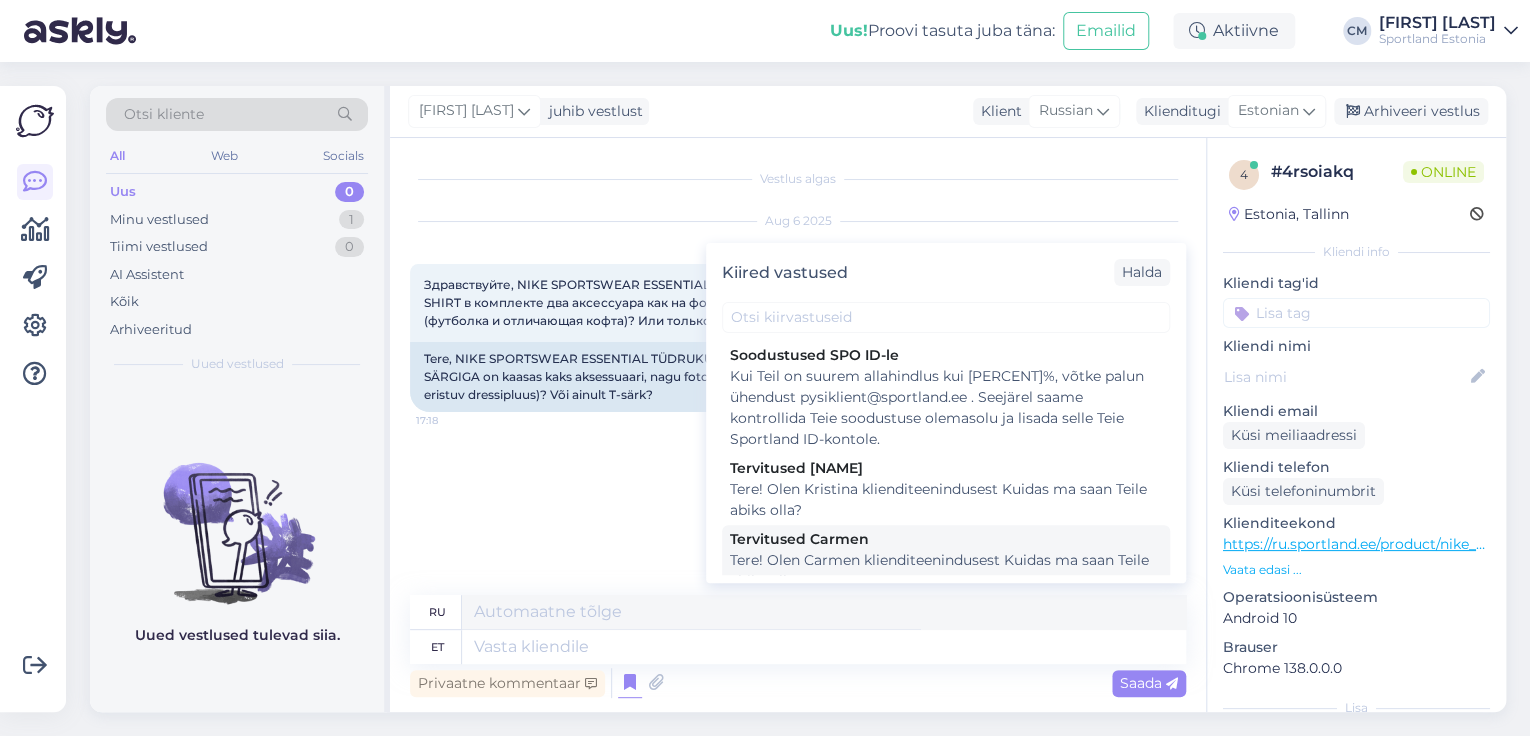 click on "Tere! Olen Carmen klienditeenindusest
Kuidas ma saan Teile abiks olla?" at bounding box center [946, 571] 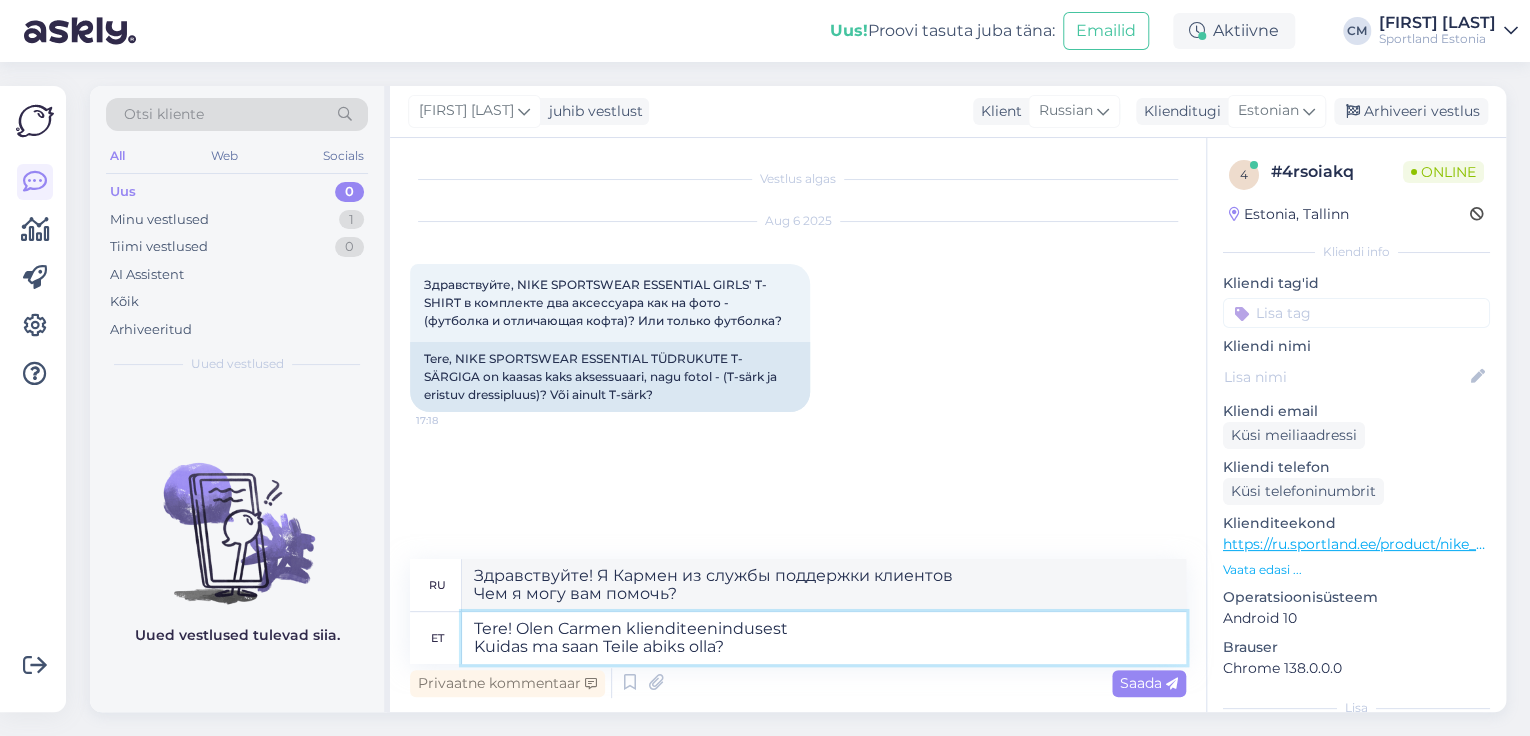 drag, startPoint x: 782, startPoint y: 657, endPoint x: 364, endPoint y: 679, distance: 418.57855 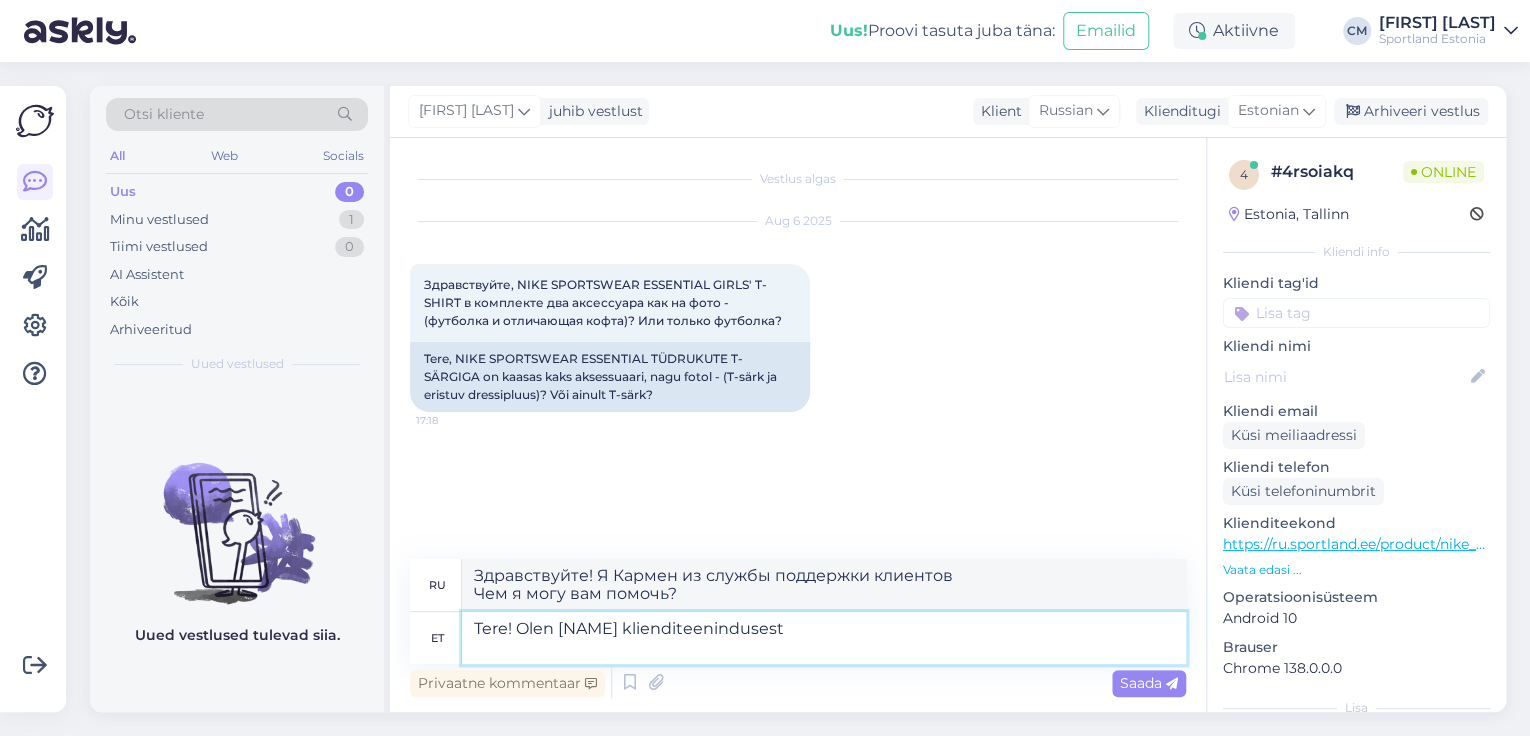type on "Tere! Olen [NAME] klienditeenindusest" 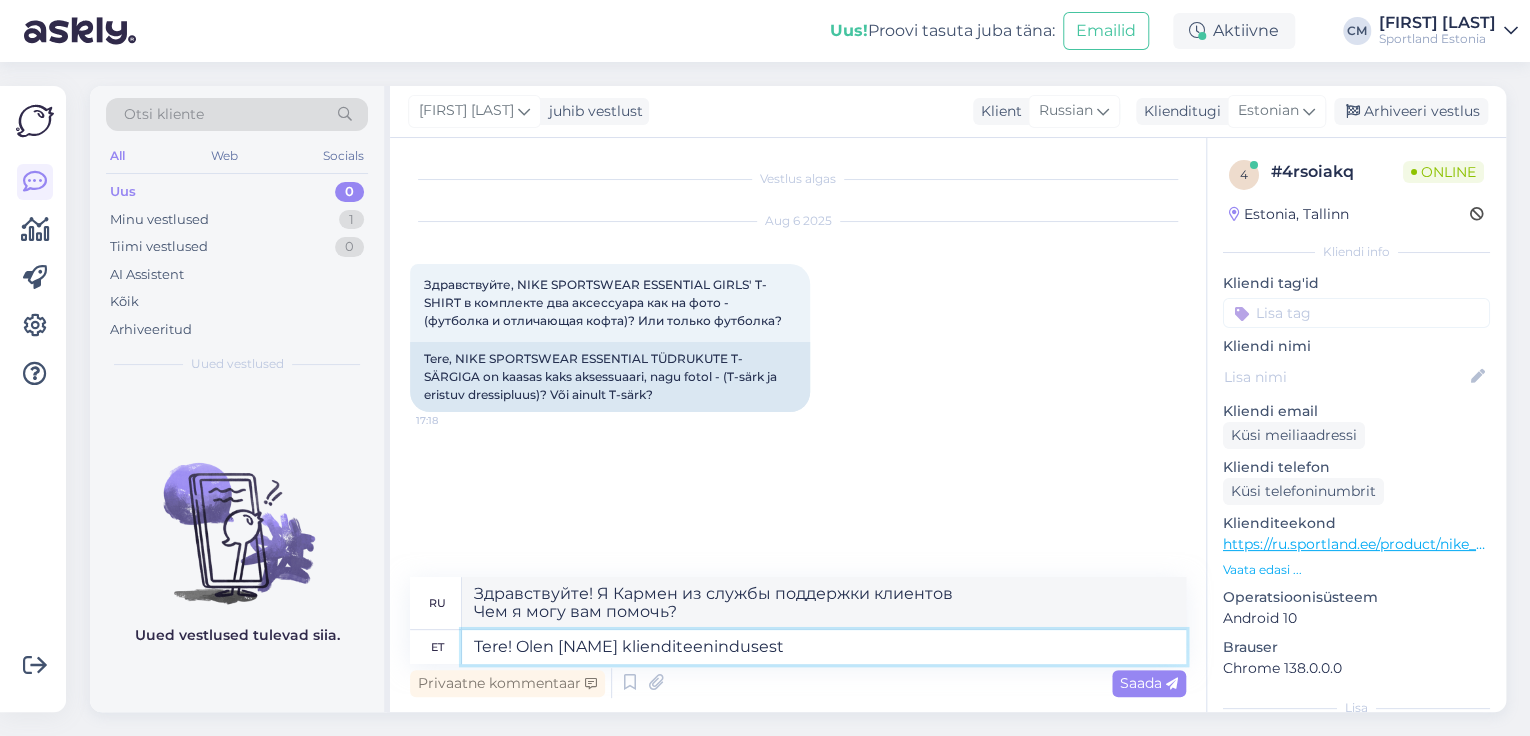 type on "Здравствуйте! Меня зовут Кармен, я из службы поддержки клиентов." 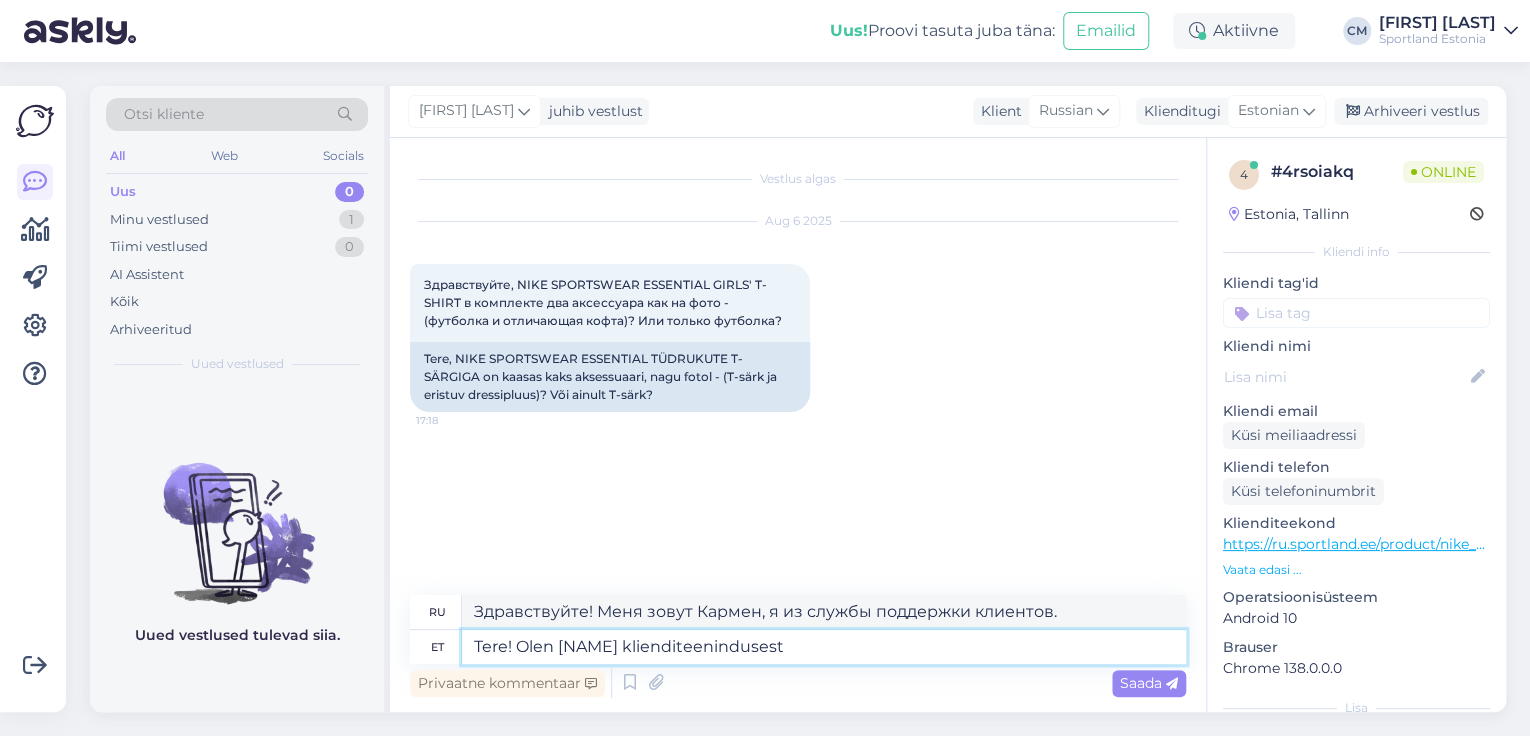 type 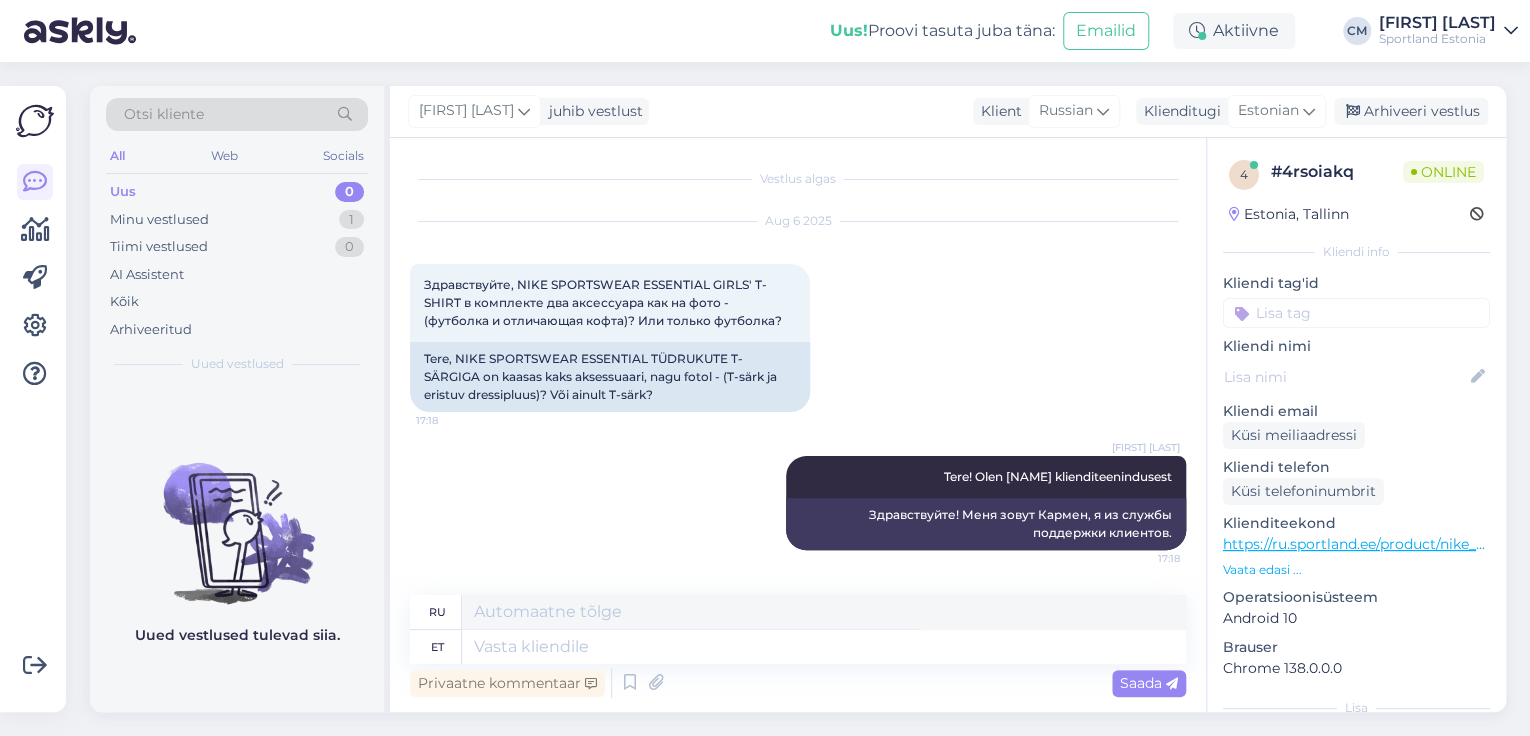 click on "https://ru.sportland.ee/product/nike_sportswear_essential_girls_t_shirt_fz5559_017?clothing_size=[NUMBER]" at bounding box center (1598, 544) 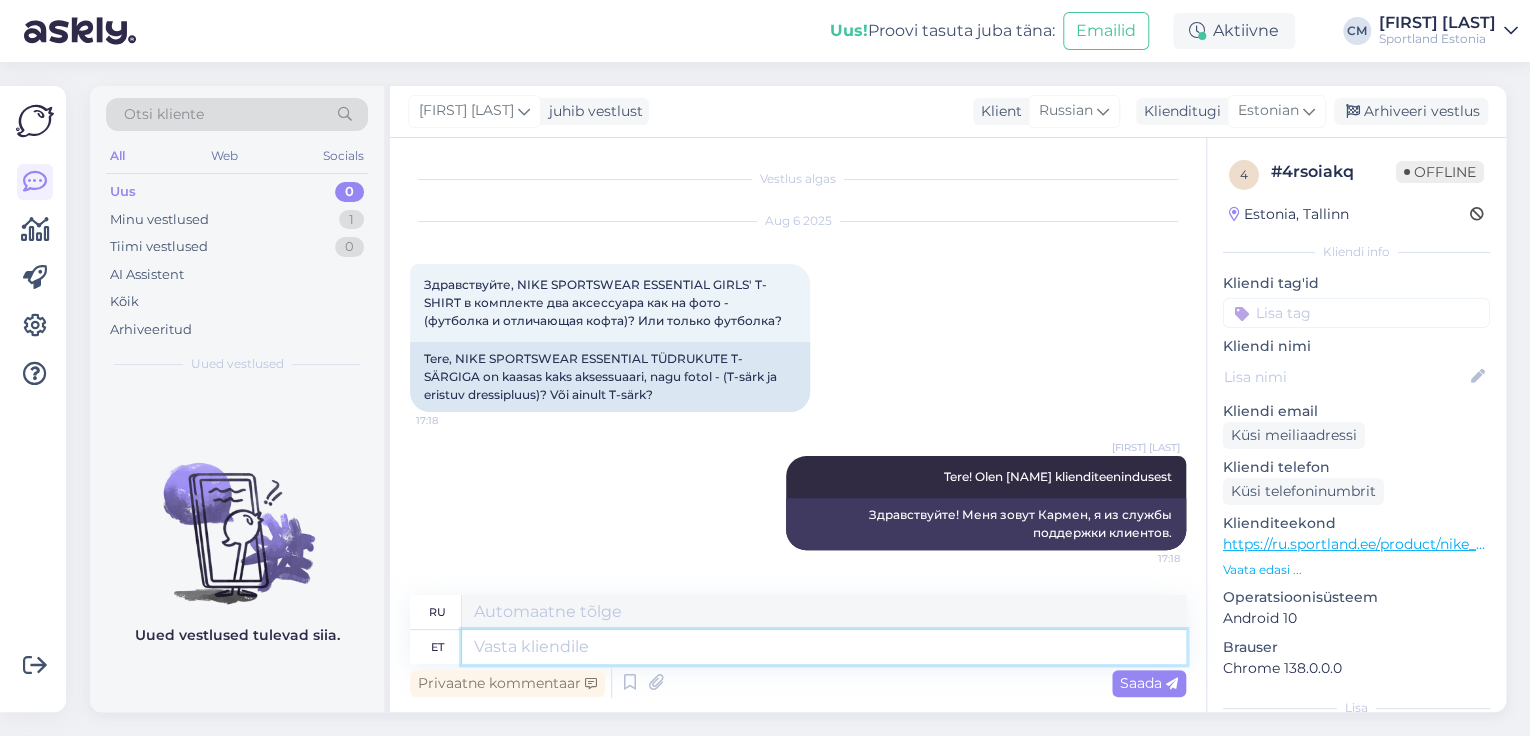 click at bounding box center (824, 647) 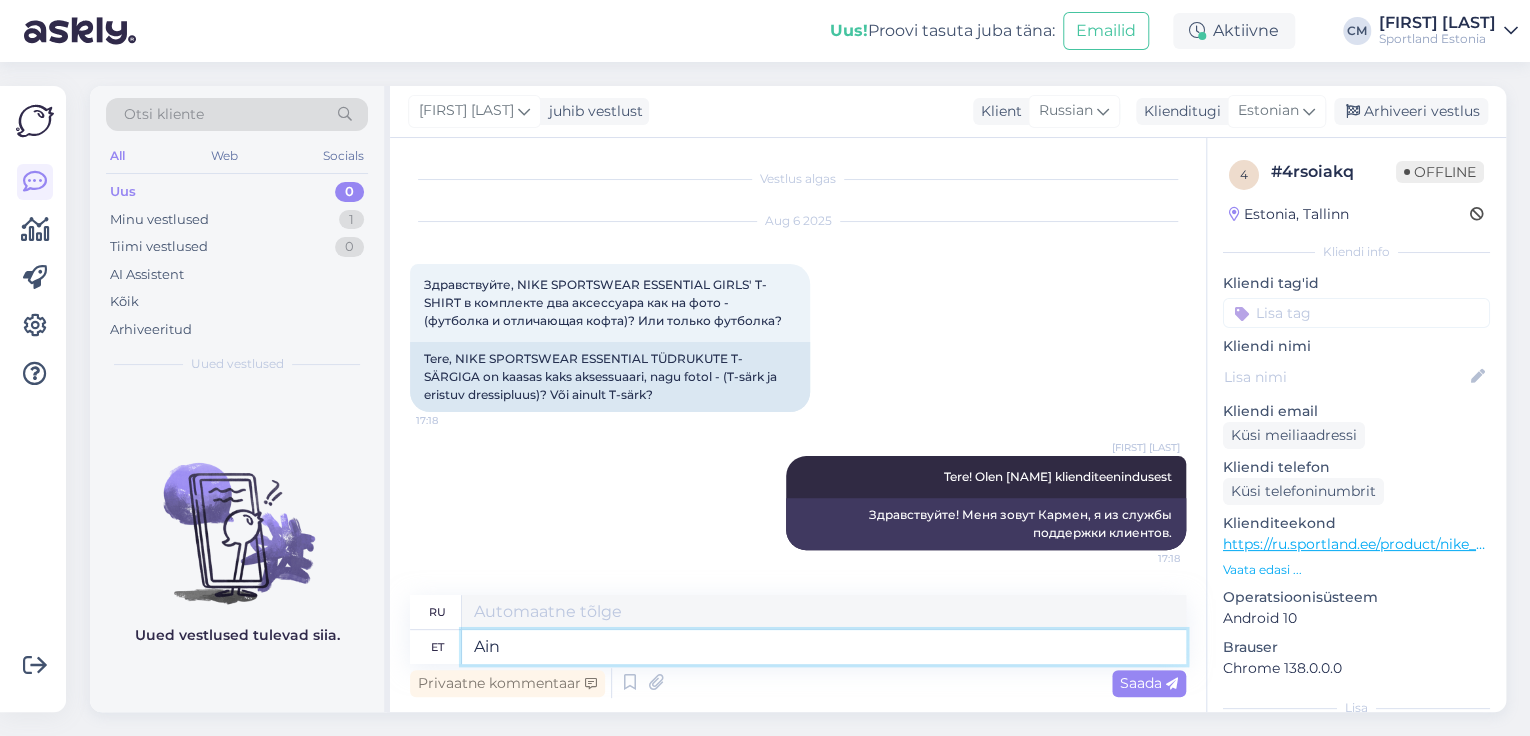 type on "Ainlt" 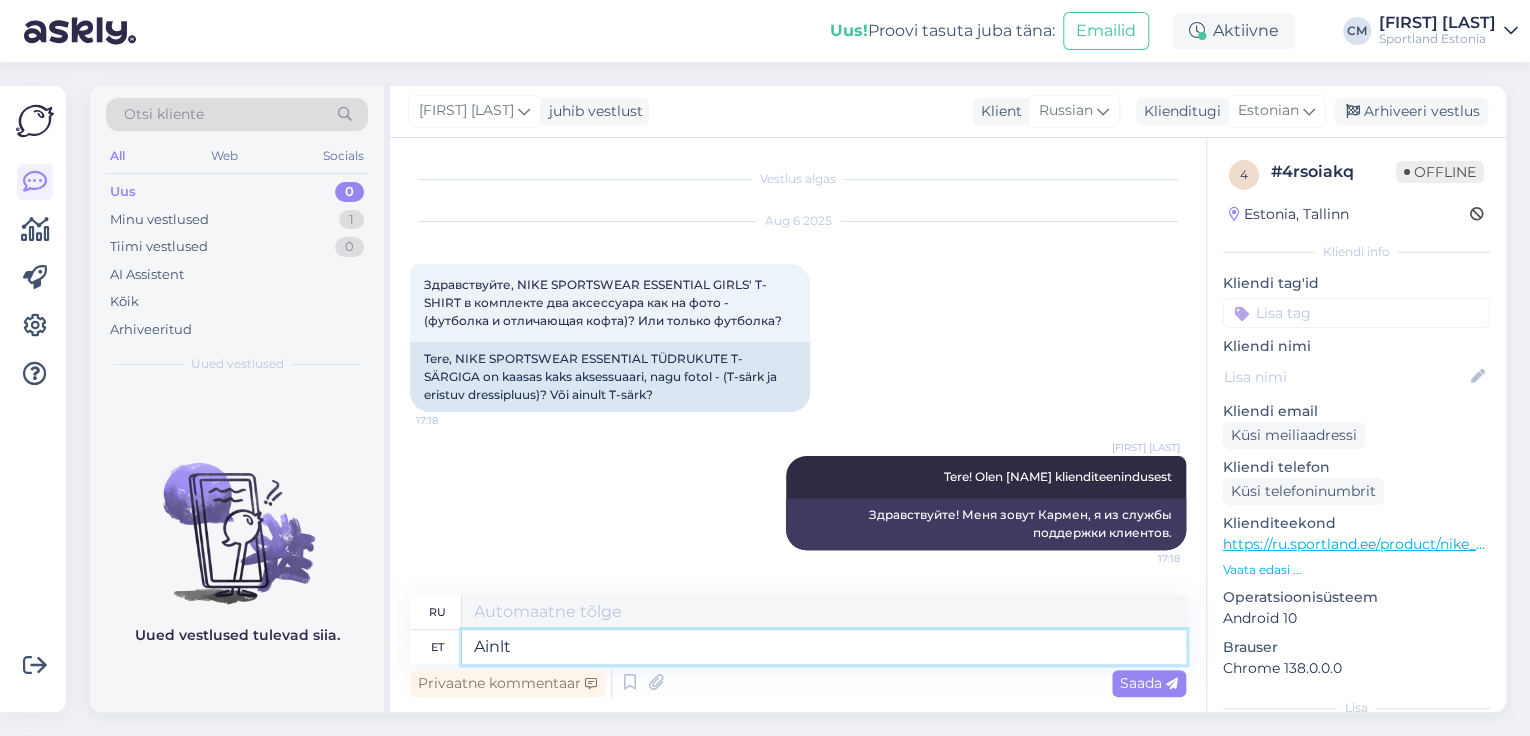 type on "Только" 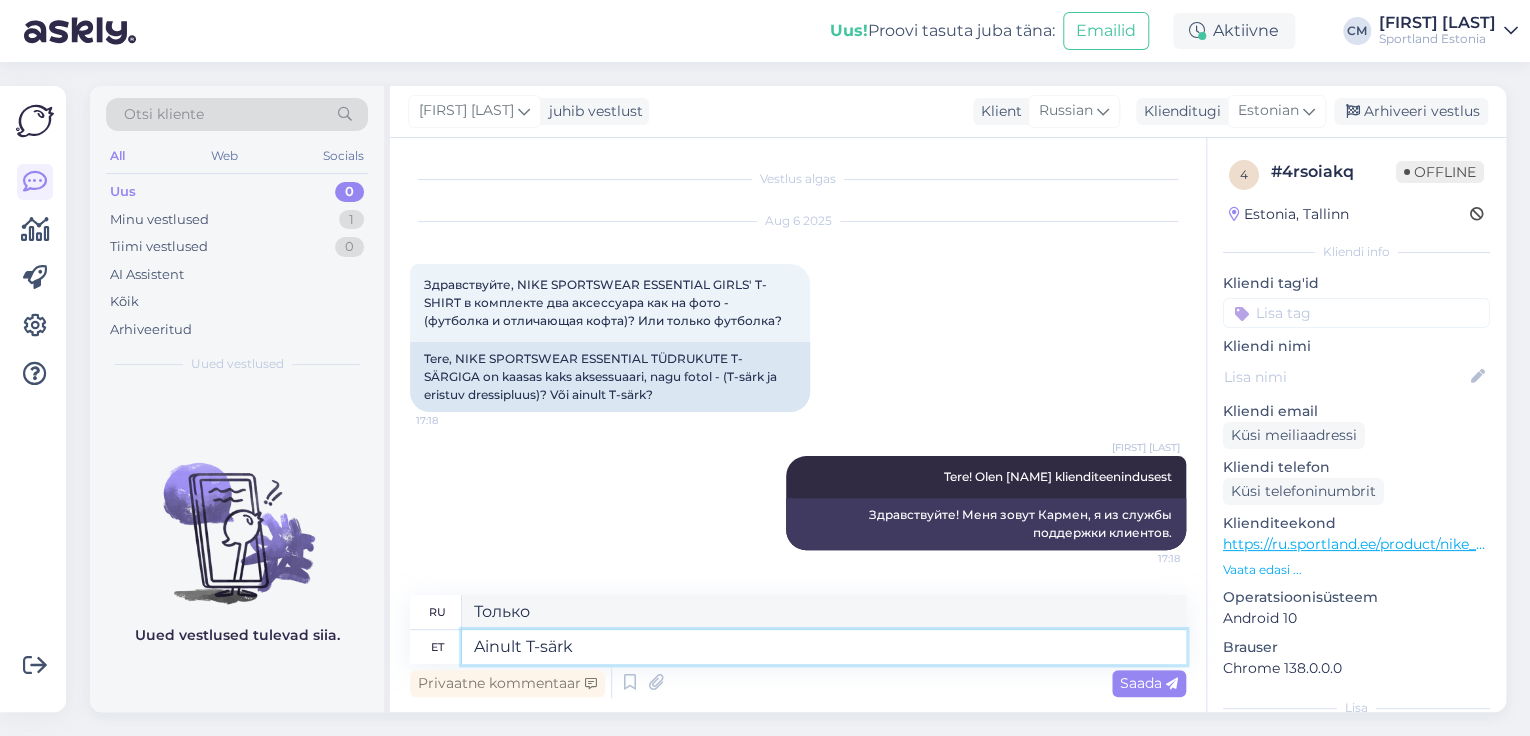 type on "Ainult T-särk." 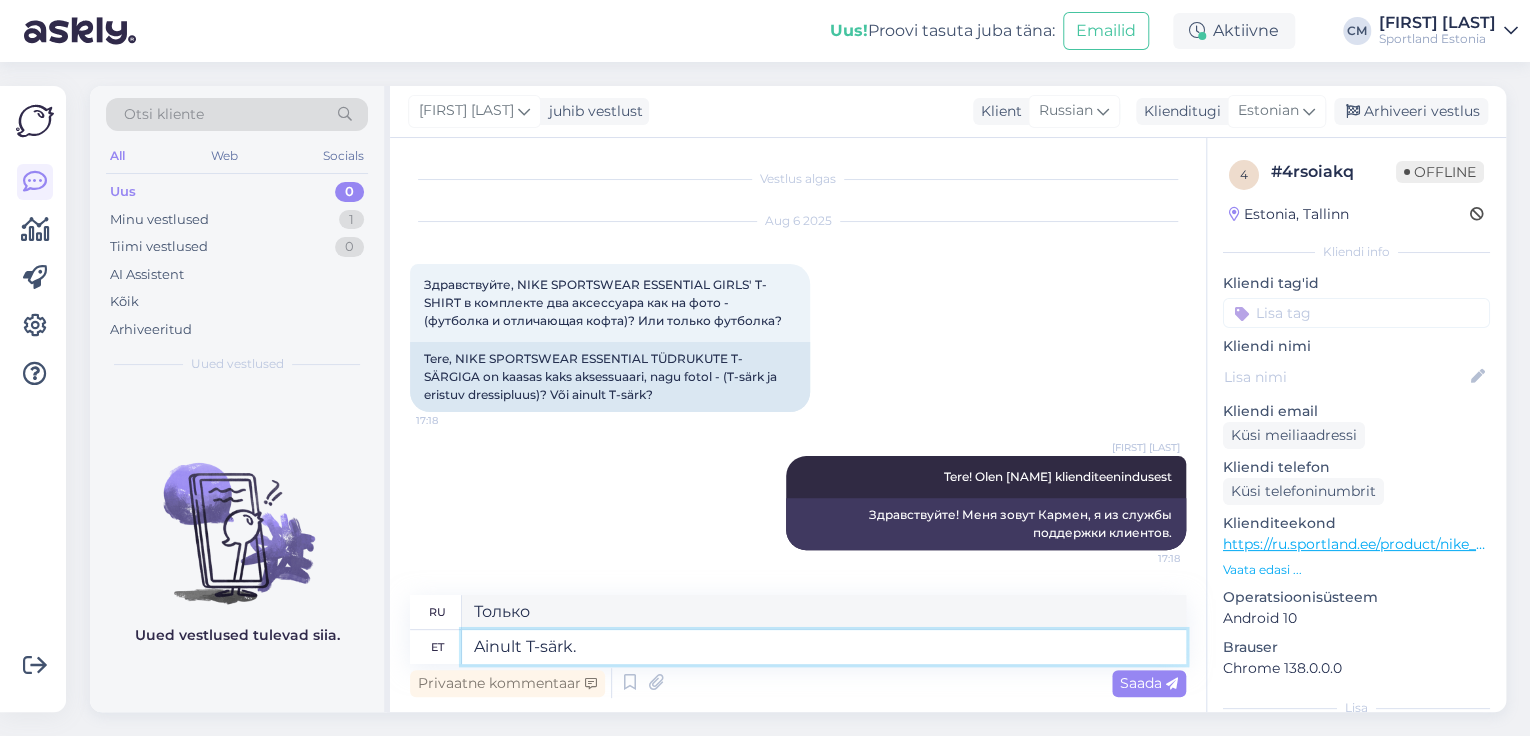 type on "Просто футболка." 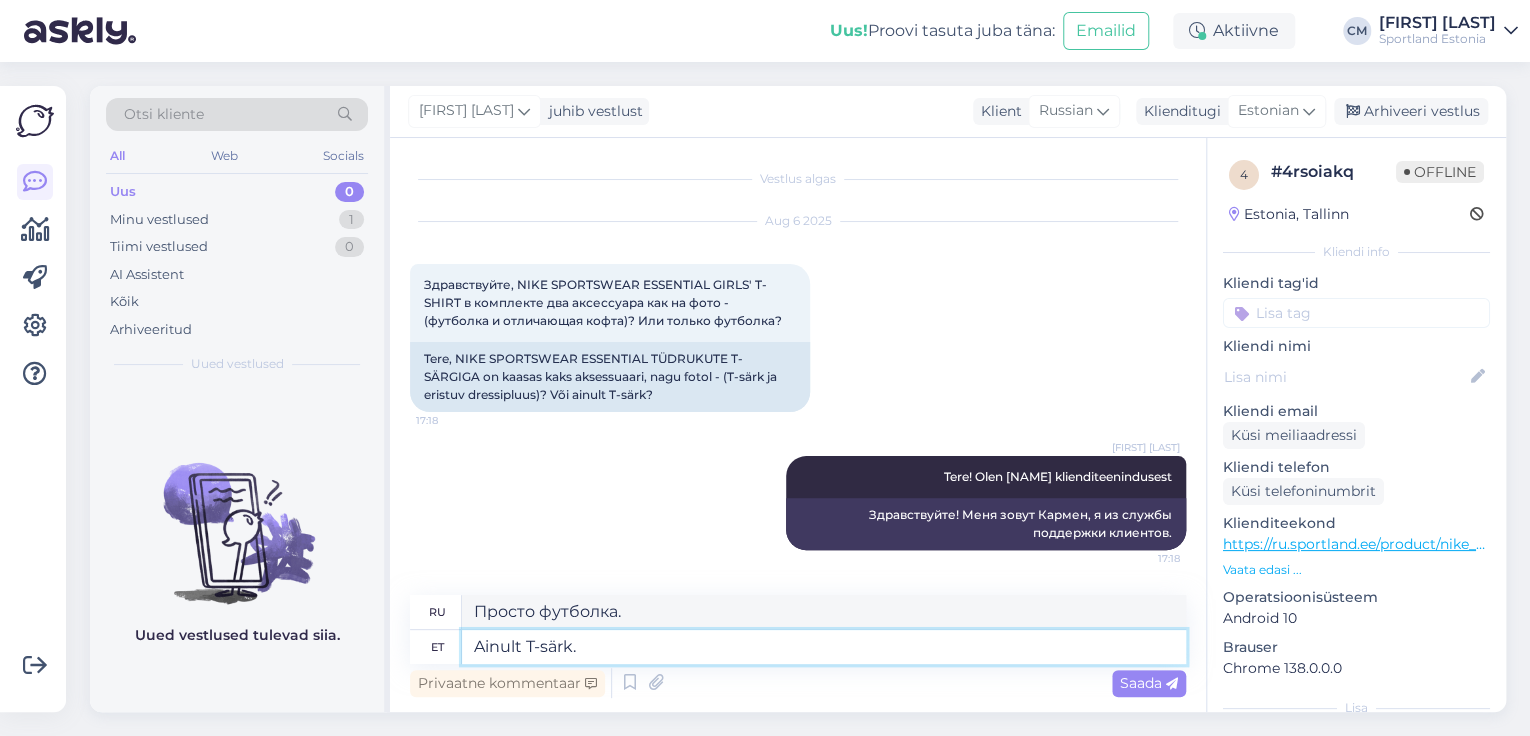 type 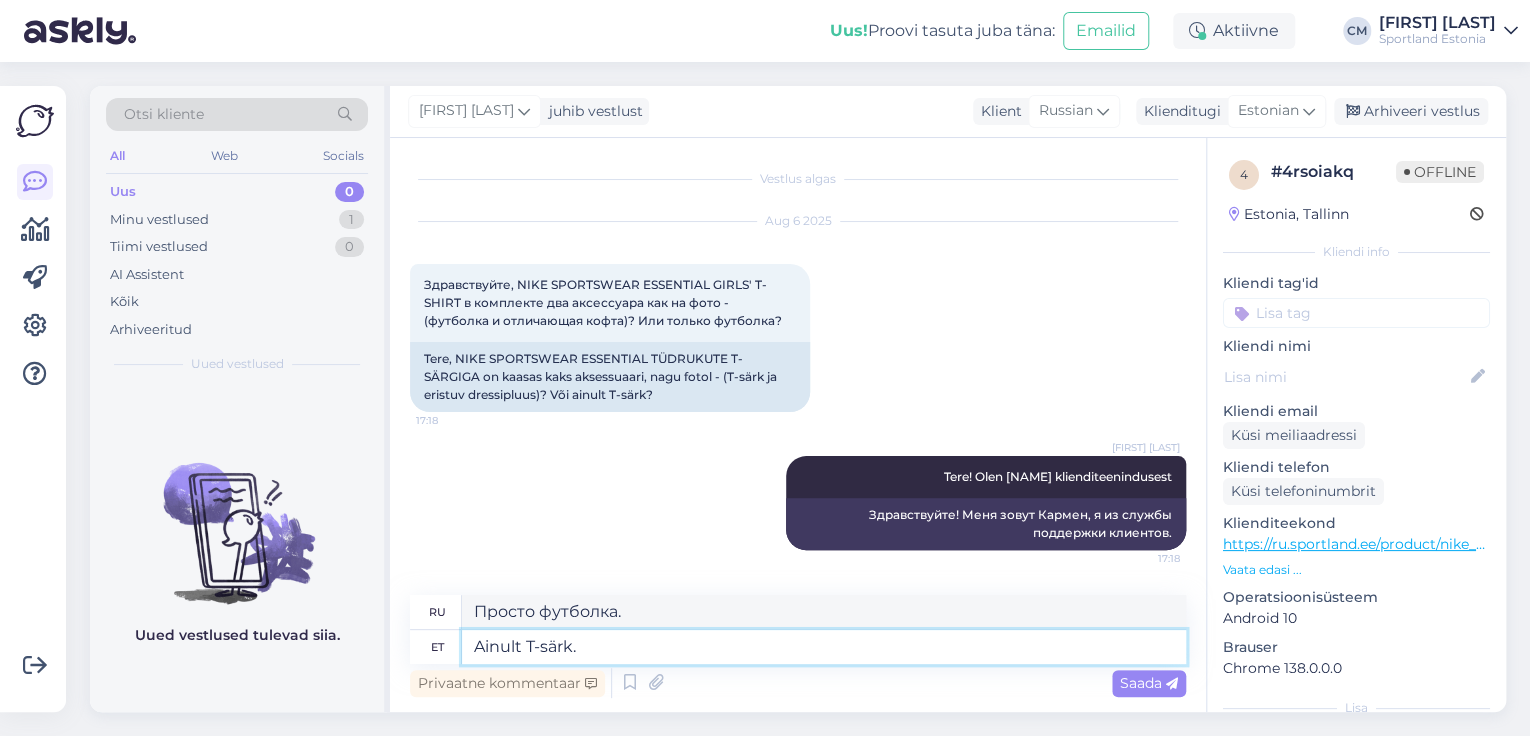 type 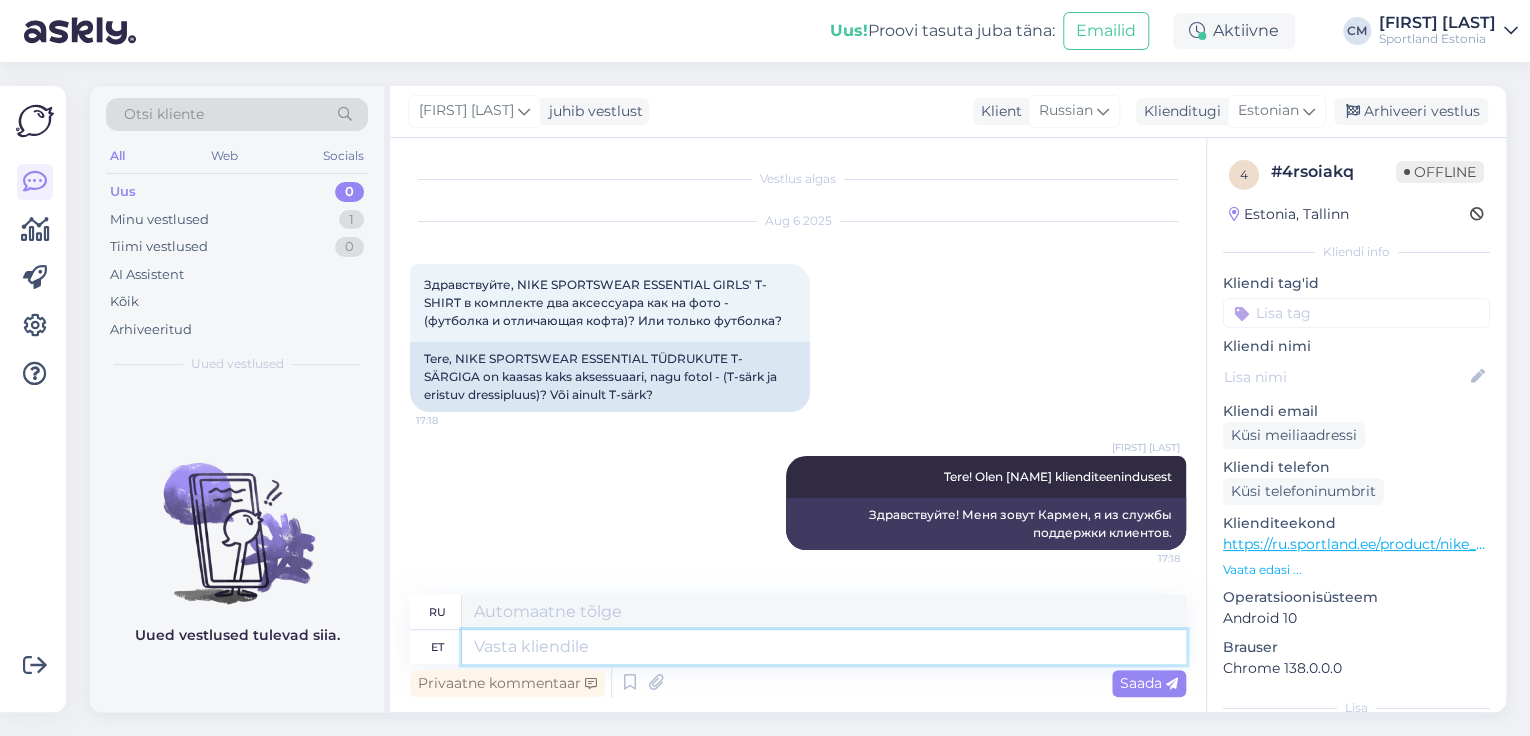 scroll, scrollTop: 115, scrollLeft: 0, axis: vertical 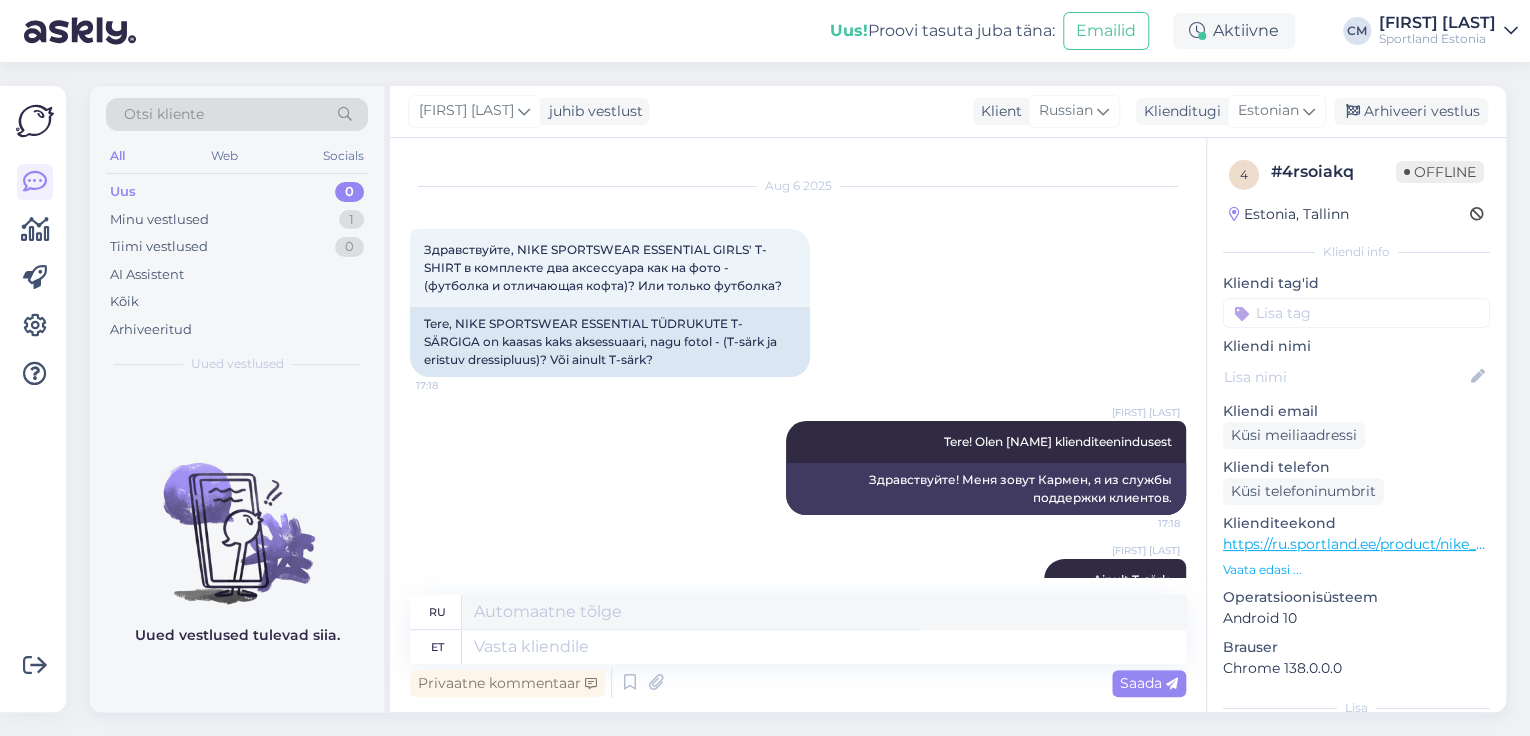 click on "Aug [DAY] [TIME] Здравствуйте, NIKE SPORTSWEAR ESSENTIAL GIRLS' T-SHIRT в комплекте два аксессуара как на фото - (футболка и отличающая кофта)? Или только футболка?
[TIME]  Tere, NIKE SPORTSWEAR ESSENTIAL TÜDRUKUTE T-SÄRGIGA on kaasas kaks aksessuaari, nagu fotol - (T-särk ja eristuv dressipluus)? Või ainult T-särk?" at bounding box center (798, 282) 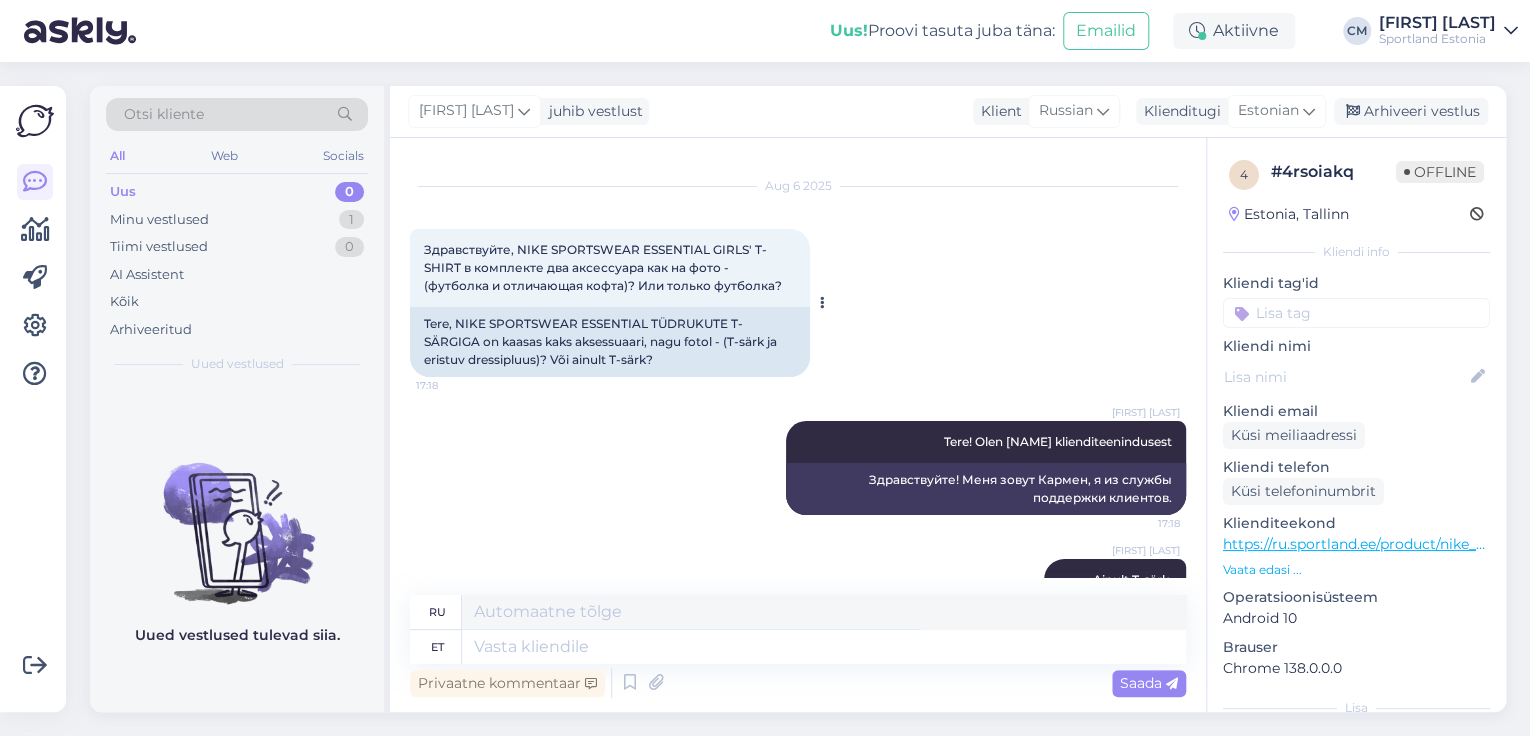 scroll, scrollTop: 114, scrollLeft: 0, axis: vertical 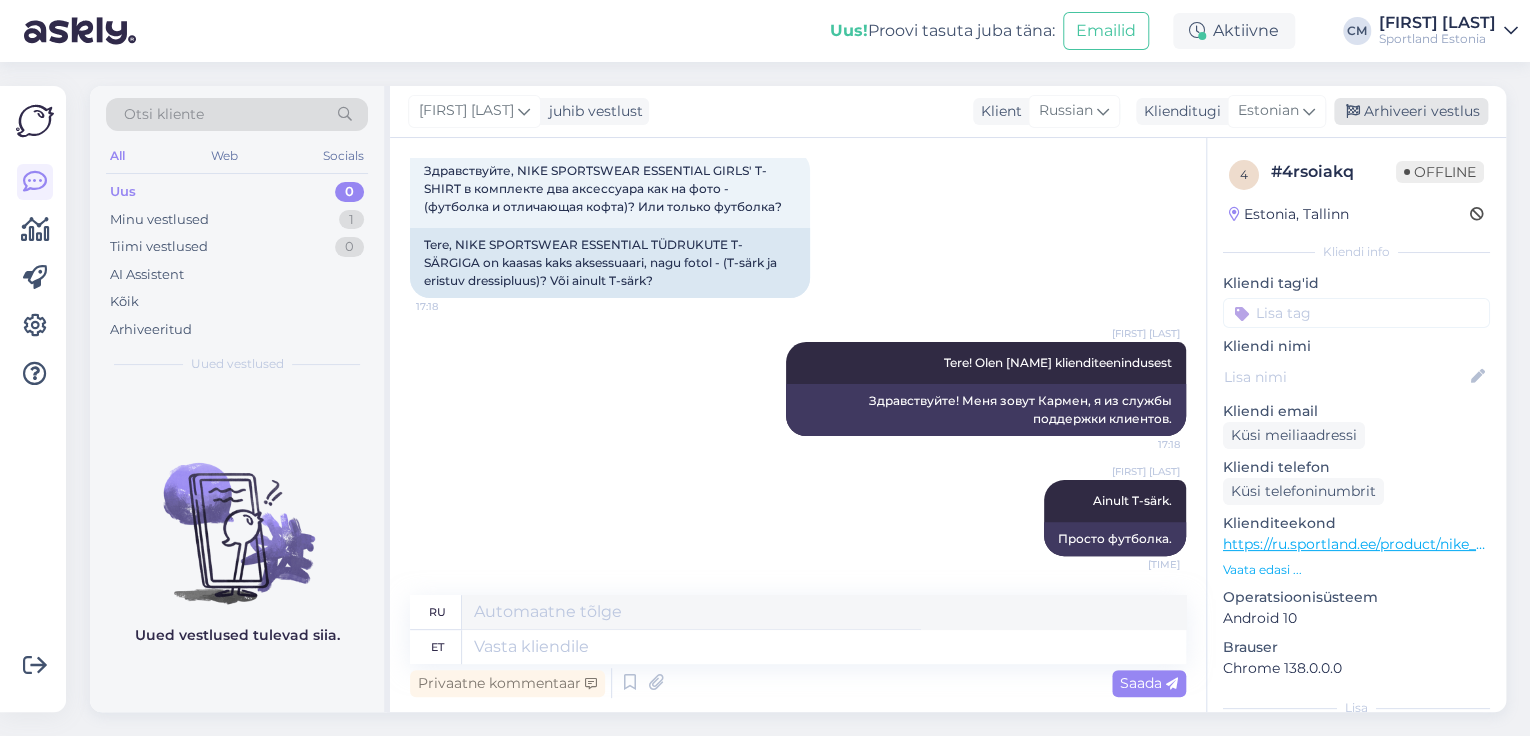click on "Arhiveeri vestlus" at bounding box center (1411, 111) 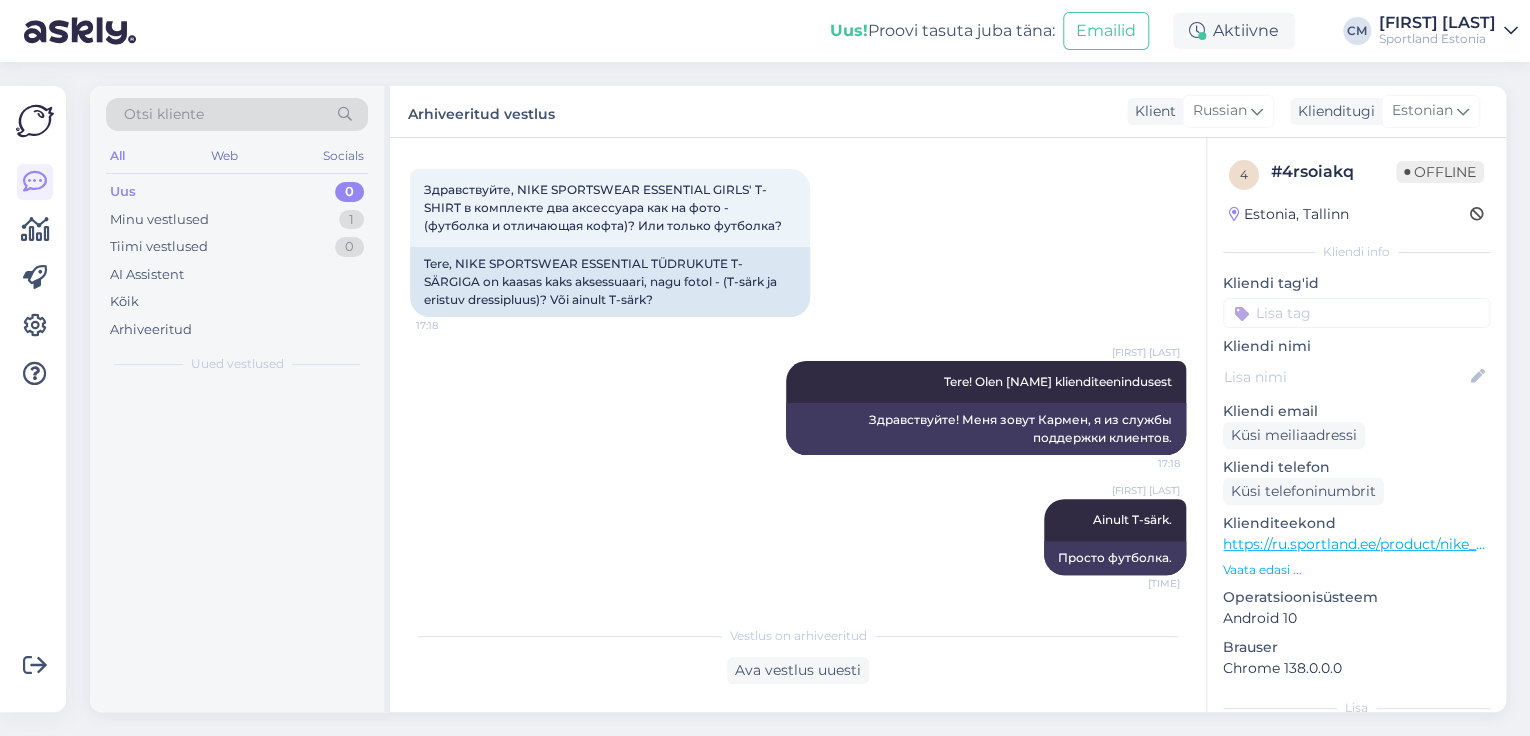 scroll, scrollTop: 95, scrollLeft: 0, axis: vertical 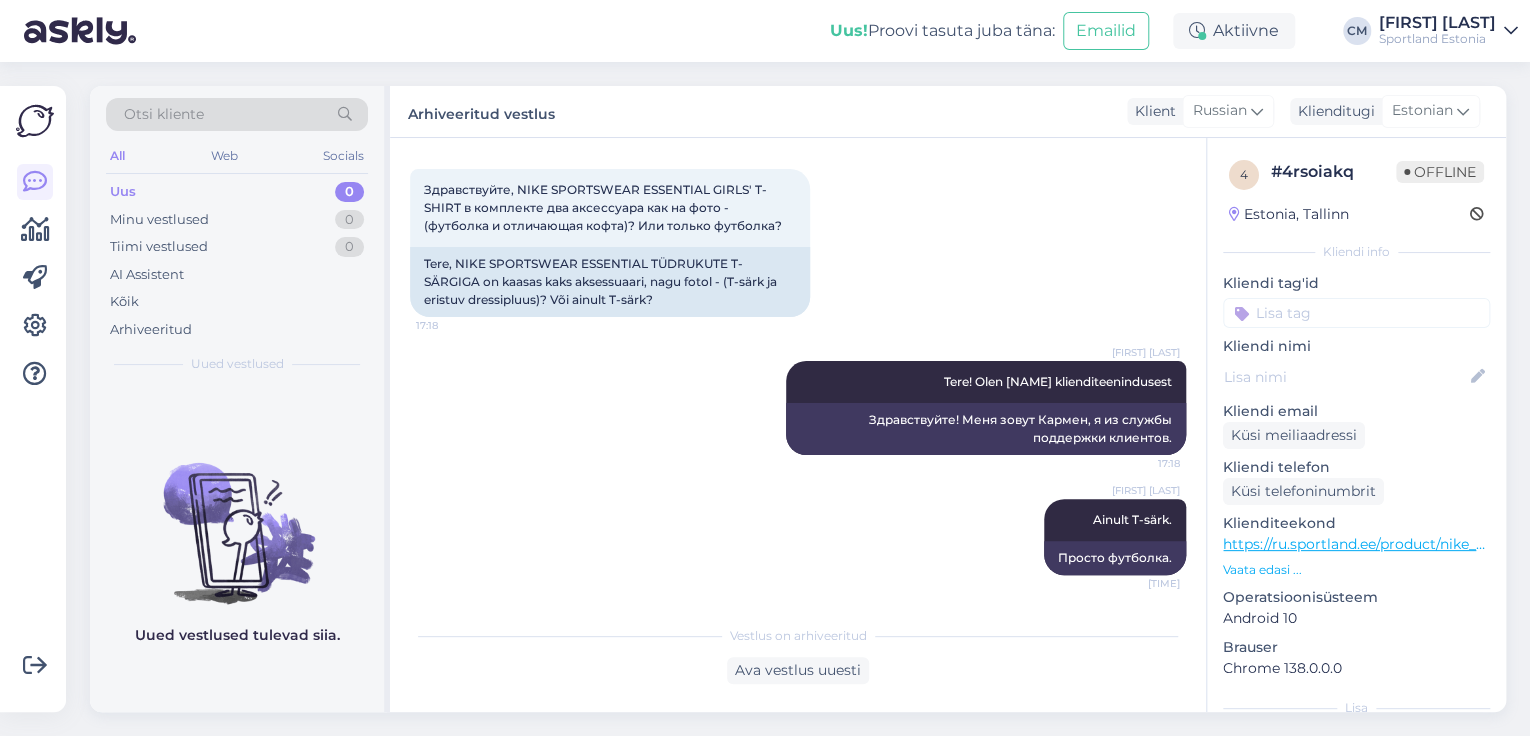 click on "[NUMBER] # [CODE] Offline [COUNTRY], [CITY] Kliendi info Kliendi tag'id Kliendi nimi Kliendi email Küsi meiliaadressi Kliendi telefon Küsi telefoninumbrit Klienditeekond https://ru.sportland.ee/product/nike_sportswear_essential_girls_t_shirt_fz5559_017?clothing_size=[NUMBER] Vaata edasi ... Operatsioonisüsteem Android 10 Brauser Chrome 138.0.0.0 Lisa Märkmed" at bounding box center (1356, 552) 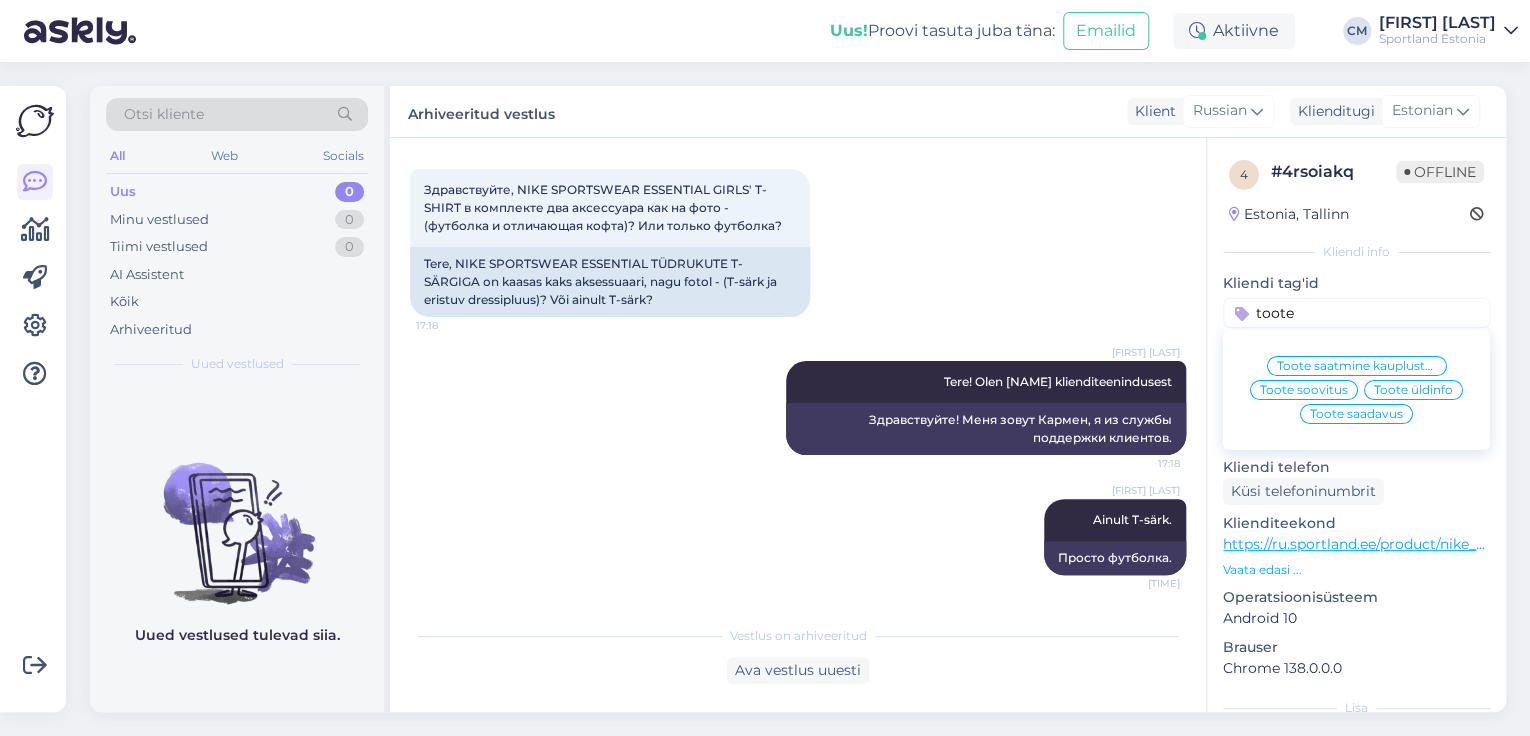 type on "toote" 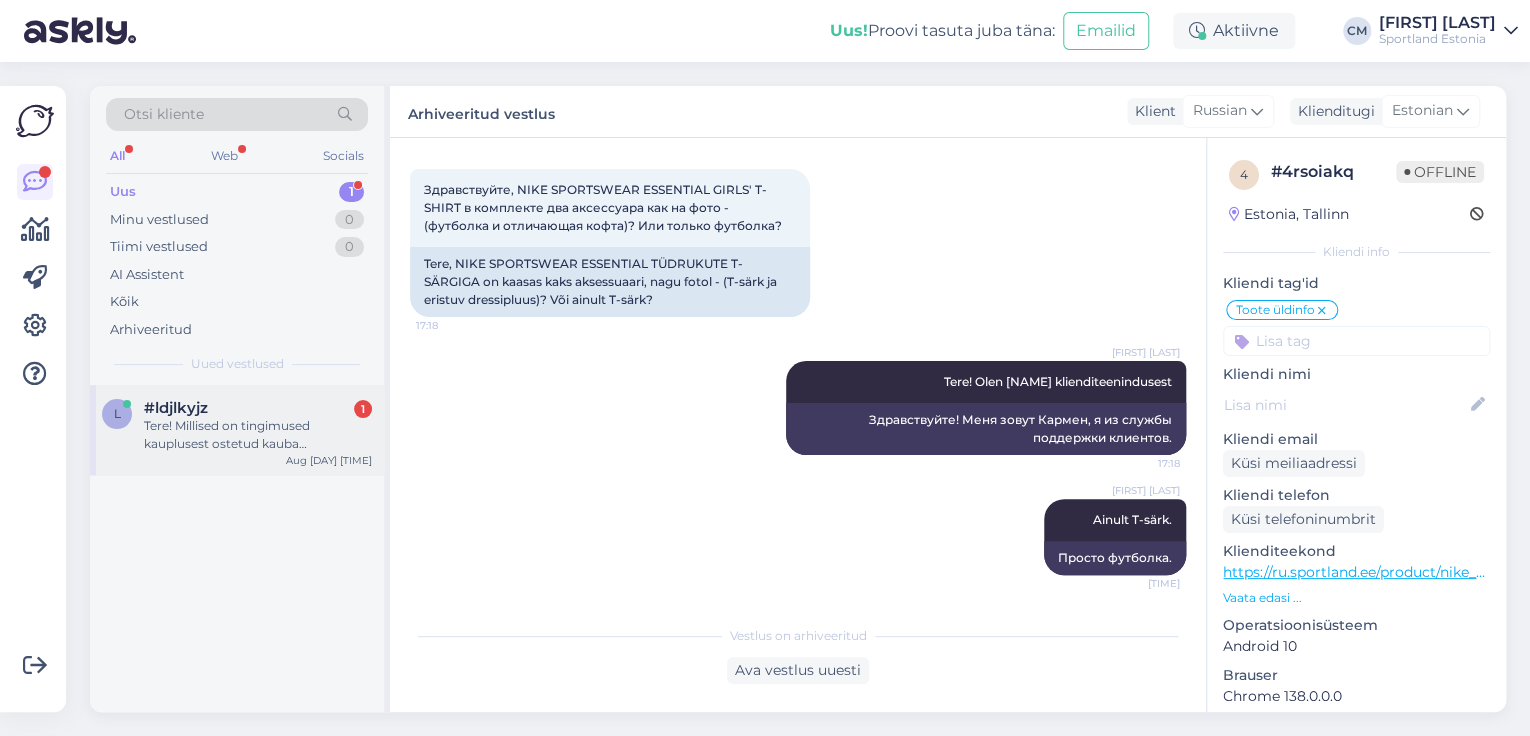 click on "Tere! Millised on tingimused kauplusest ostetud kauba tagastamisele/ümbervahetamisele?" at bounding box center [258, 435] 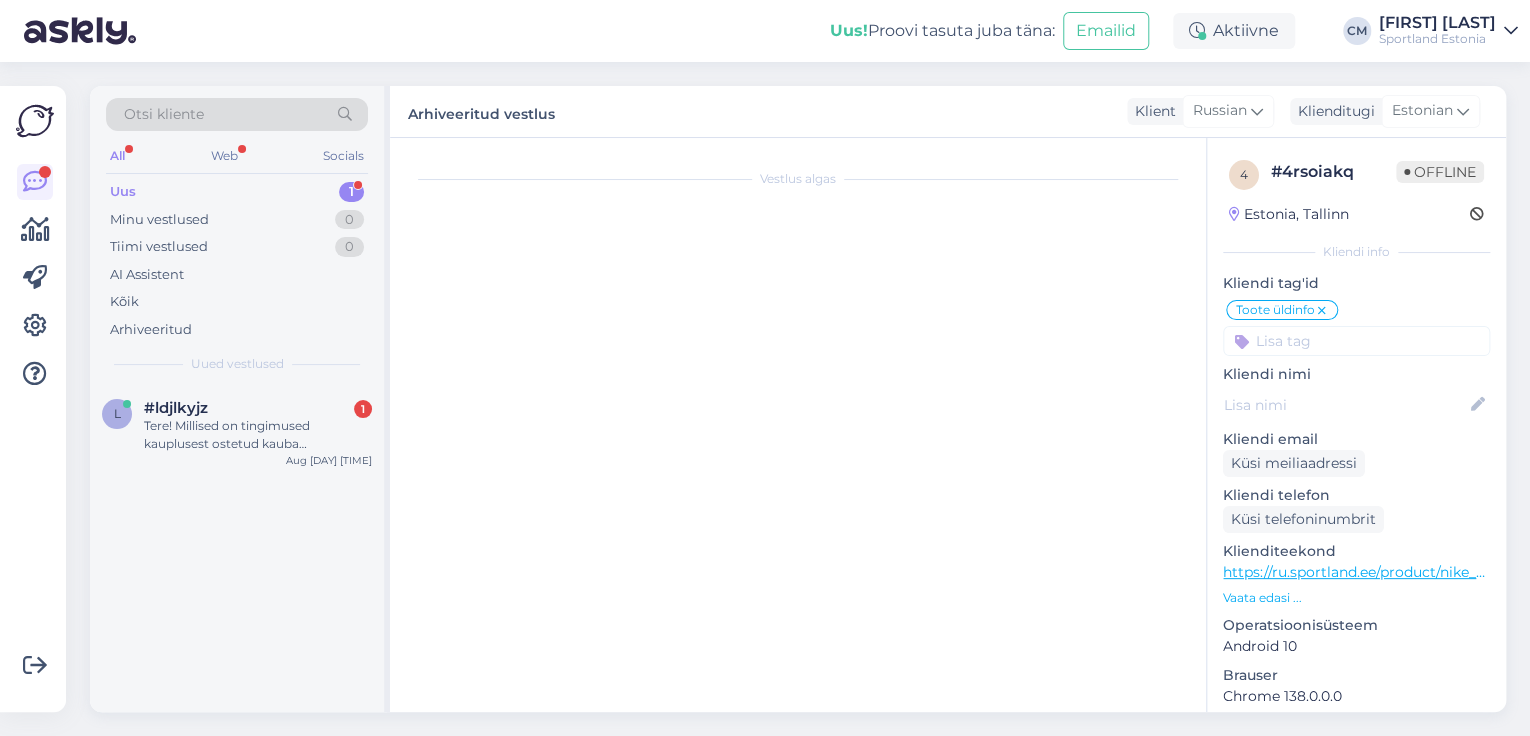 scroll, scrollTop: 0, scrollLeft: 0, axis: both 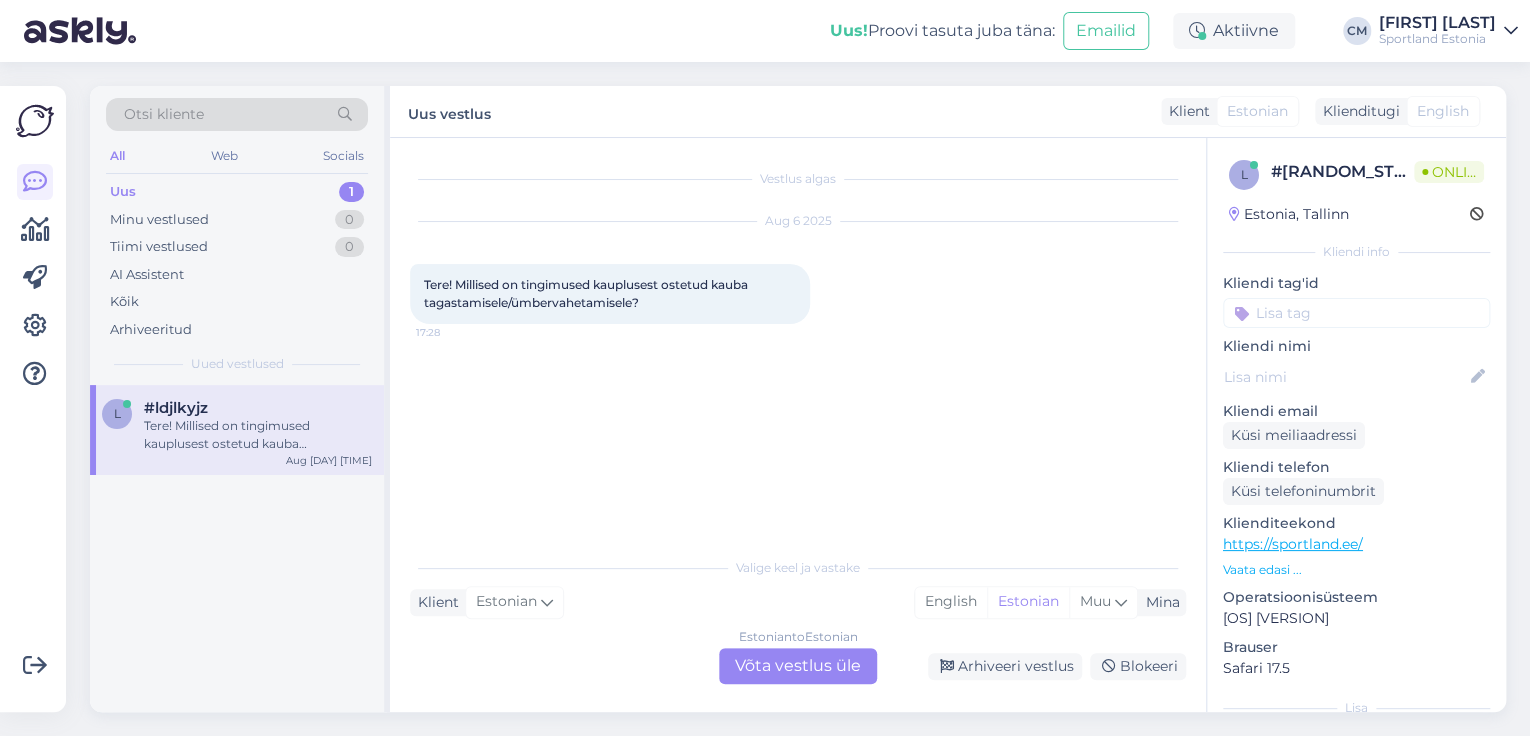 click on "Estonian  to  Estonian Võta vestlus üle" at bounding box center [798, 666] 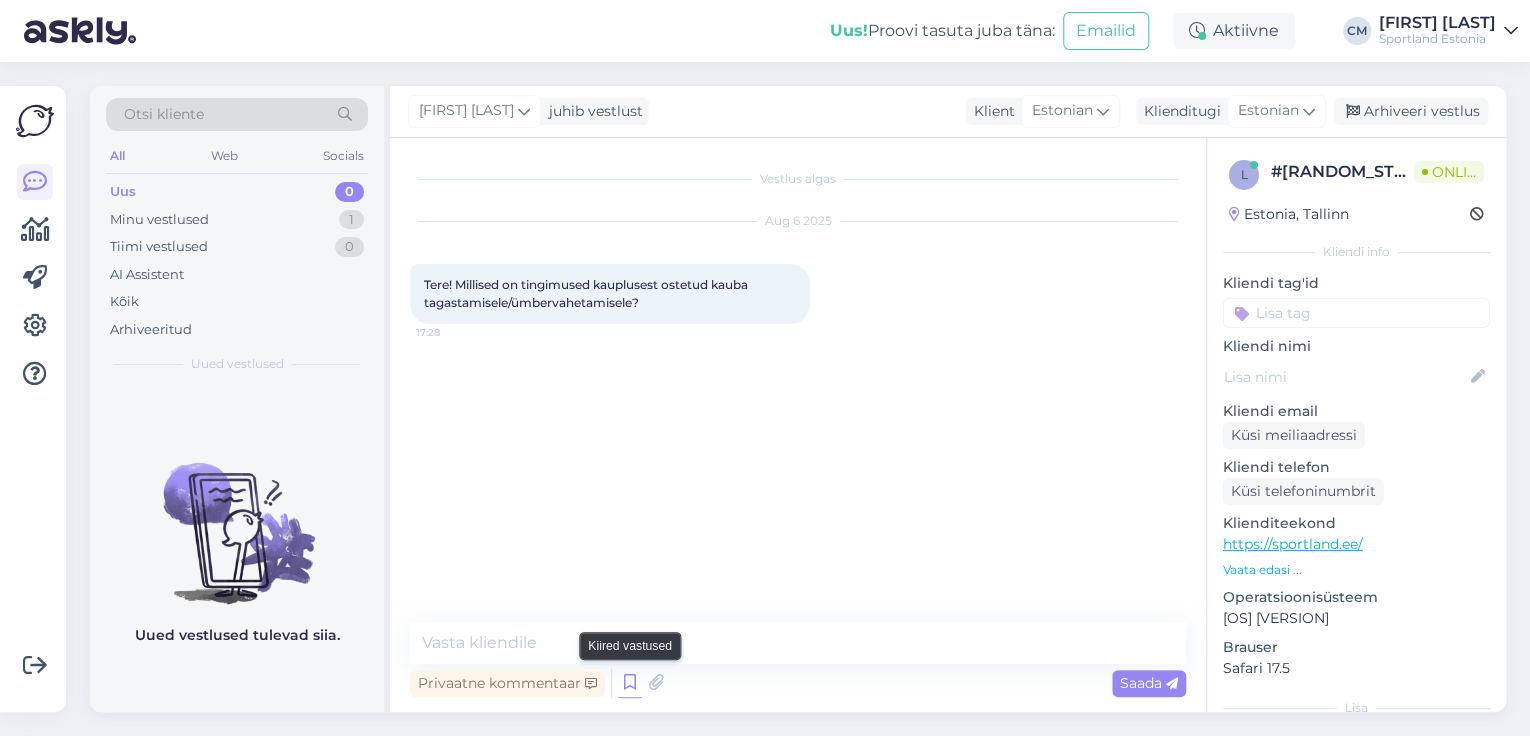 click at bounding box center [630, 683] 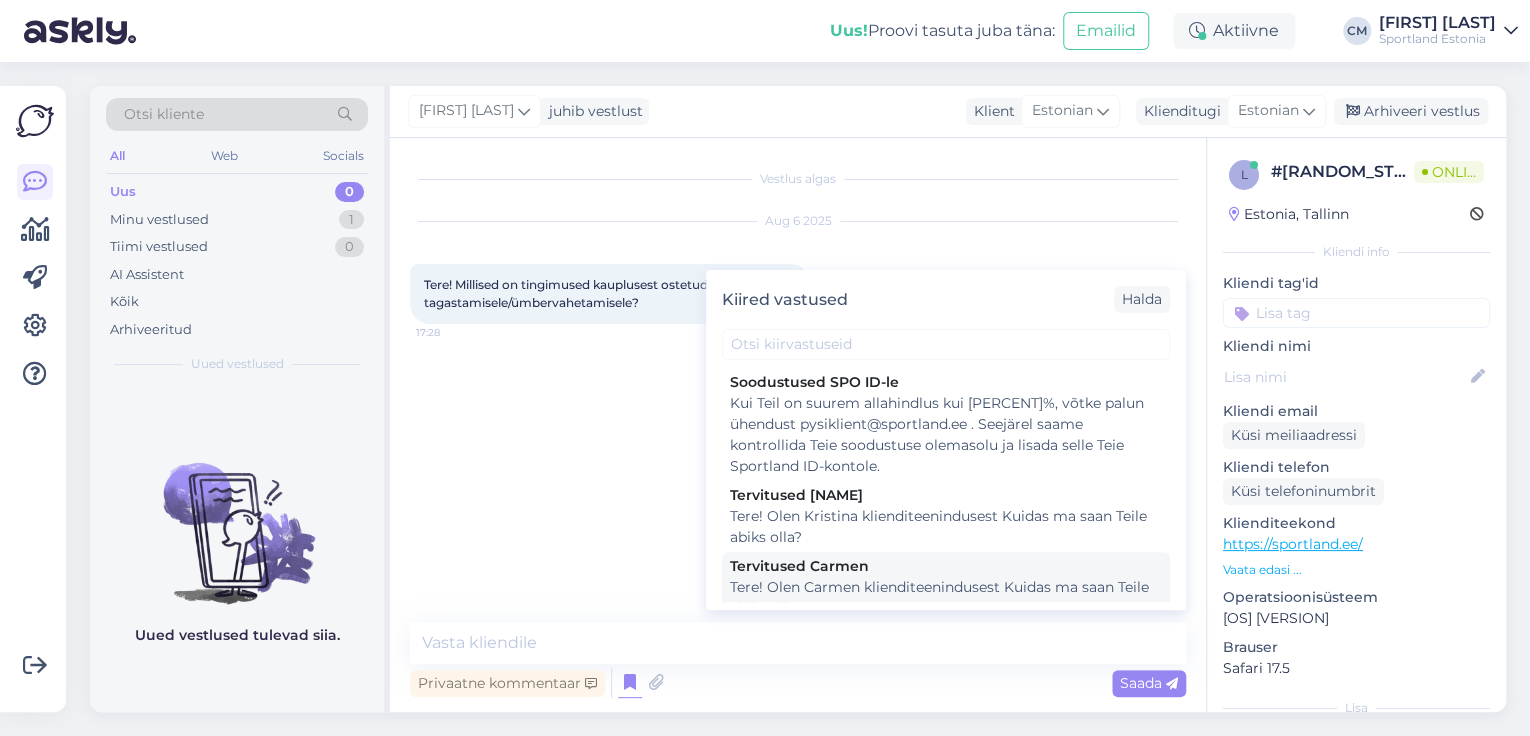 click on "Tere! Olen Carmen klienditeenindusest
Kuidas ma saan Teile abiks olla?" at bounding box center [946, 598] 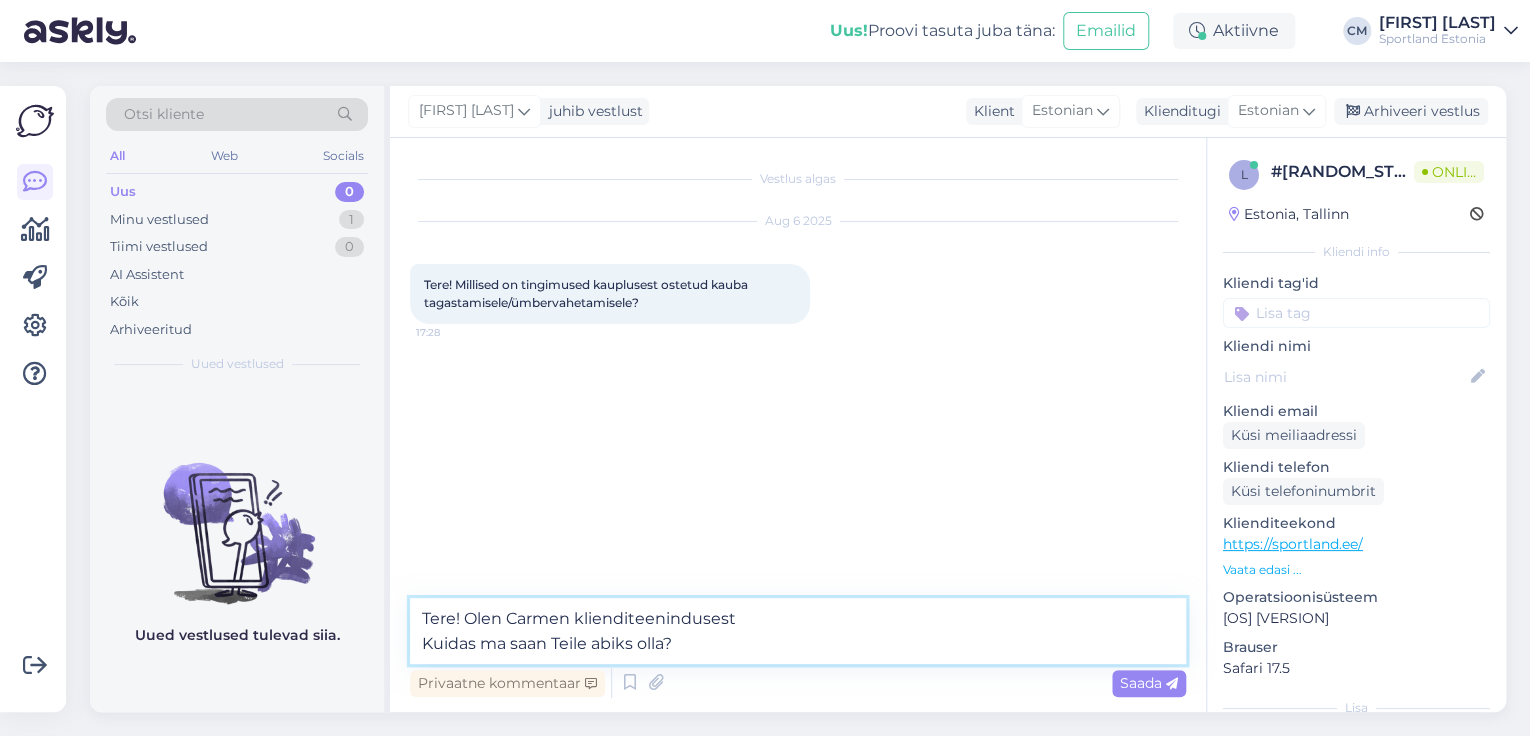 drag, startPoint x: 760, startPoint y: 649, endPoint x: 400, endPoint y: 662, distance: 360.23465 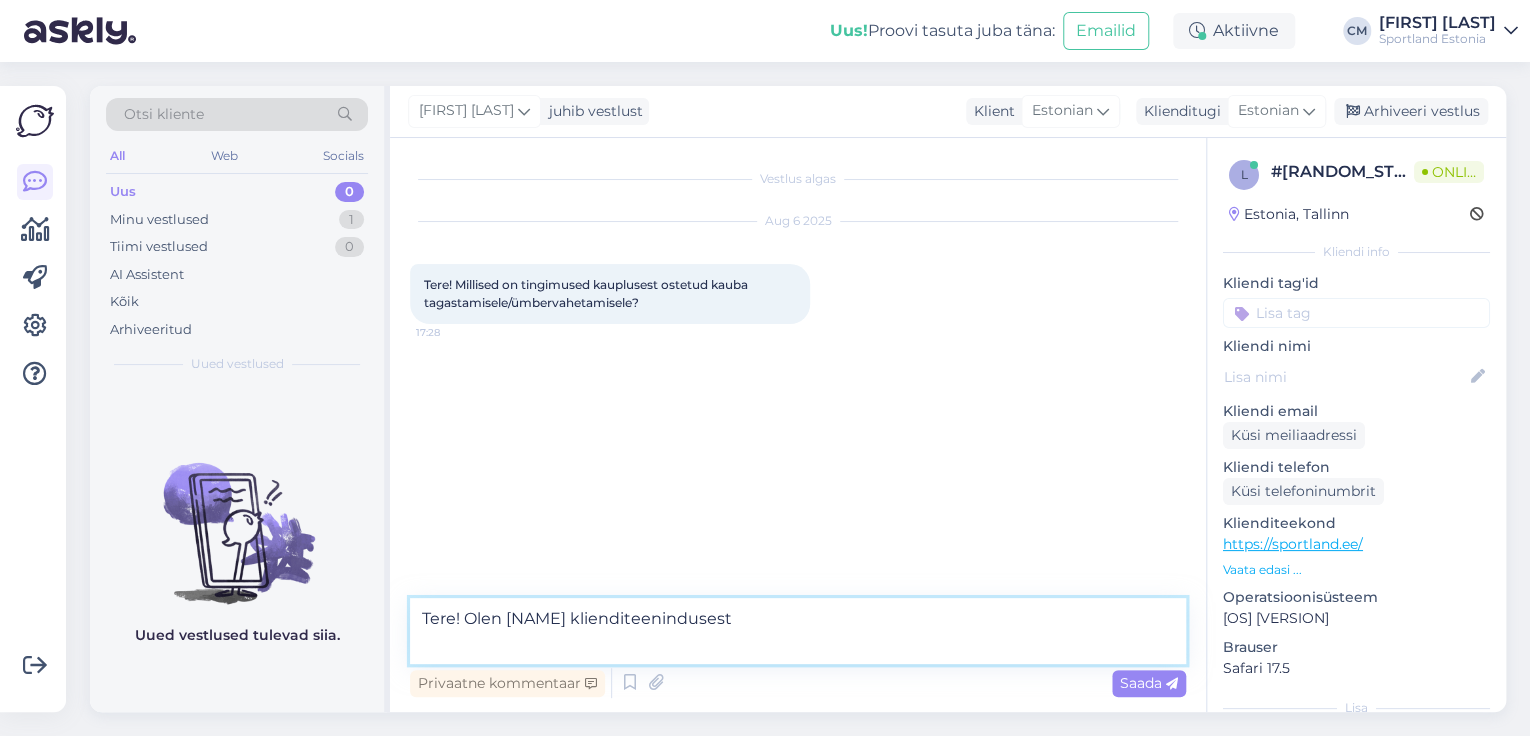 type on "Tere! Olen [NAME] klienditeenindusest" 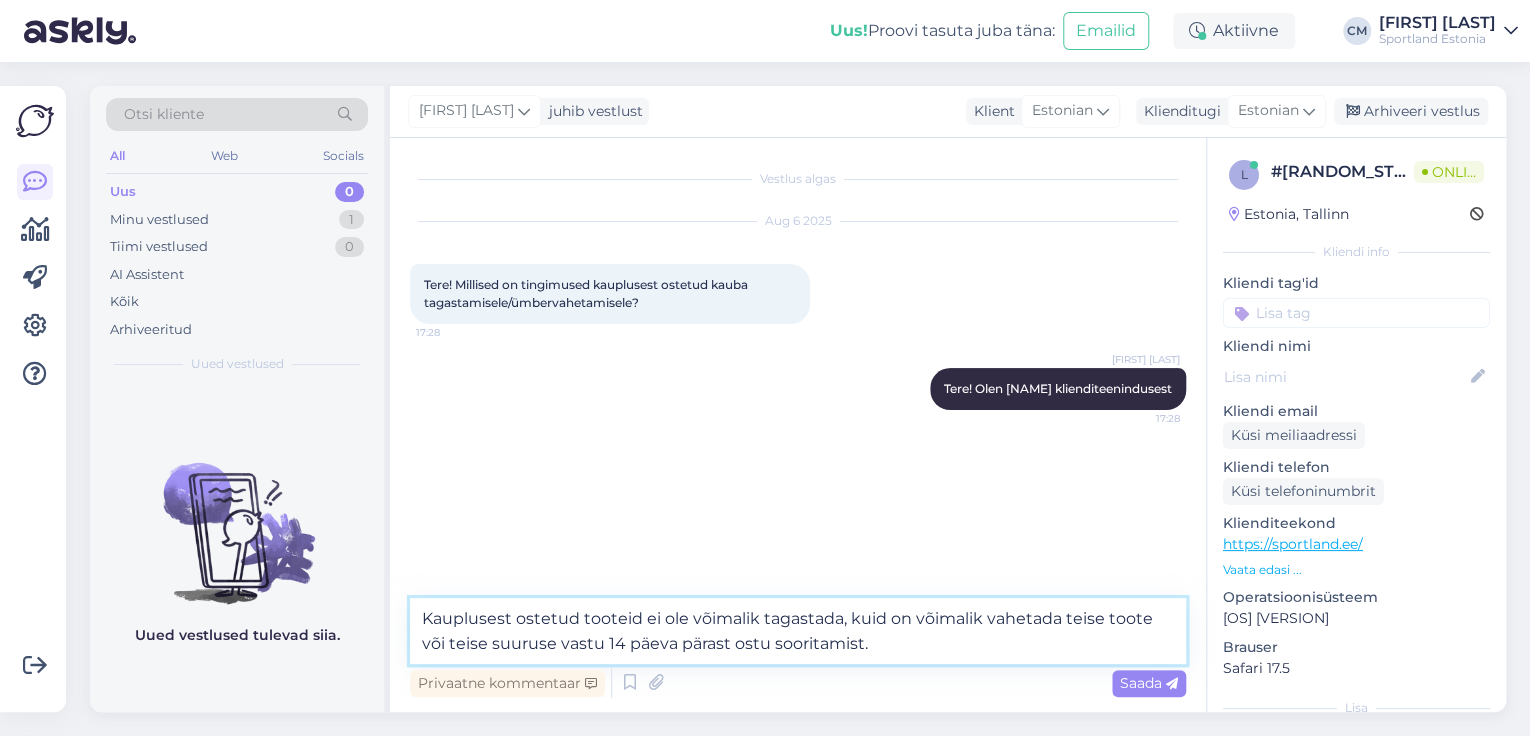 type on "Kauplusest ostetud tooteid ei ole võimalik tagastada, kuid on võimalik vahetada teise toote või teise suuruse vastu 14 päeva pärast ostu sooritamist." 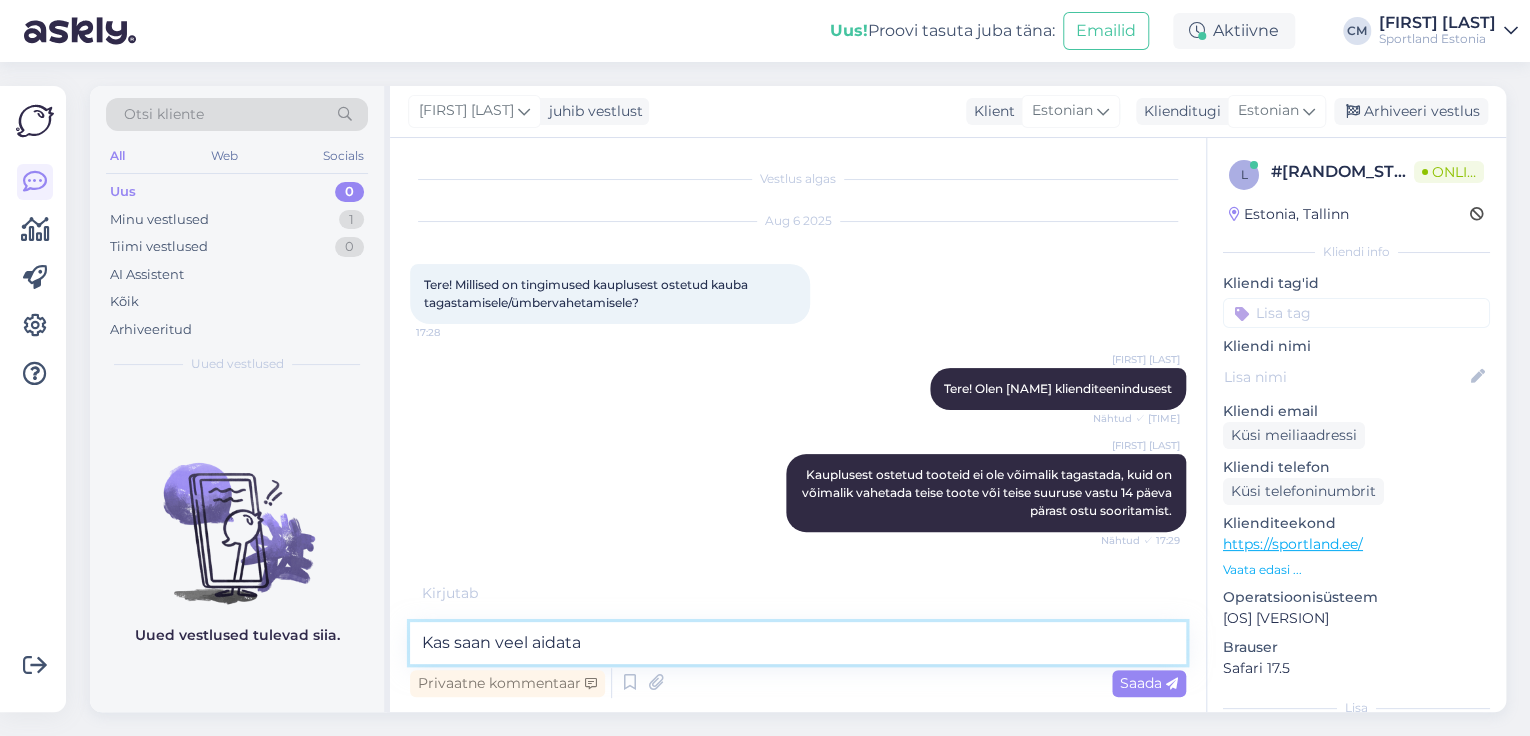 type on "Kas saan veel aidata?" 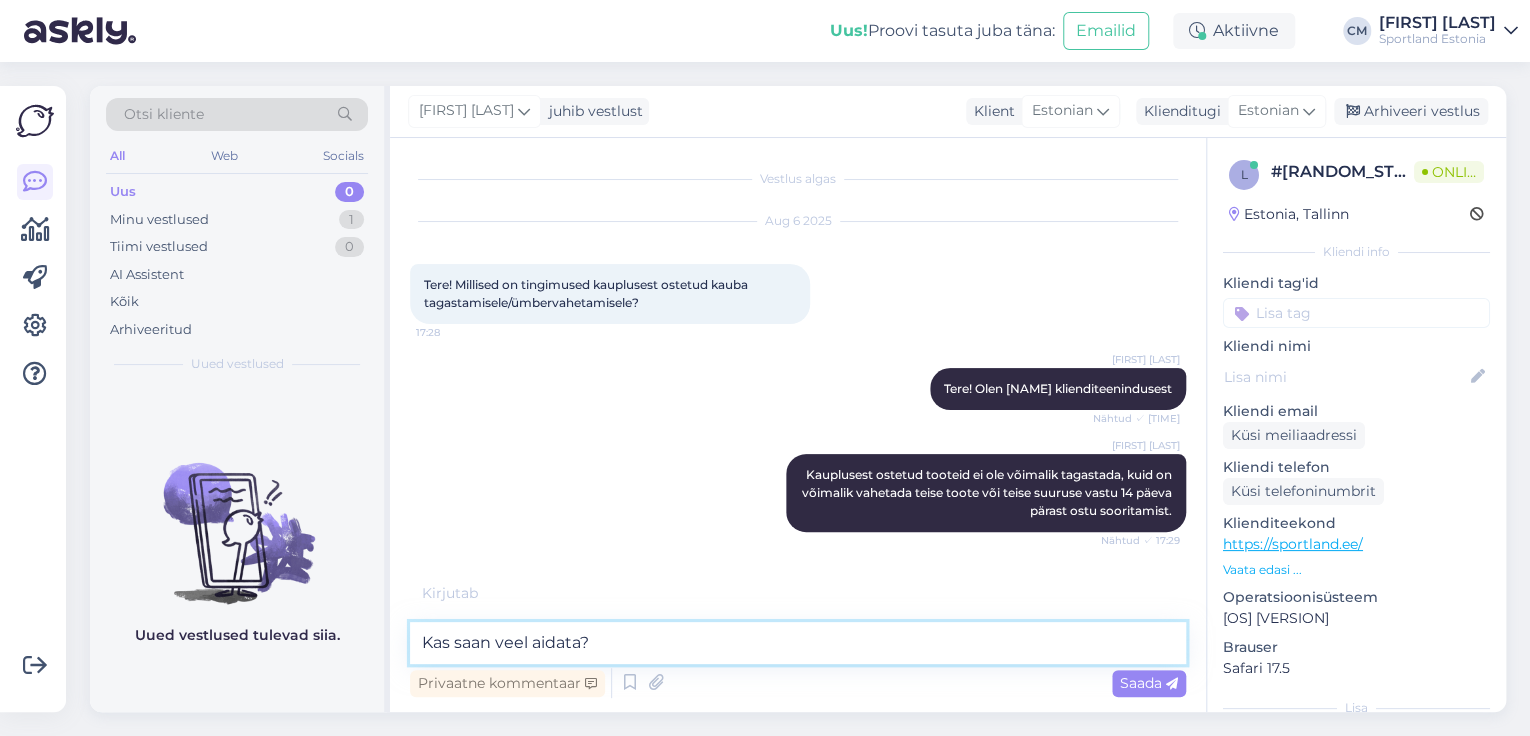 type 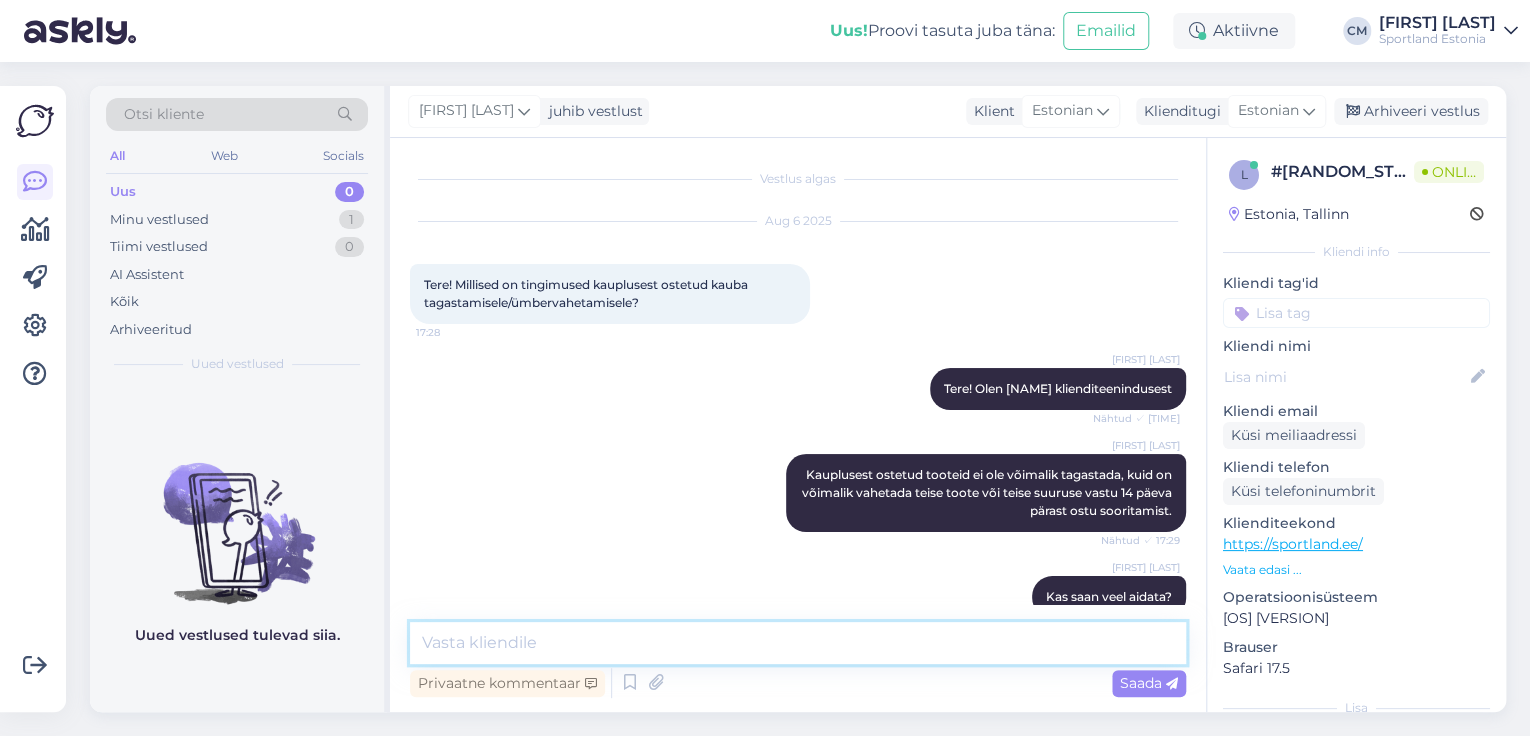 scroll, scrollTop: 36, scrollLeft: 0, axis: vertical 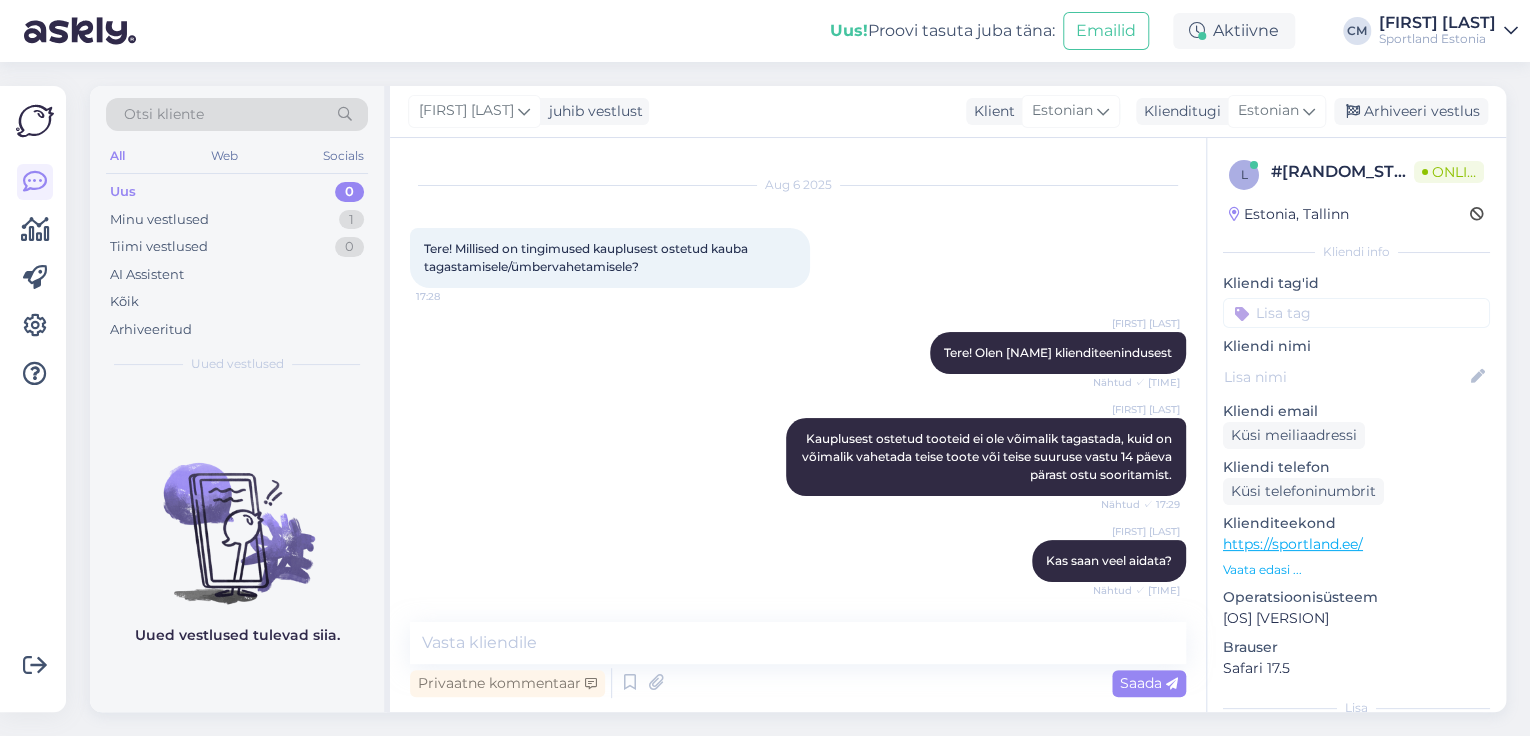 click at bounding box center (1356, 313) 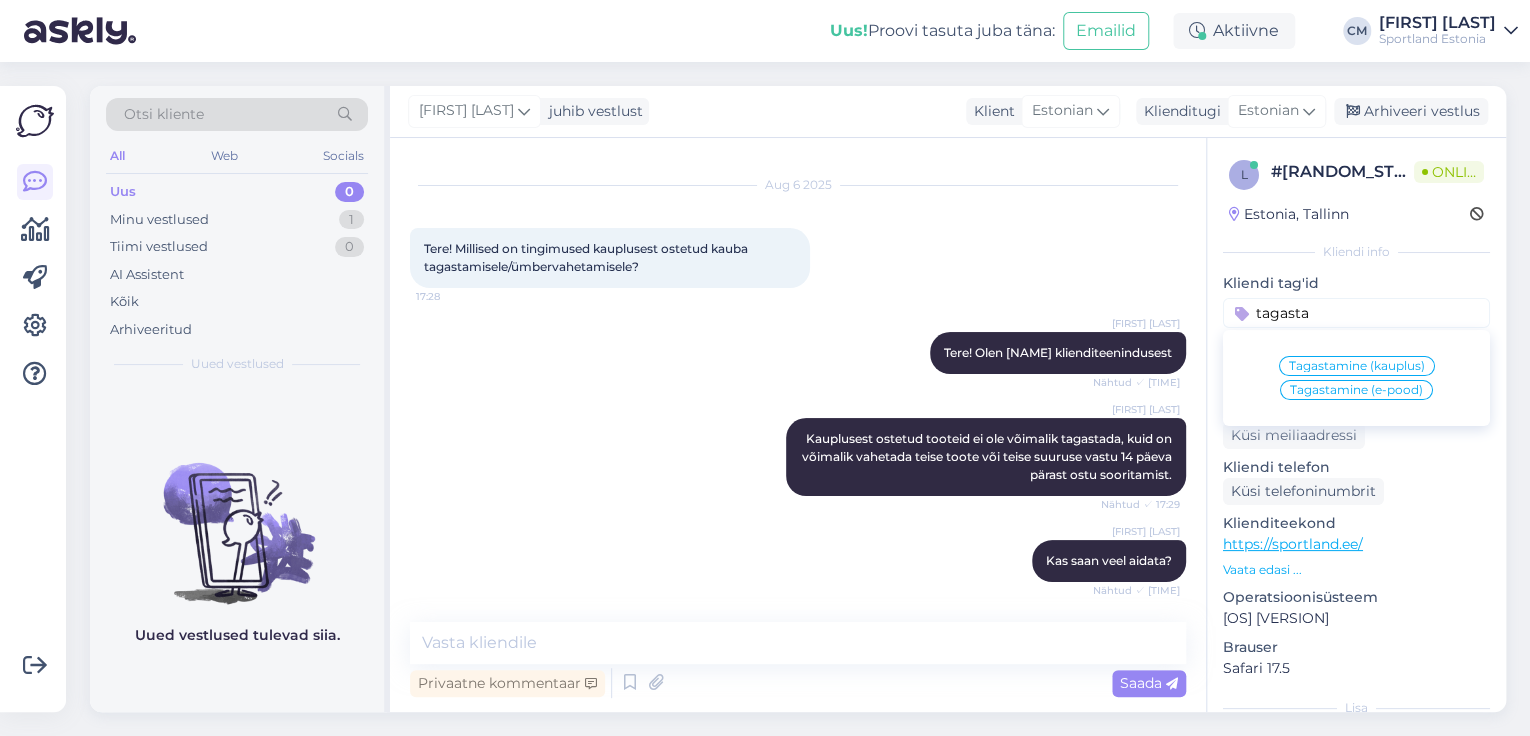 type on "tagasta" 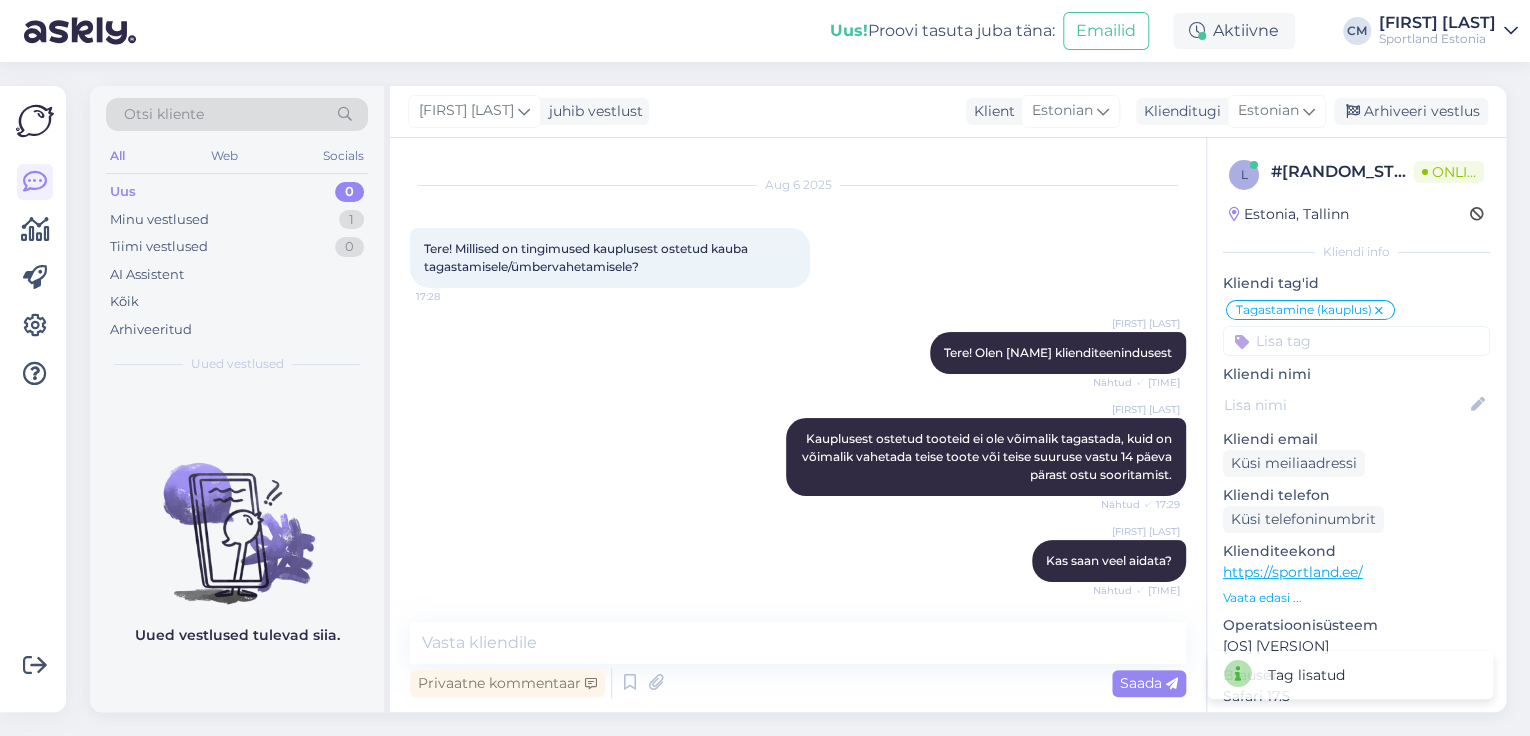 click at bounding box center [1356, 341] 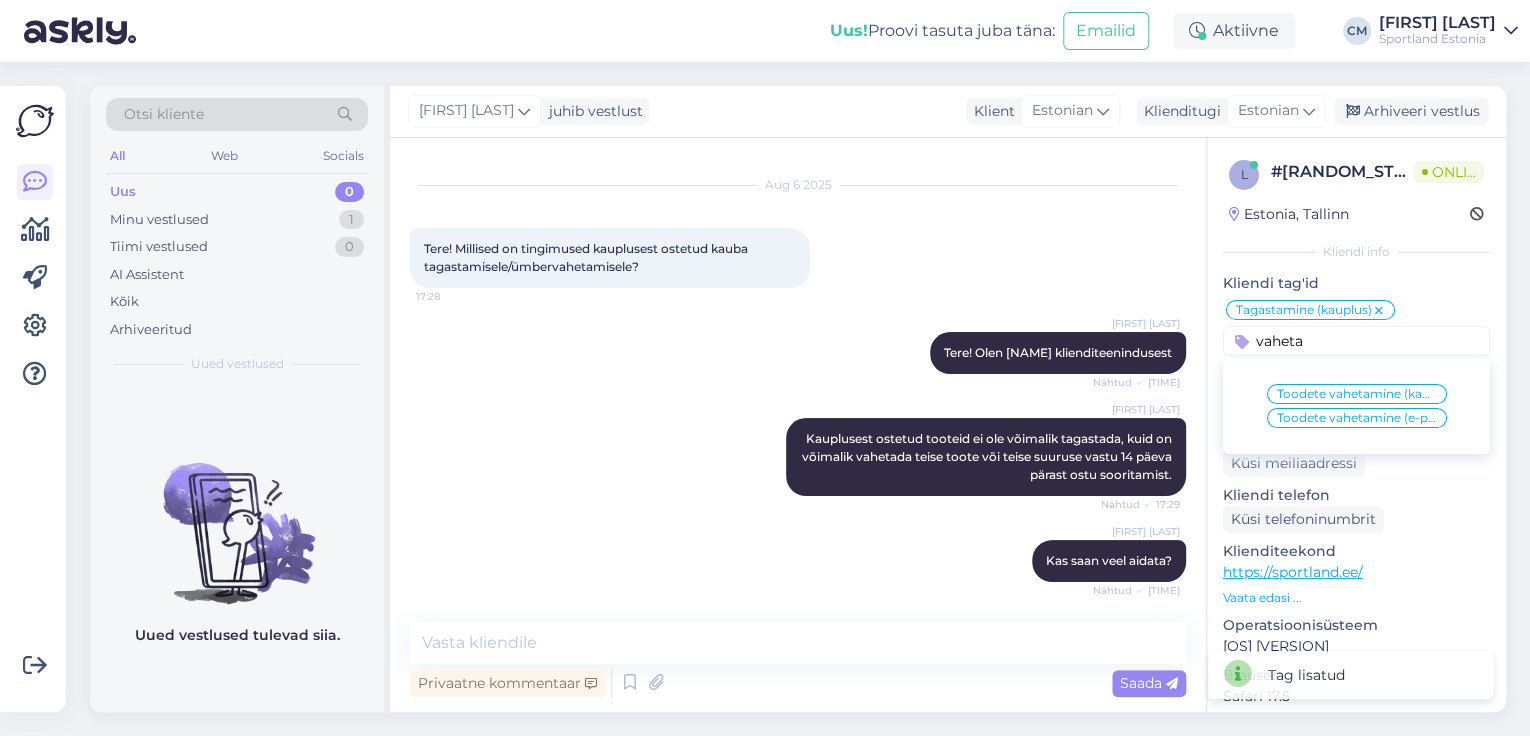 type on "vaheta" 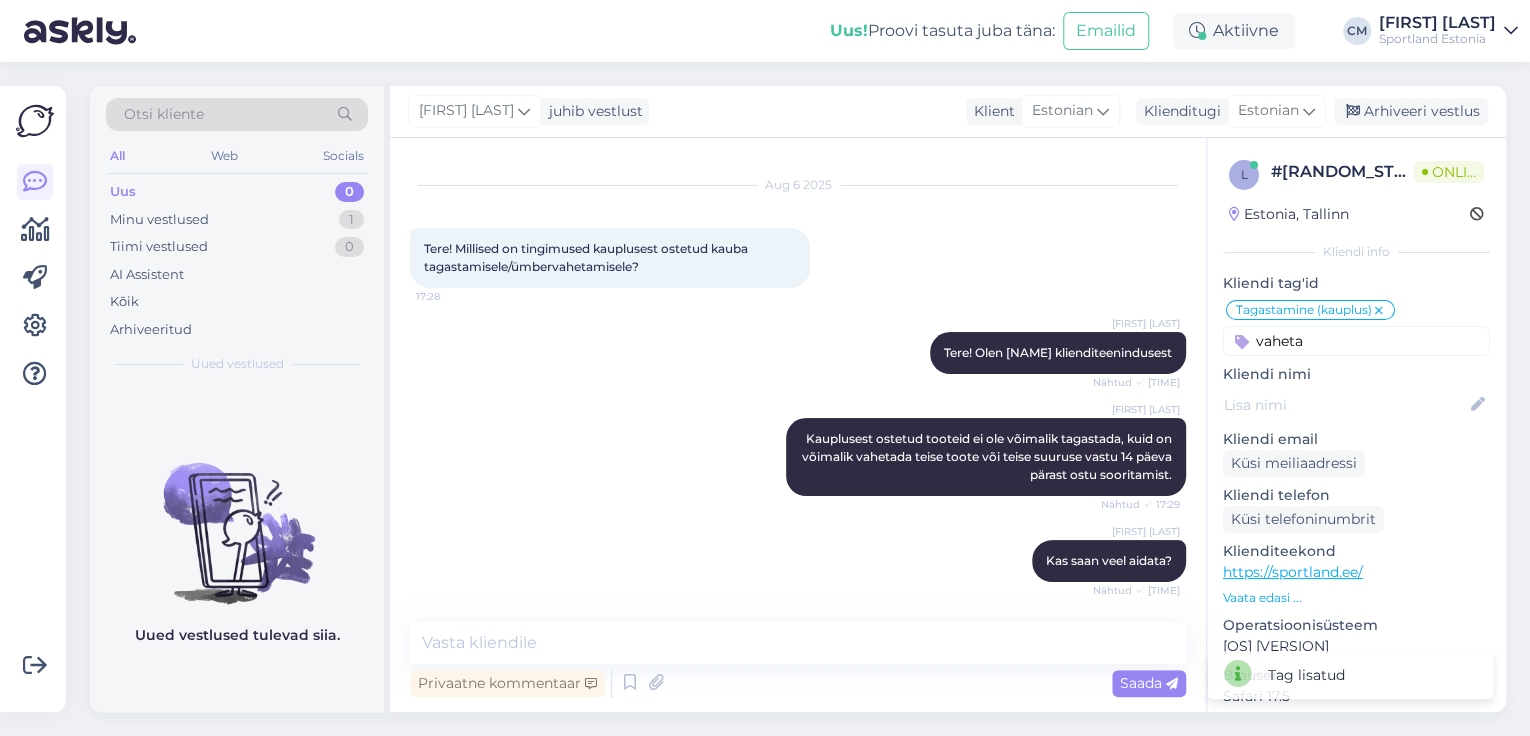 type 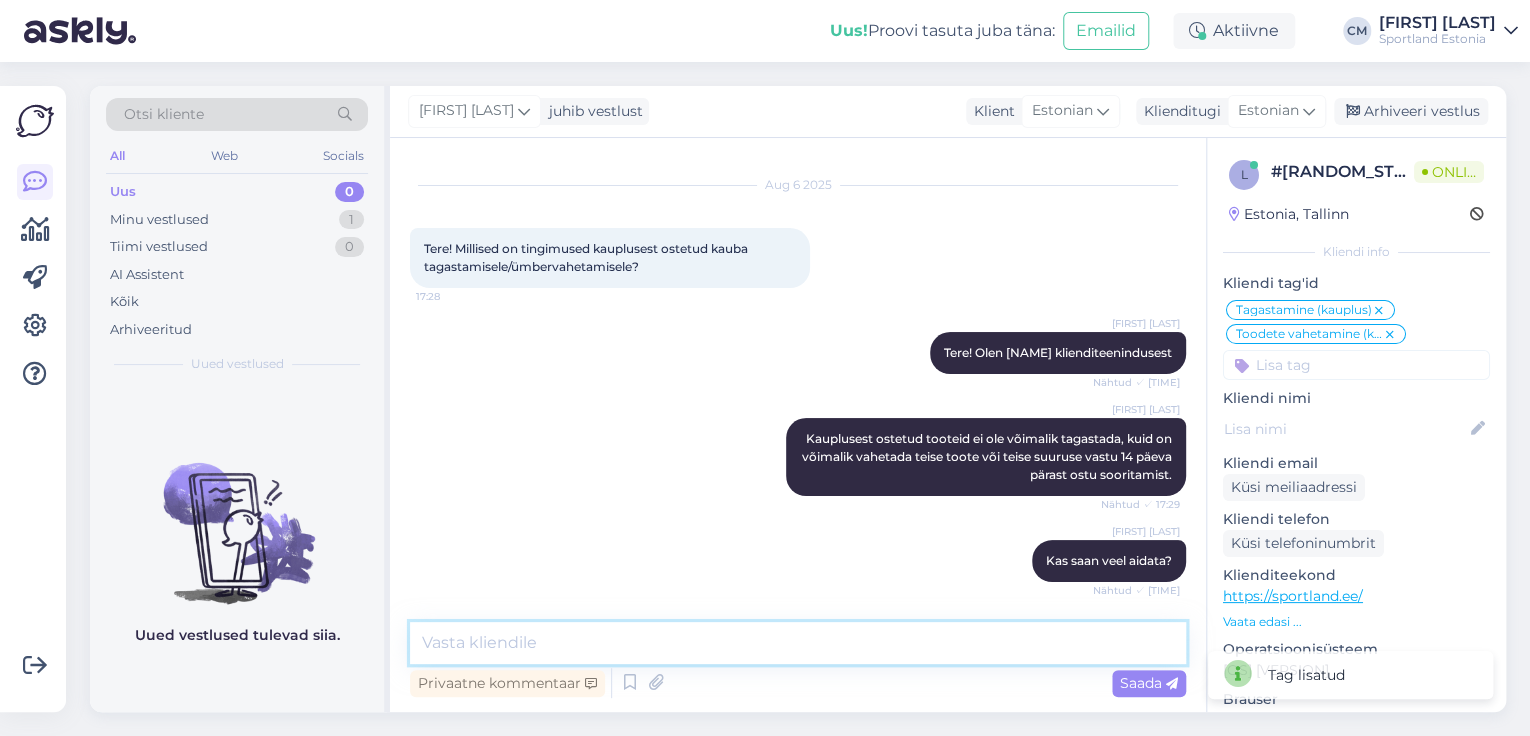click at bounding box center (798, 643) 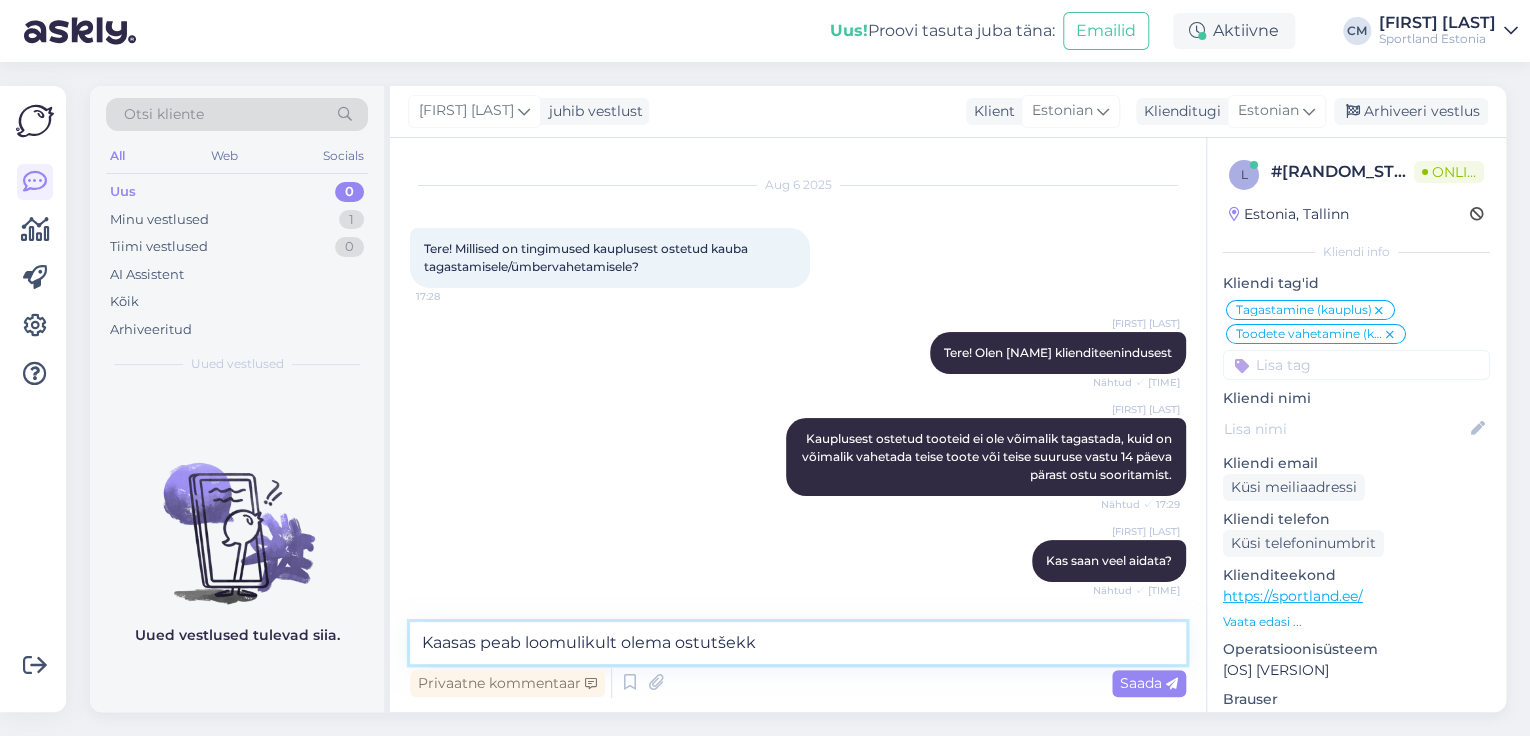 type on "Kaasas peab loomulikult olema ostutšekk." 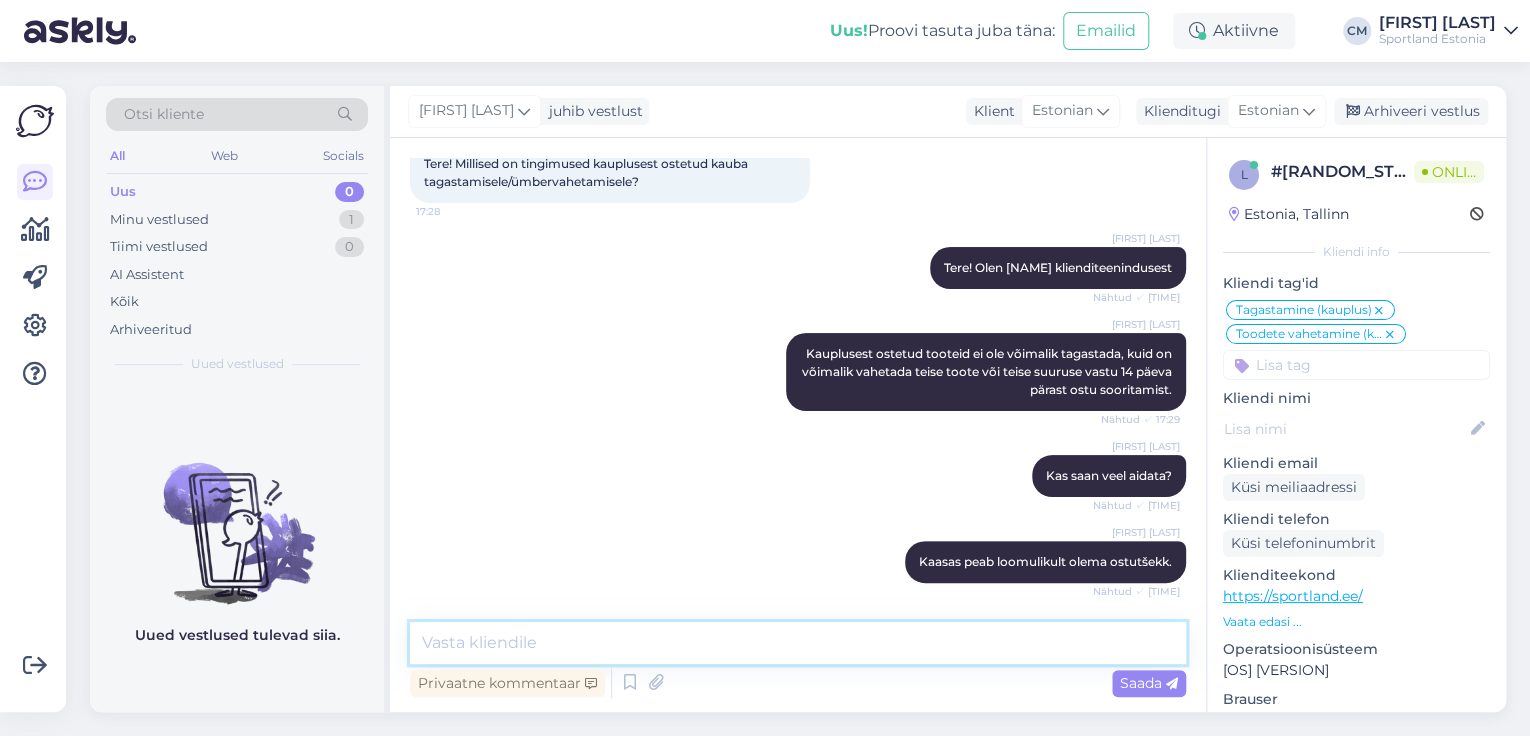 scroll, scrollTop: 261, scrollLeft: 0, axis: vertical 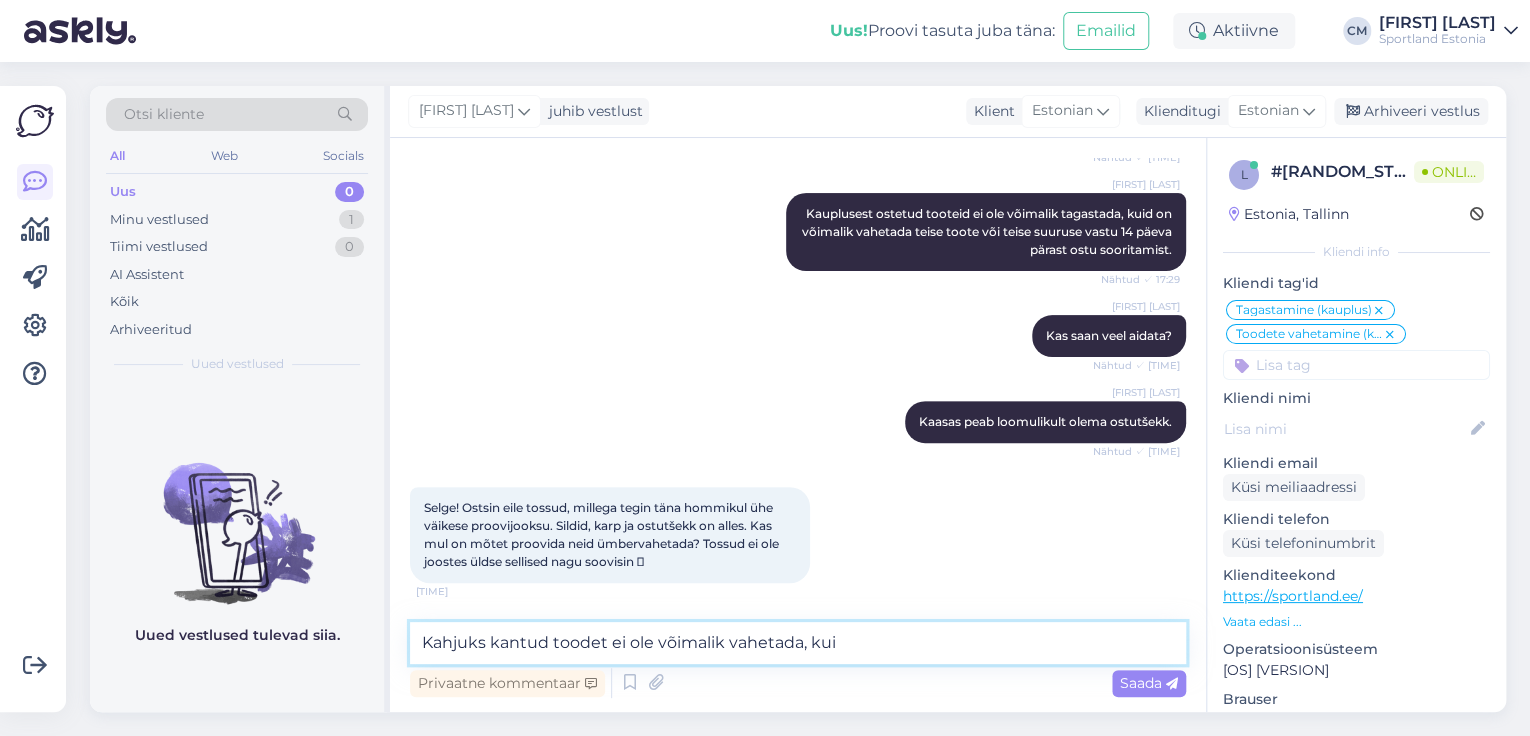 drag, startPoint x: 873, startPoint y: 645, endPoint x: 374, endPoint y: 640, distance: 499.02505 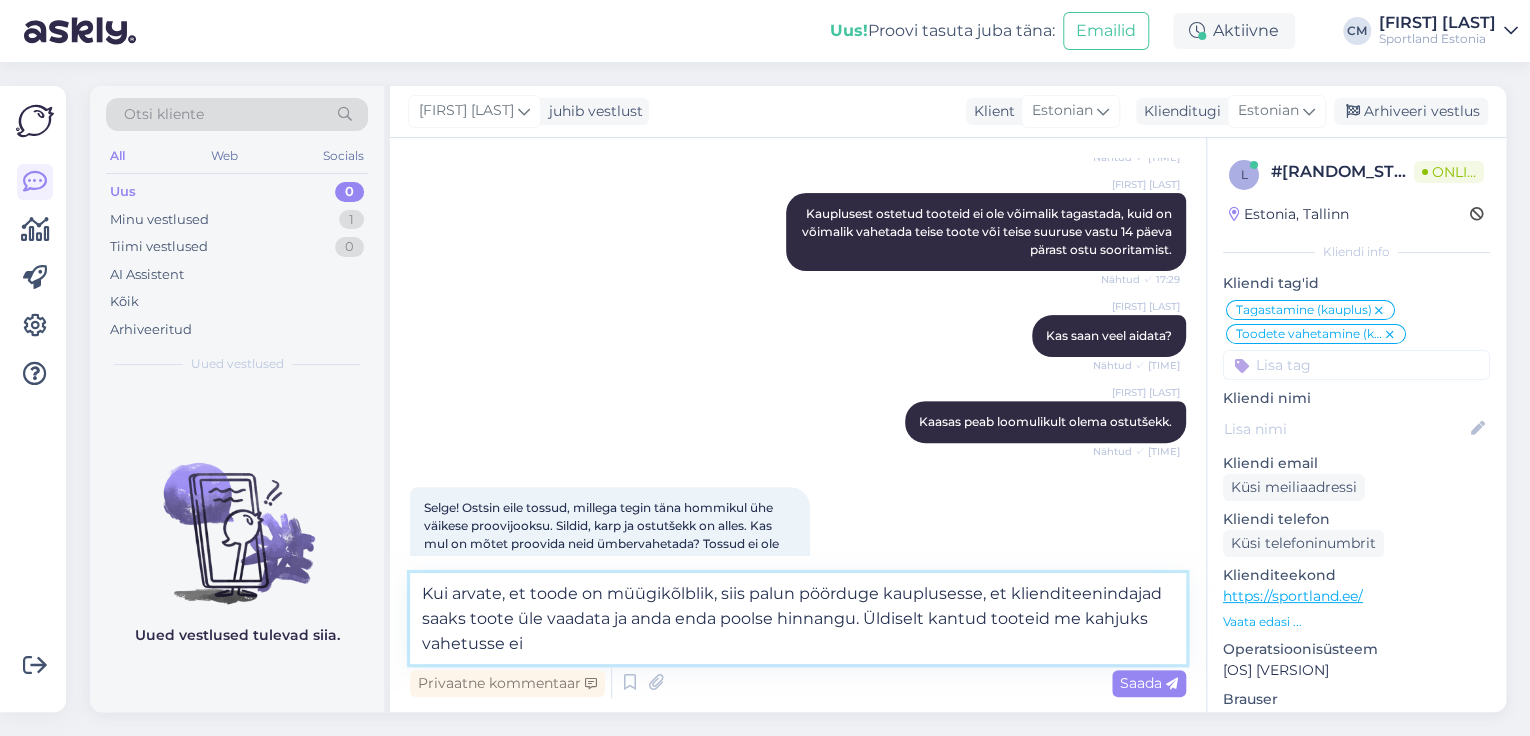 type on "Kui arvate, et toode on müügikõlblik, siis palun pöörduge kauplusesse, et klienditeenindajad saaks toote üle vaadata ja anda enda poolse hinnangu. Üldiselt kantud tooteid me kahjuks vahetusse ei v" 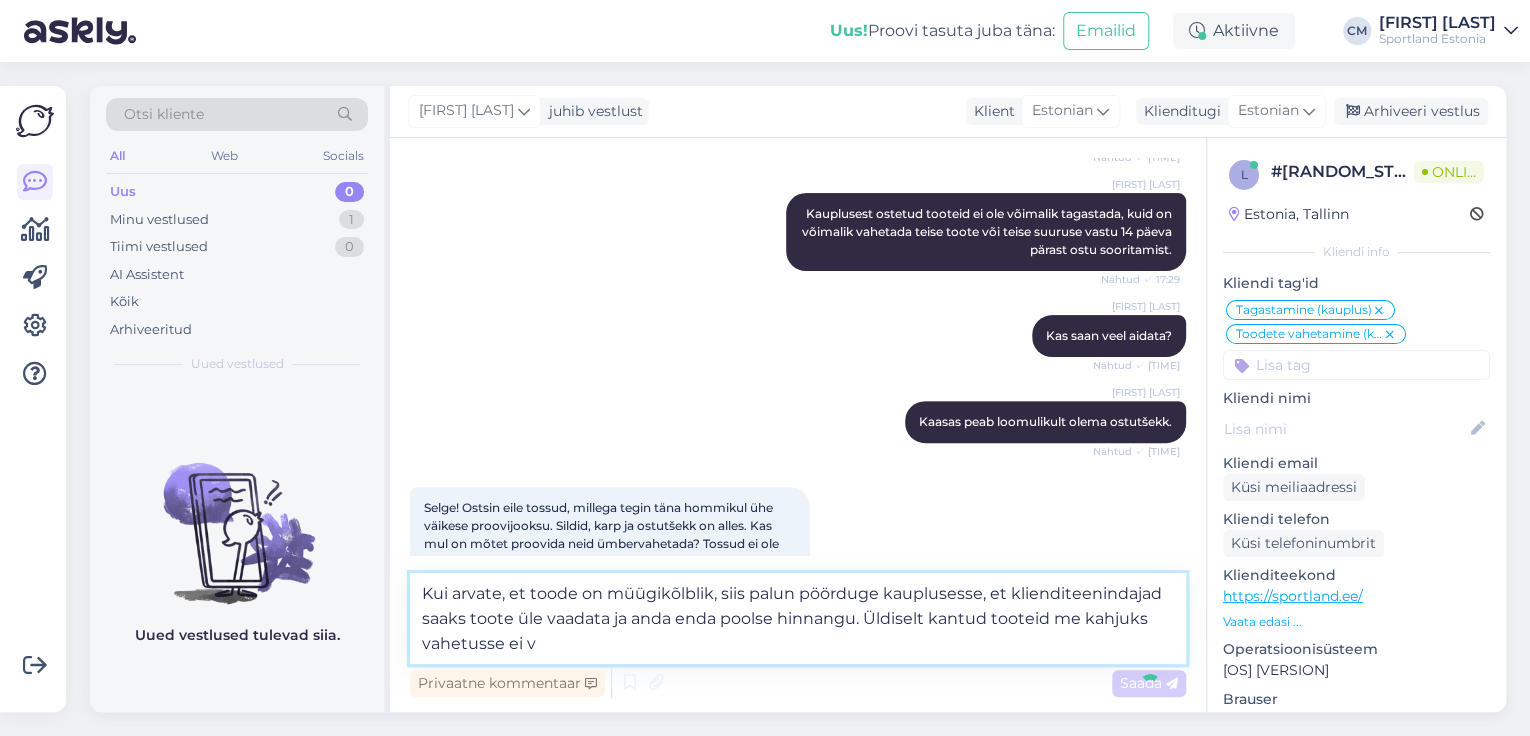 type 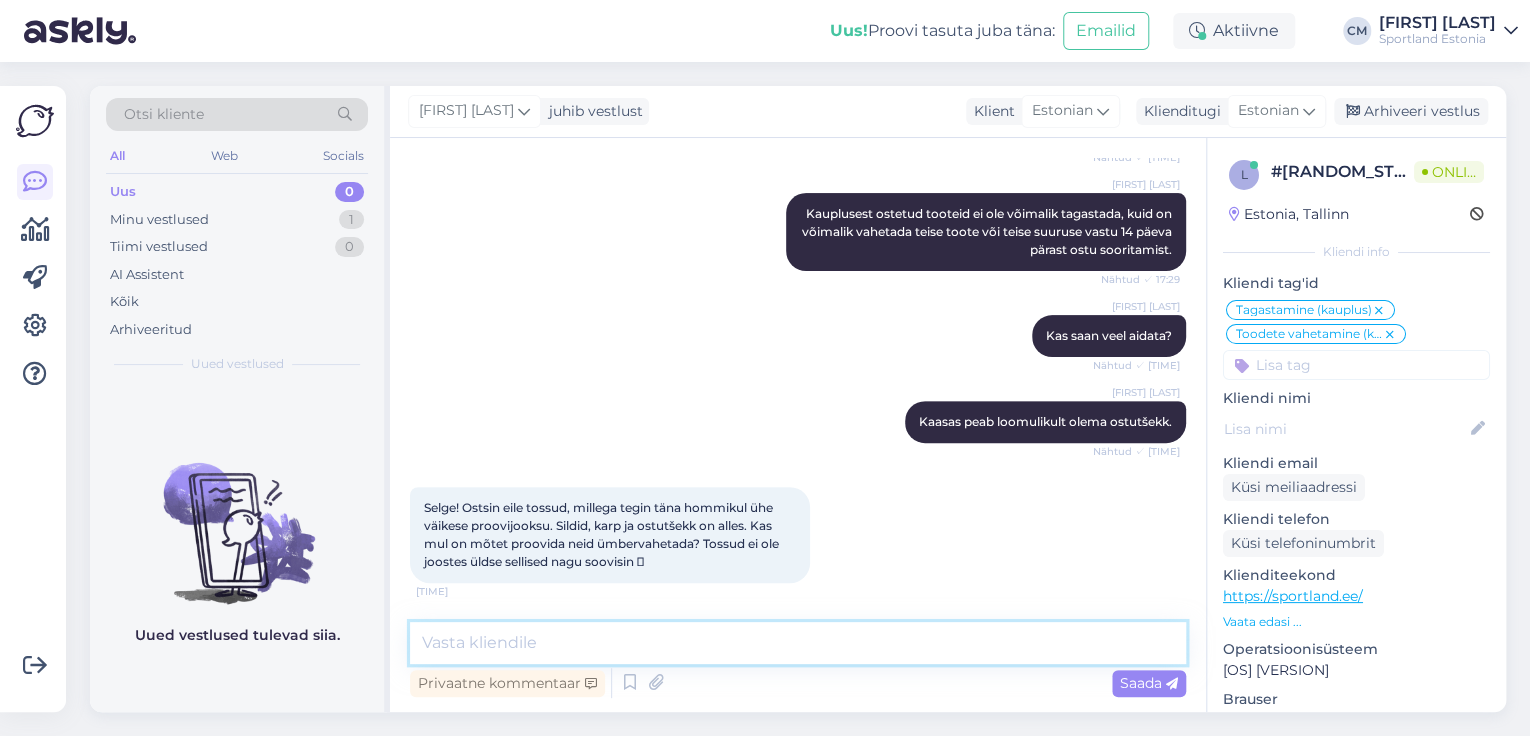 scroll, scrollTop: 401, scrollLeft: 0, axis: vertical 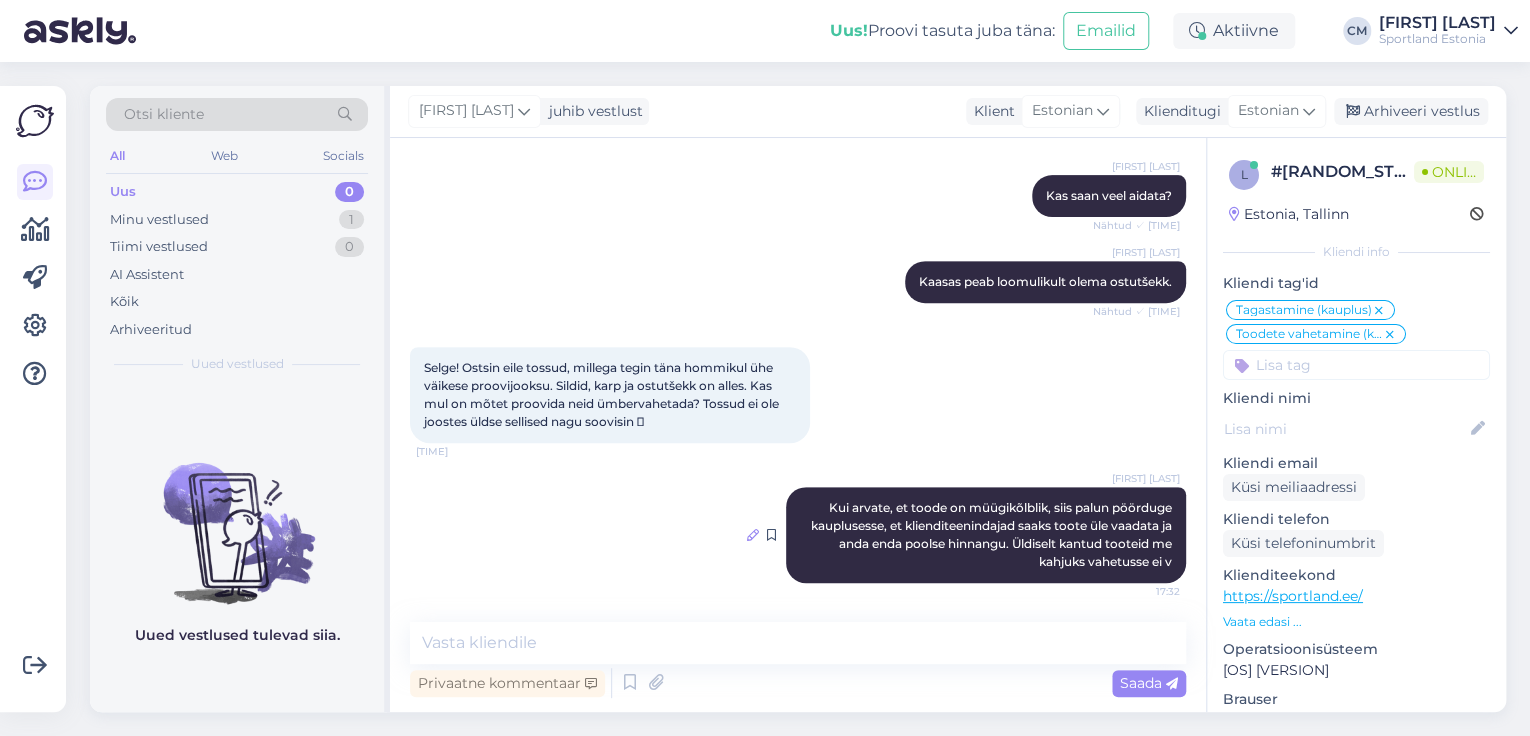 click at bounding box center [753, 535] 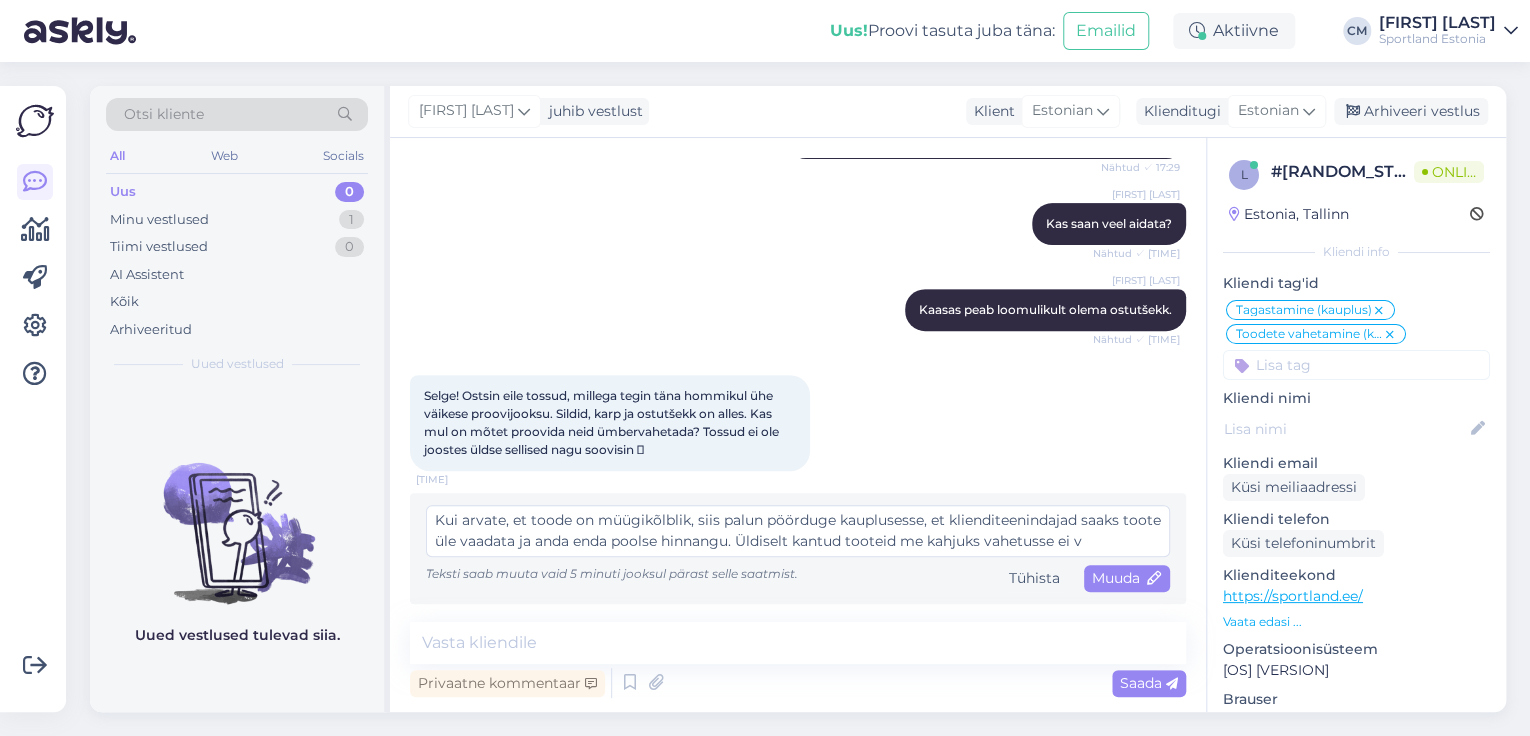 scroll, scrollTop: 372, scrollLeft: 0, axis: vertical 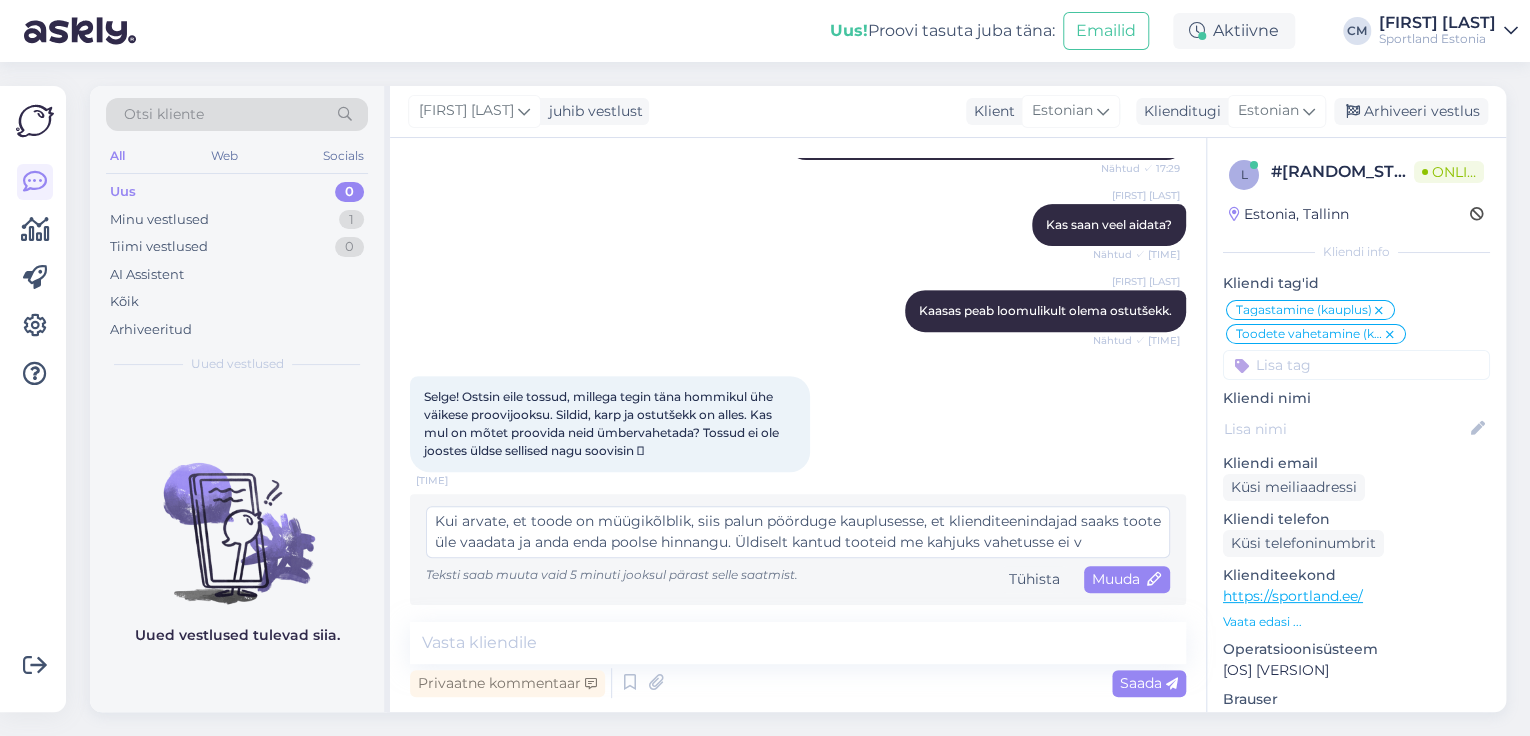 drag, startPoint x: 1166, startPoint y: 549, endPoint x: 1138, endPoint y: 543, distance: 28.635643 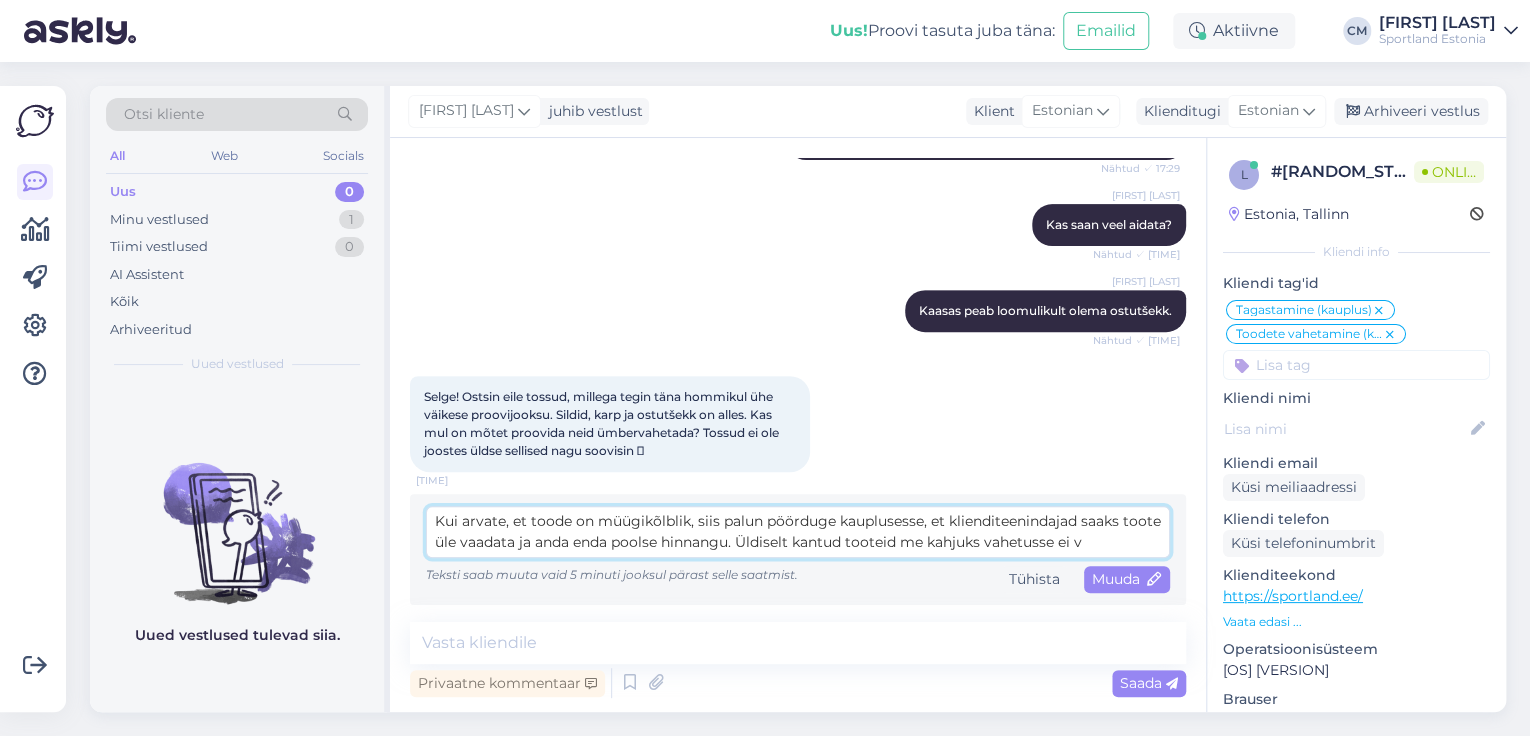 click on "Kui arvate, et toode on müügikõlblik, siis palun pöörduge kauplusesse, et klienditeenindajad saaks toote üle vaadata ja anda enda poolse hinnangu. Üldiselt kantud tooteid me kahjuks vahetusse ei v" at bounding box center (798, 532) 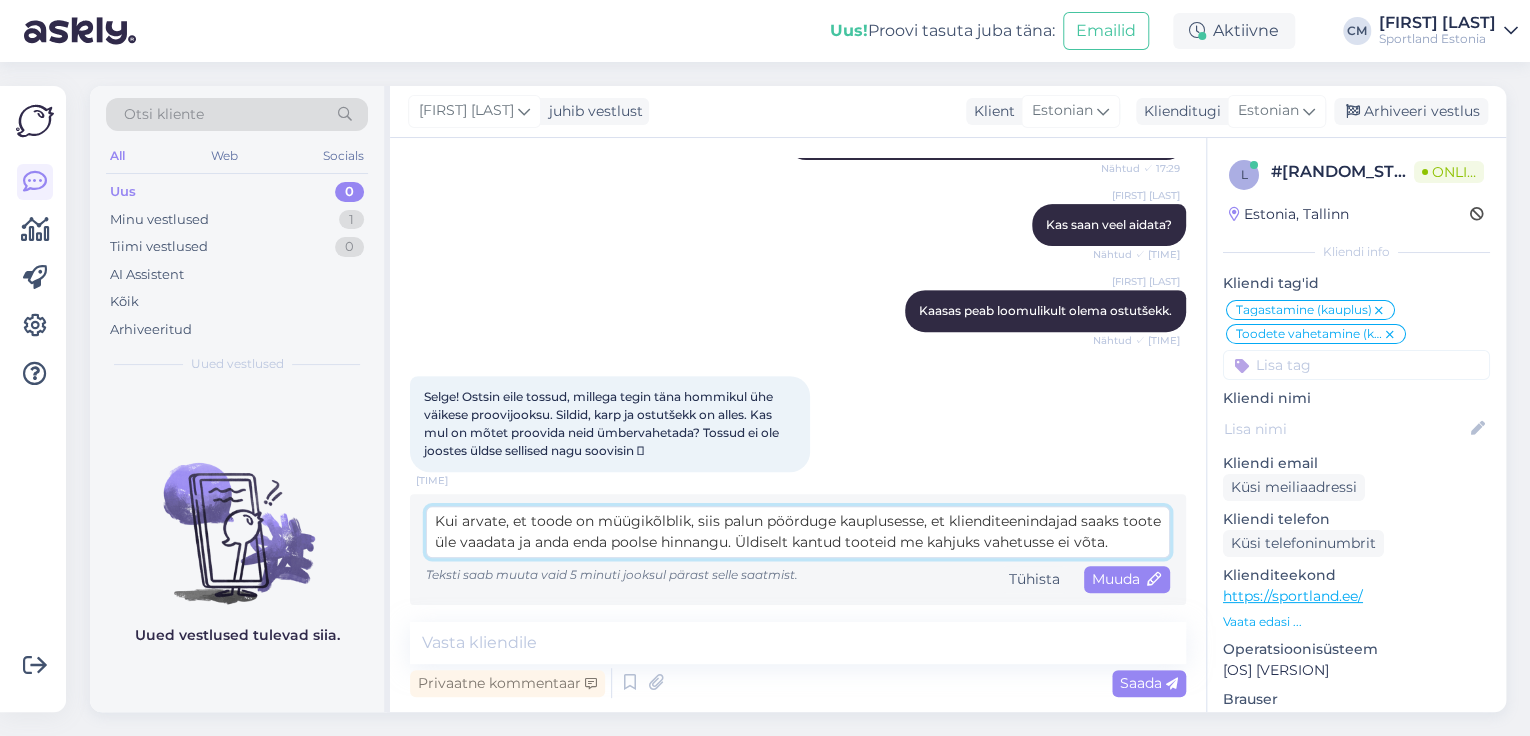 scroll, scrollTop: 36, scrollLeft: 0, axis: vertical 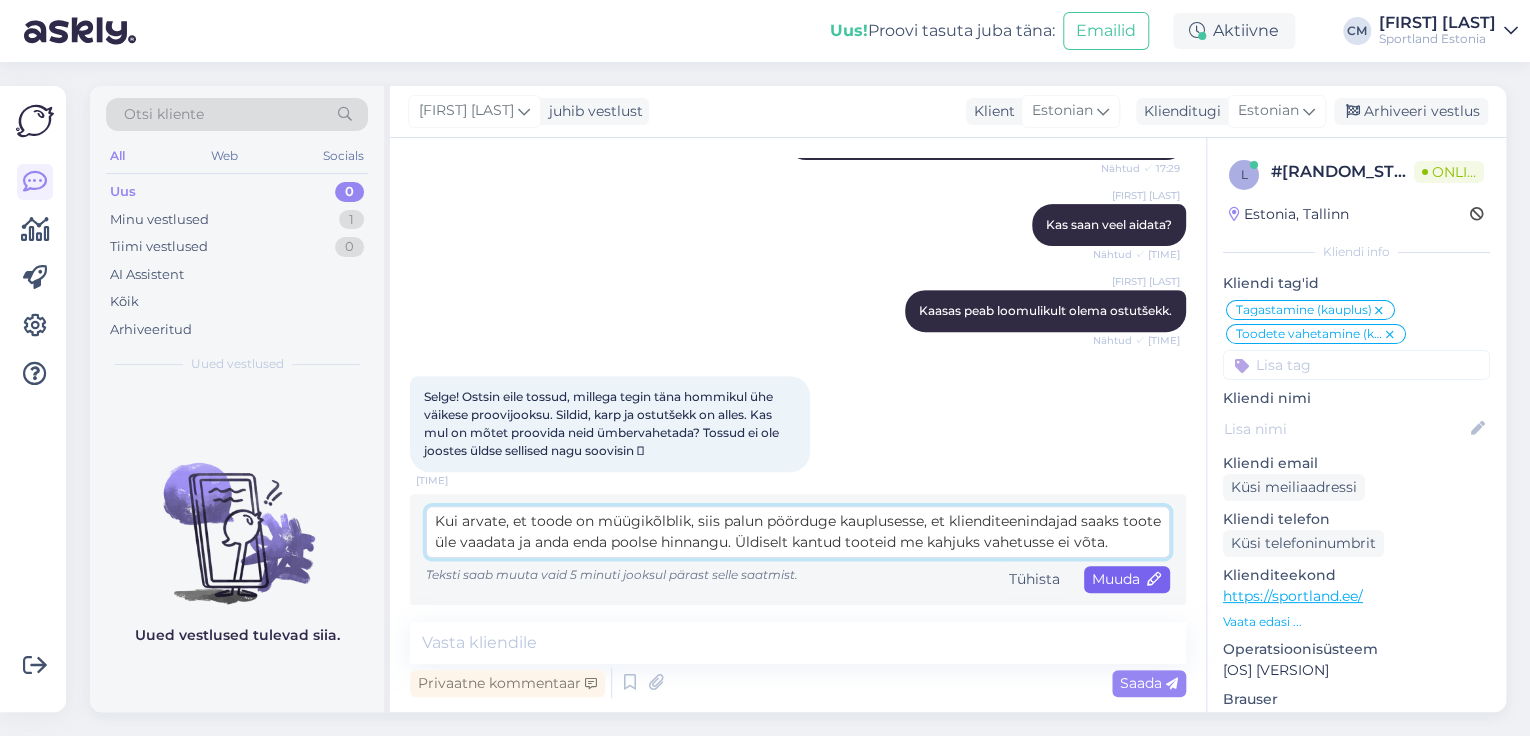 type on "Kui arvate, et toode on müügikõlblik, siis palun pöörduge kauplusesse, et klienditeenindajad saaks toote üle vaadata ja anda enda poolse hinnangu. Üldiselt kantud tooteid me kahjuks vahetusse ei võta." 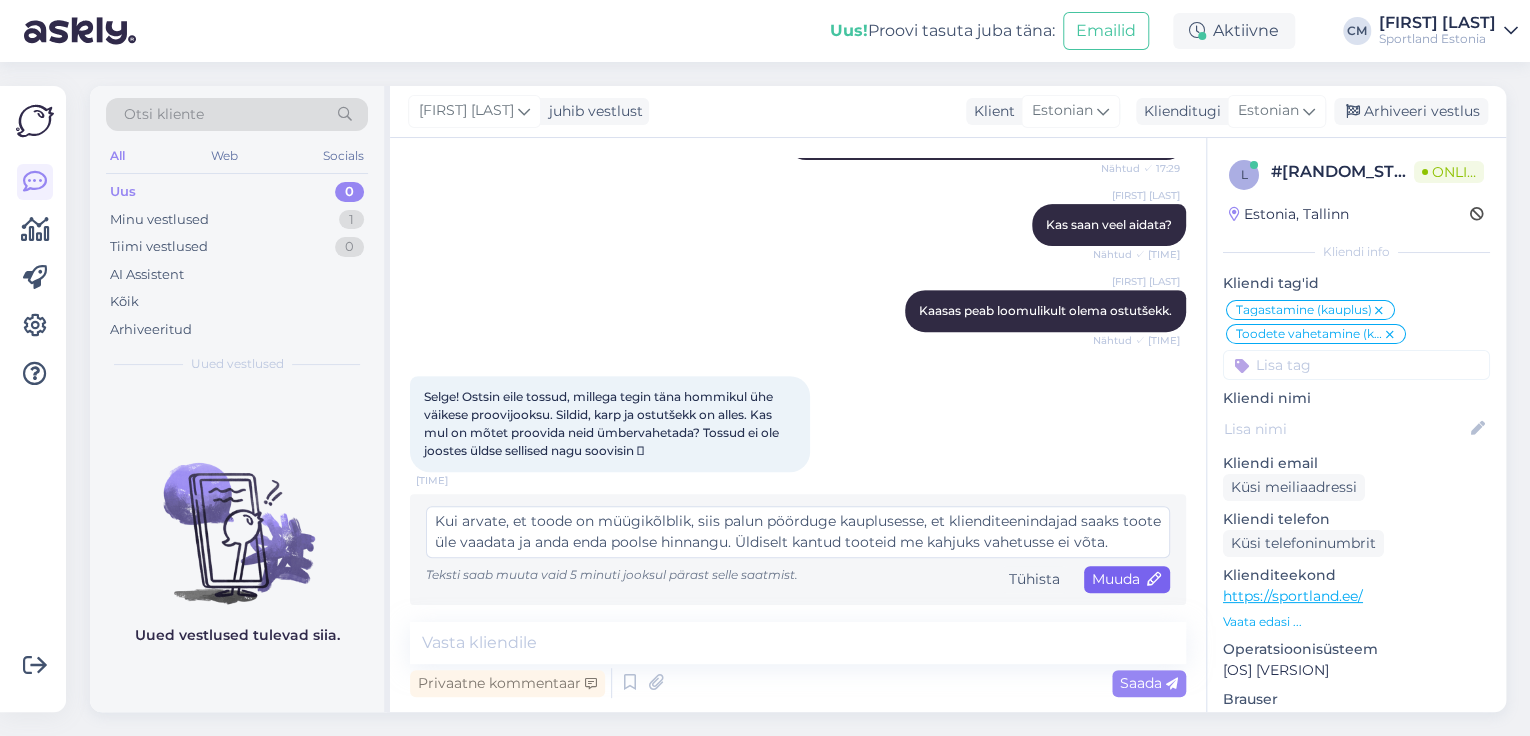 click at bounding box center (1155, 580) 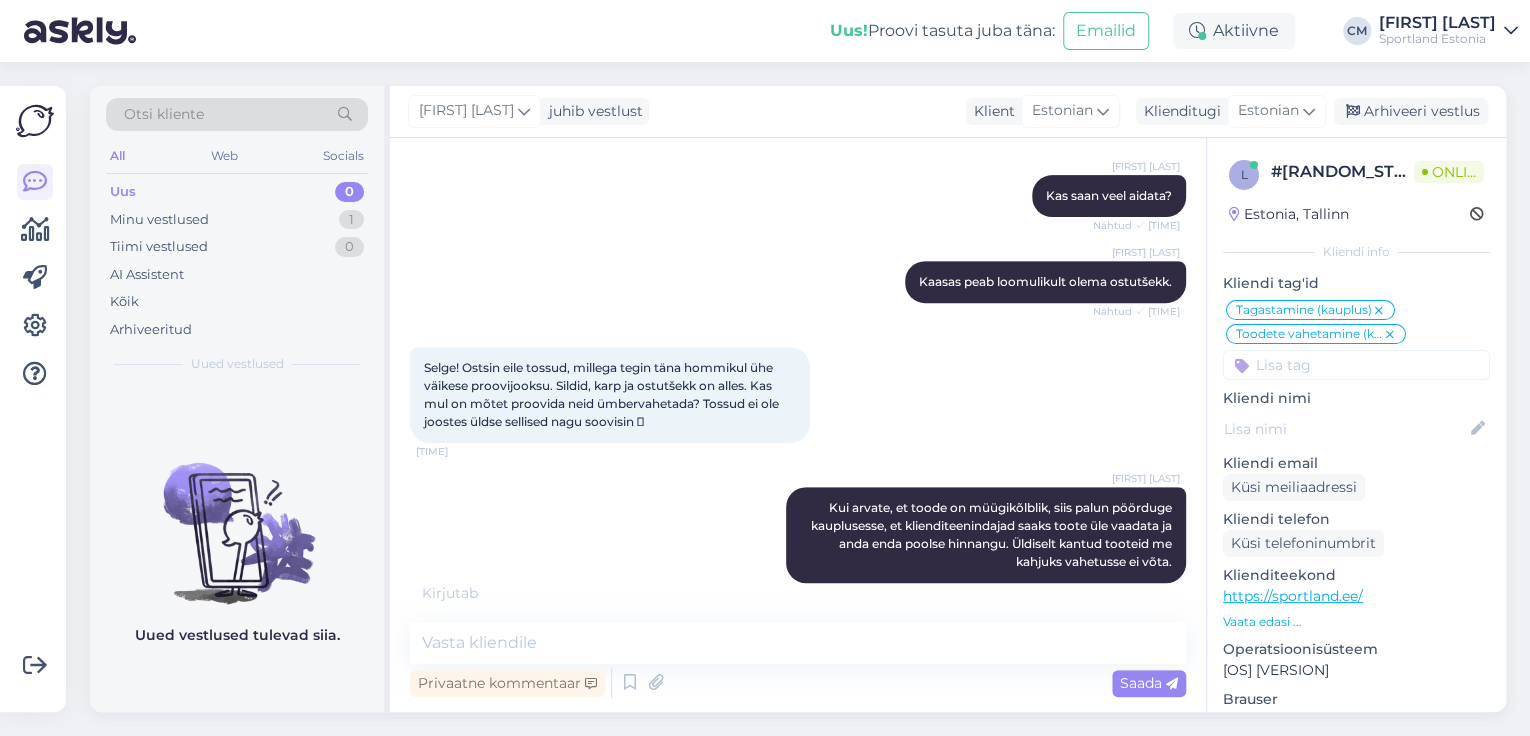 scroll, scrollTop: 488, scrollLeft: 0, axis: vertical 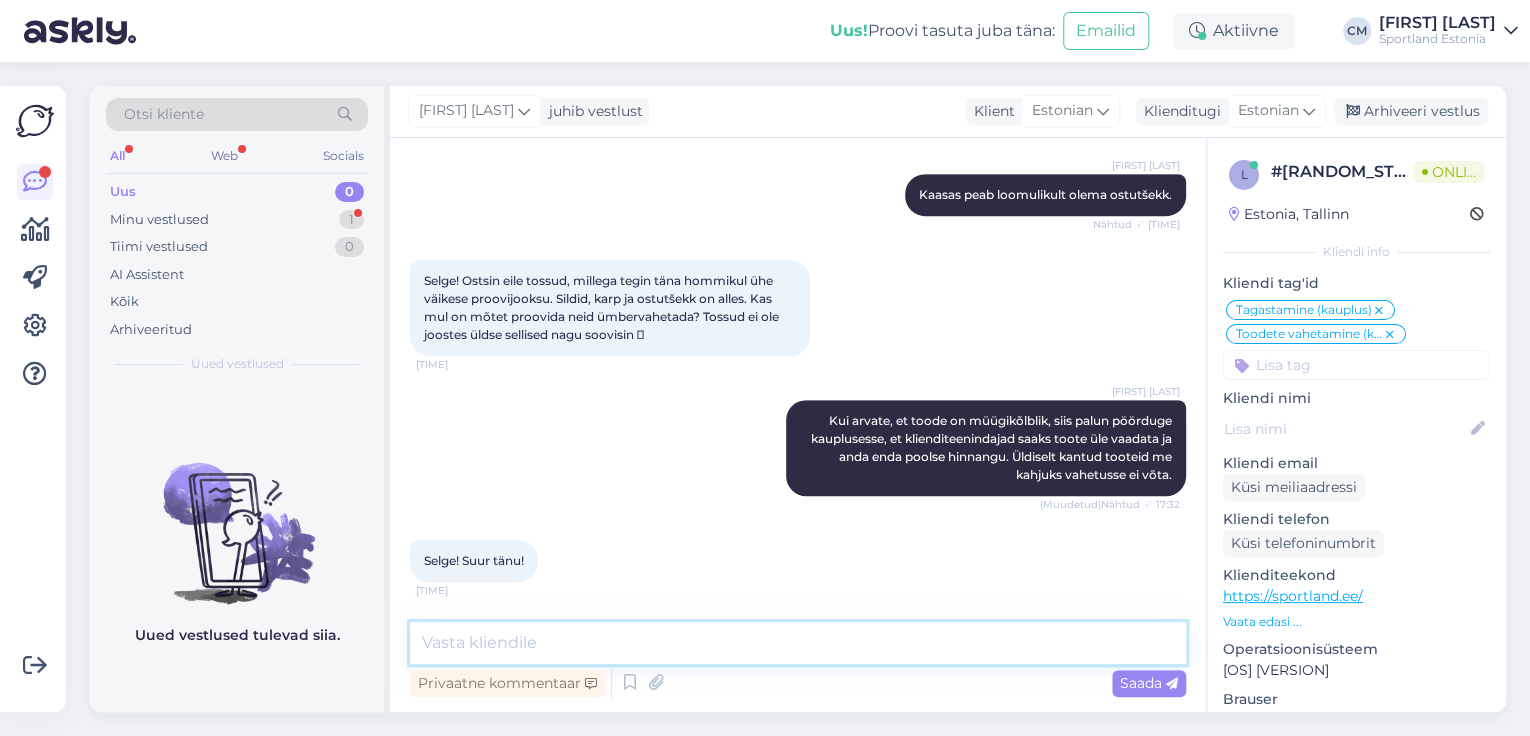 click at bounding box center (798, 643) 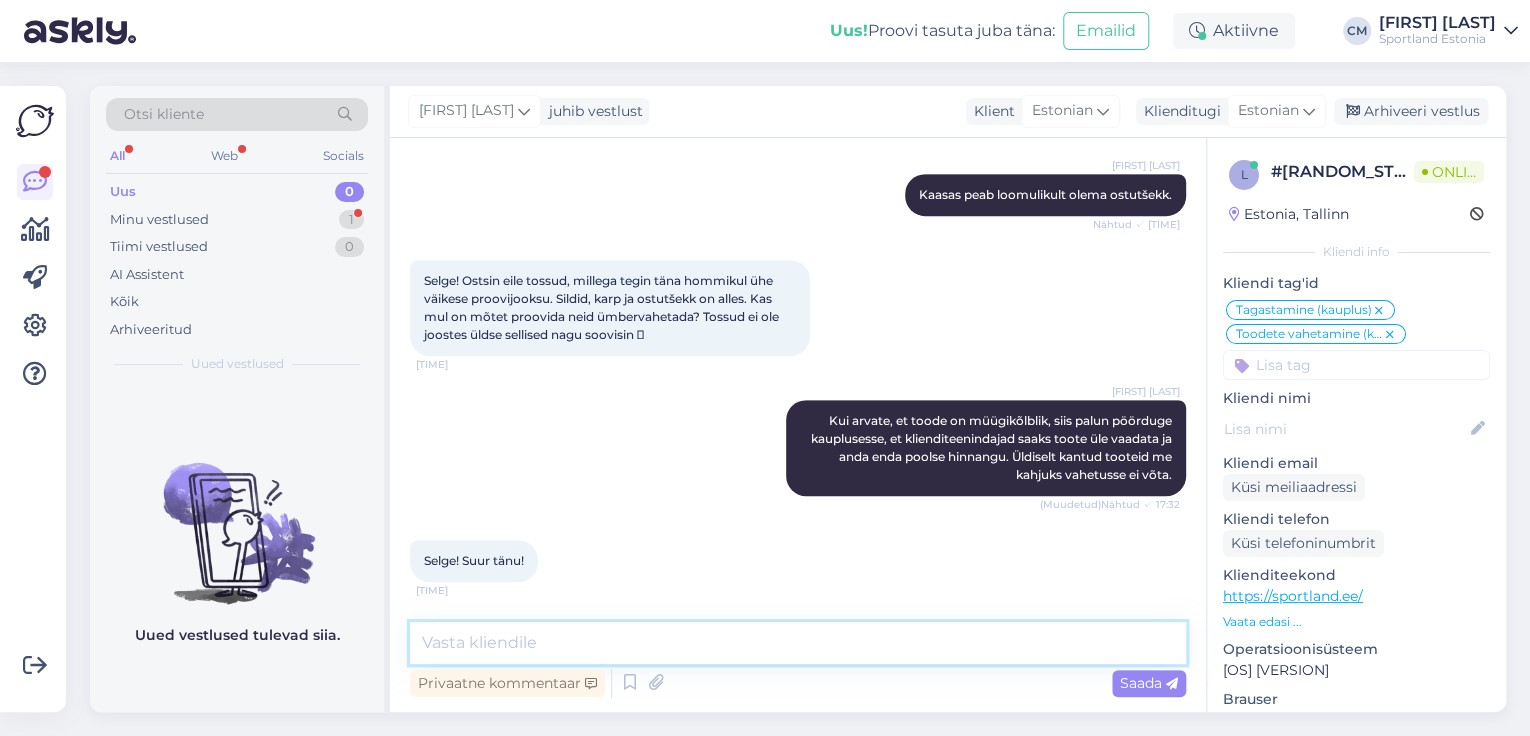 type on "K" 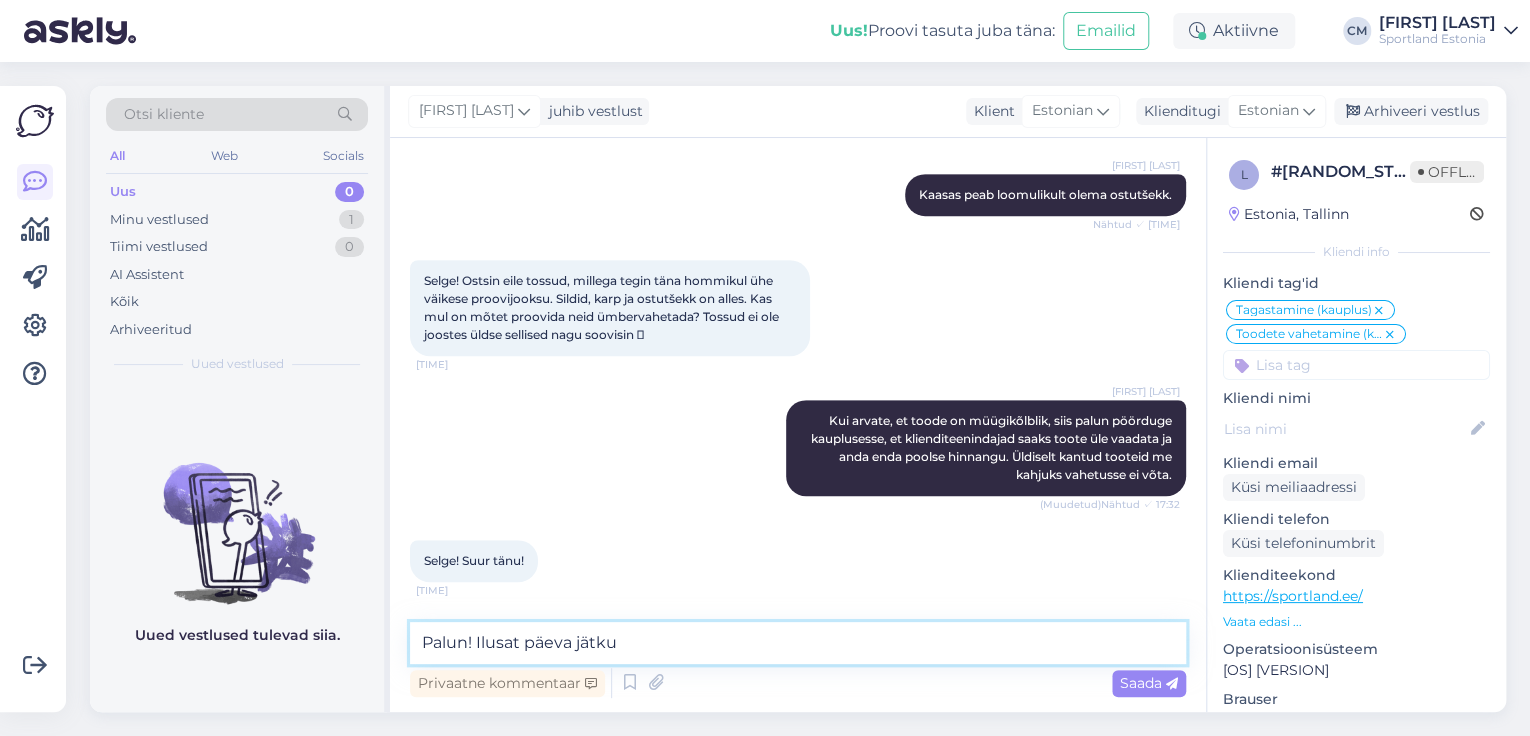 type on "Palun! Ilusat päeva jätku!" 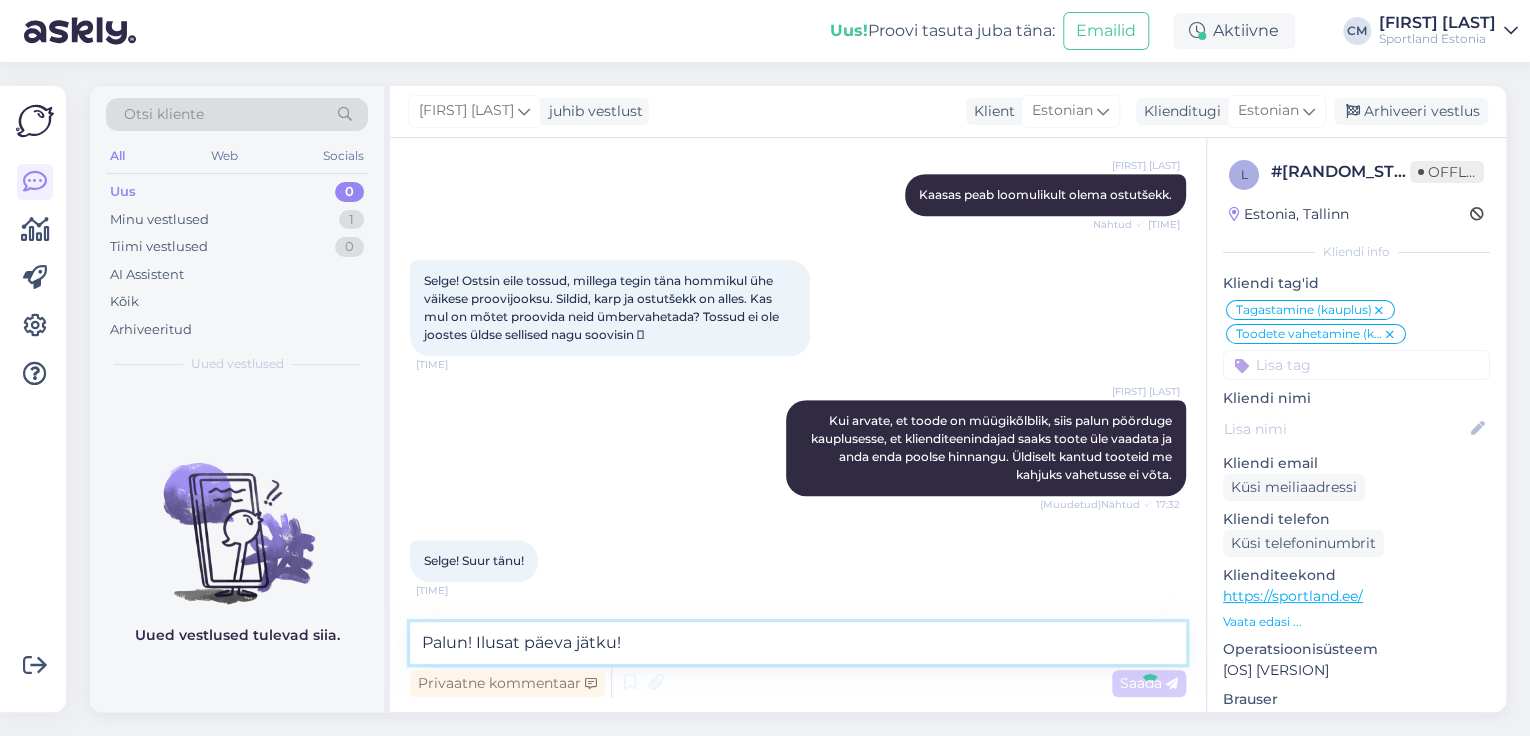 type 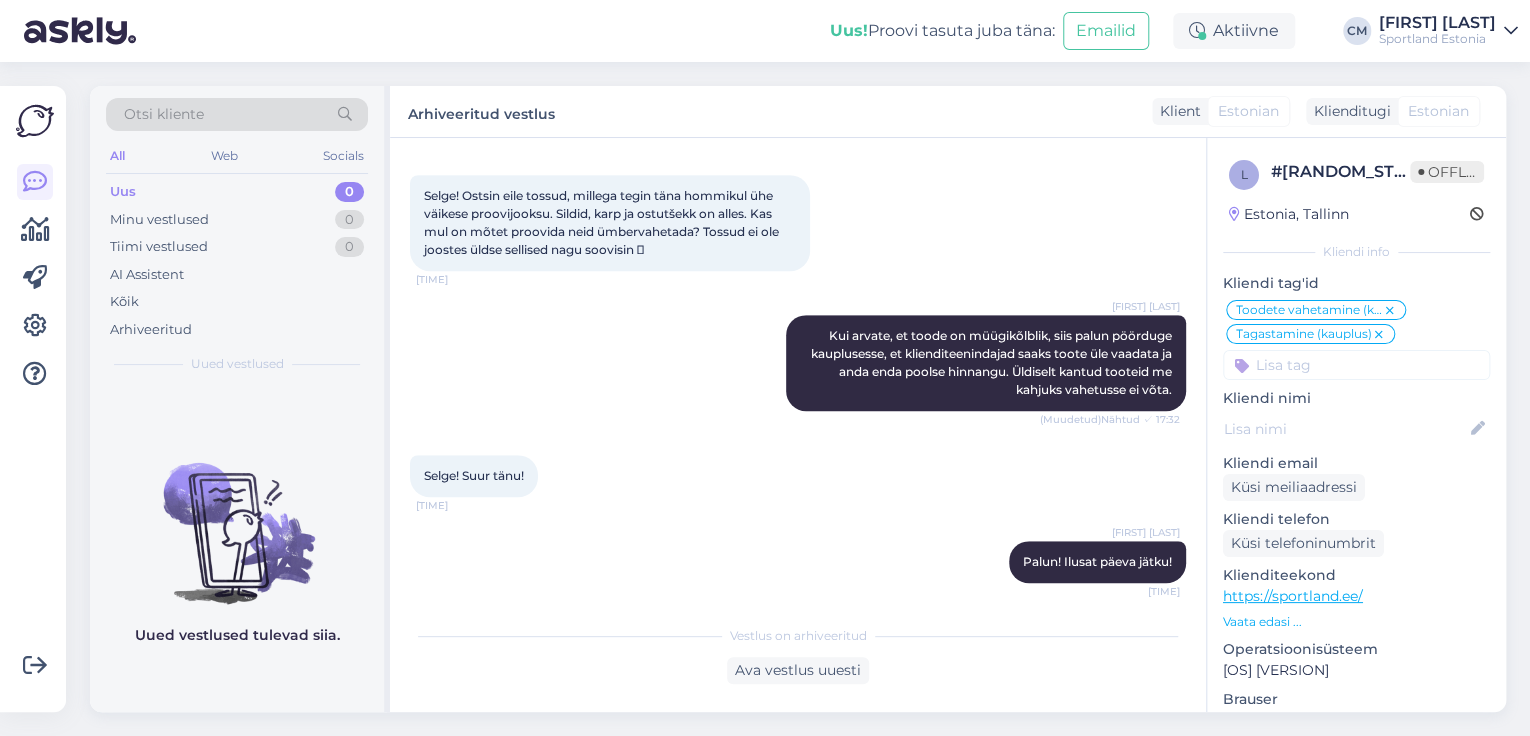 scroll, scrollTop: 580, scrollLeft: 0, axis: vertical 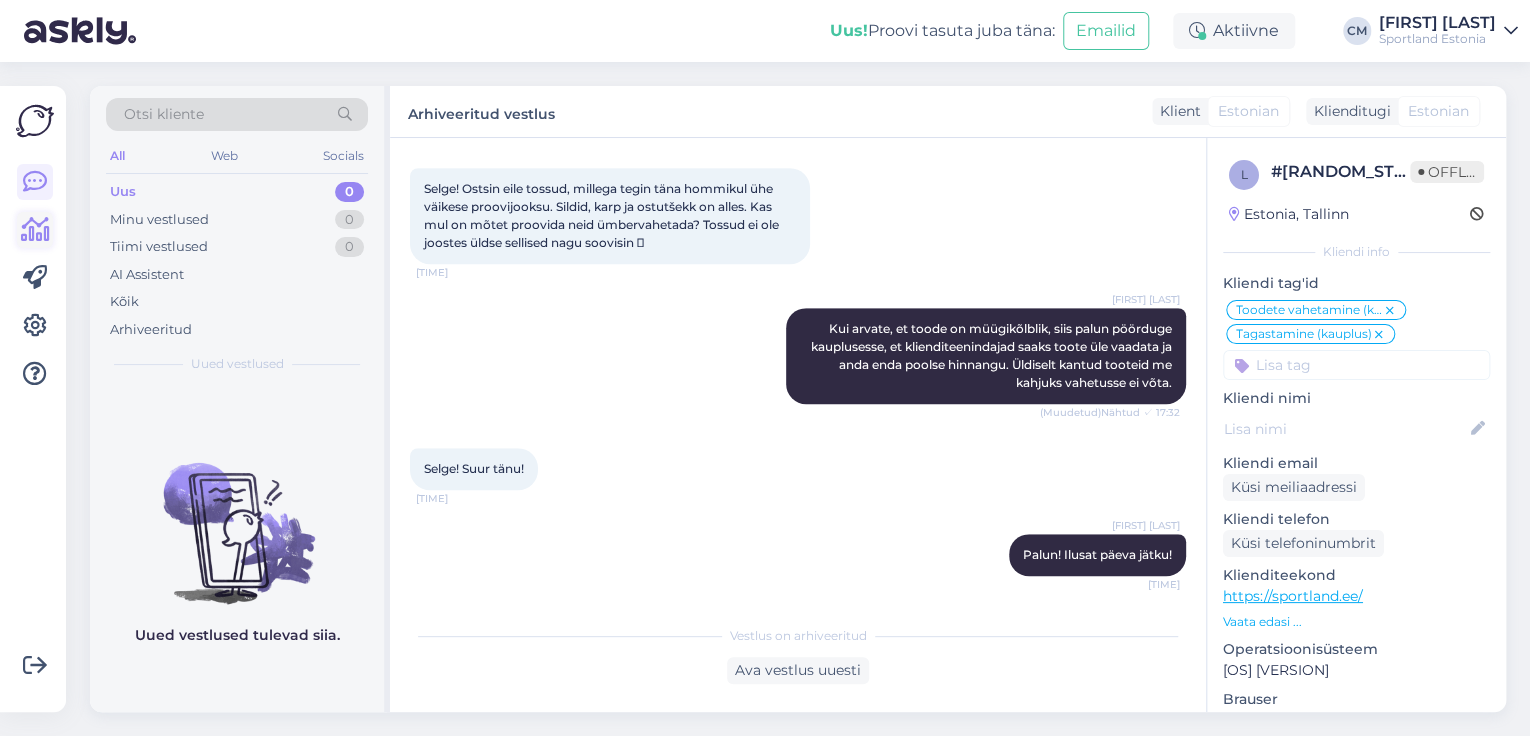 click at bounding box center [35, 230] 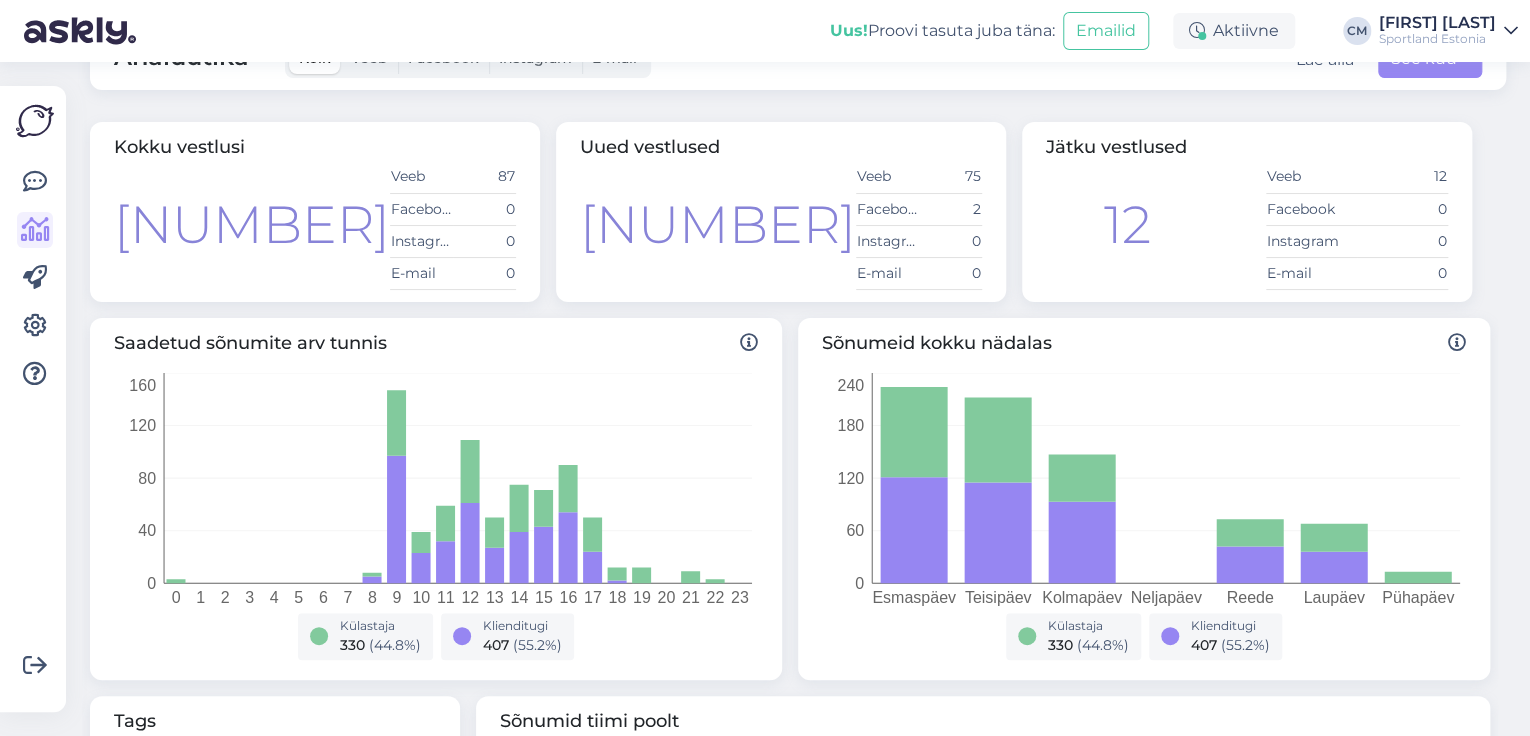 scroll, scrollTop: 0, scrollLeft: 0, axis: both 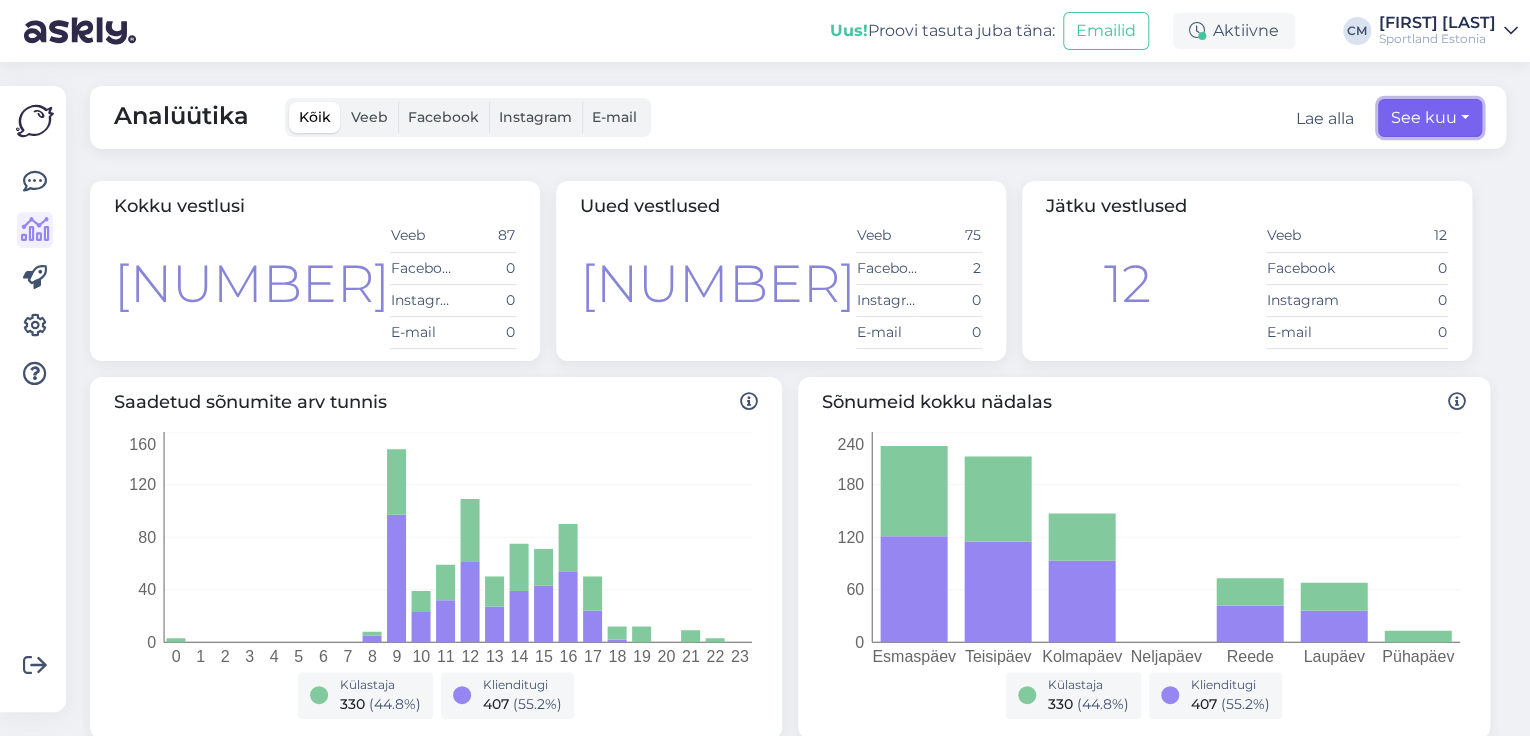 click on "See kuu" at bounding box center [1430, 118] 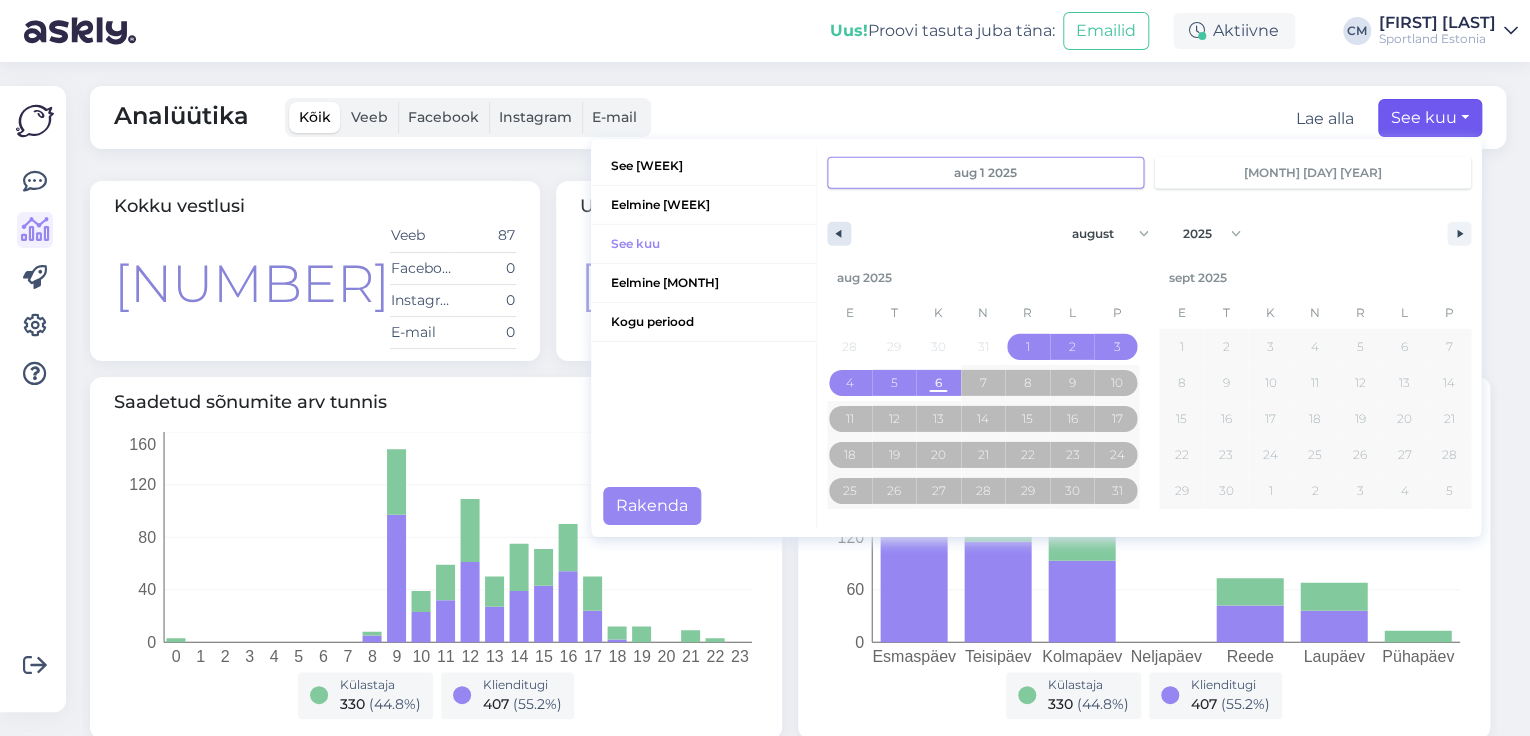 click at bounding box center [839, 234] 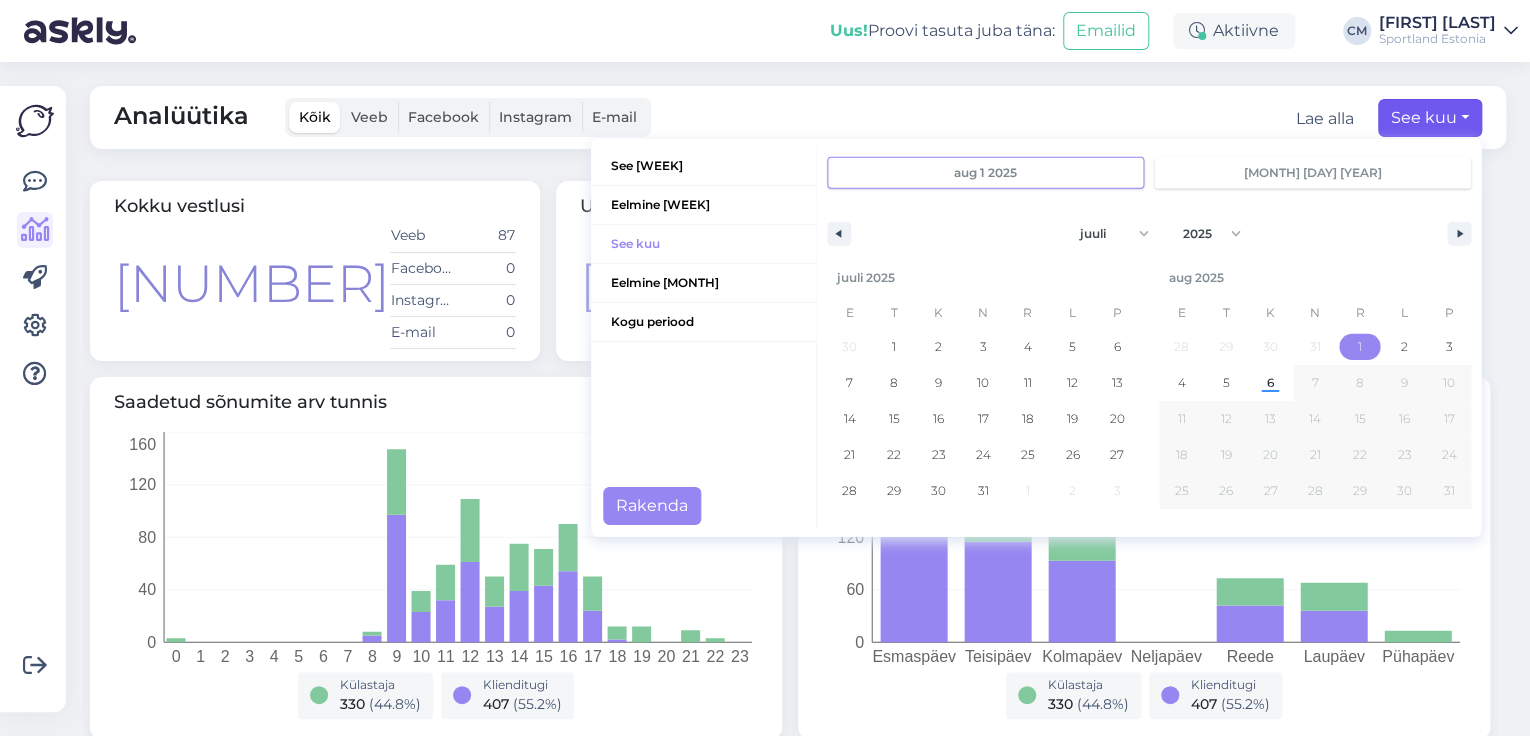 click on "1" at bounding box center [1359, 347] 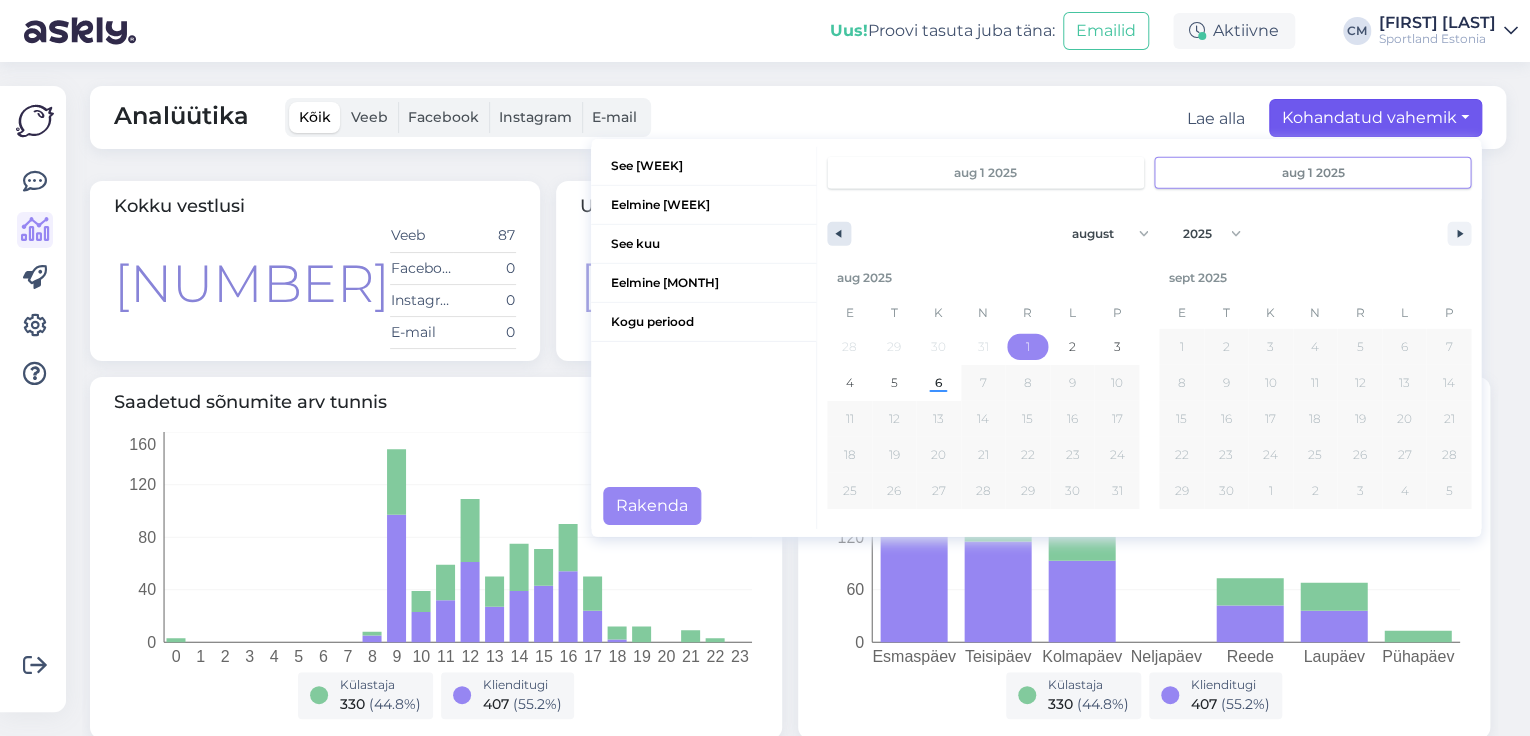 click at bounding box center (839, 234) 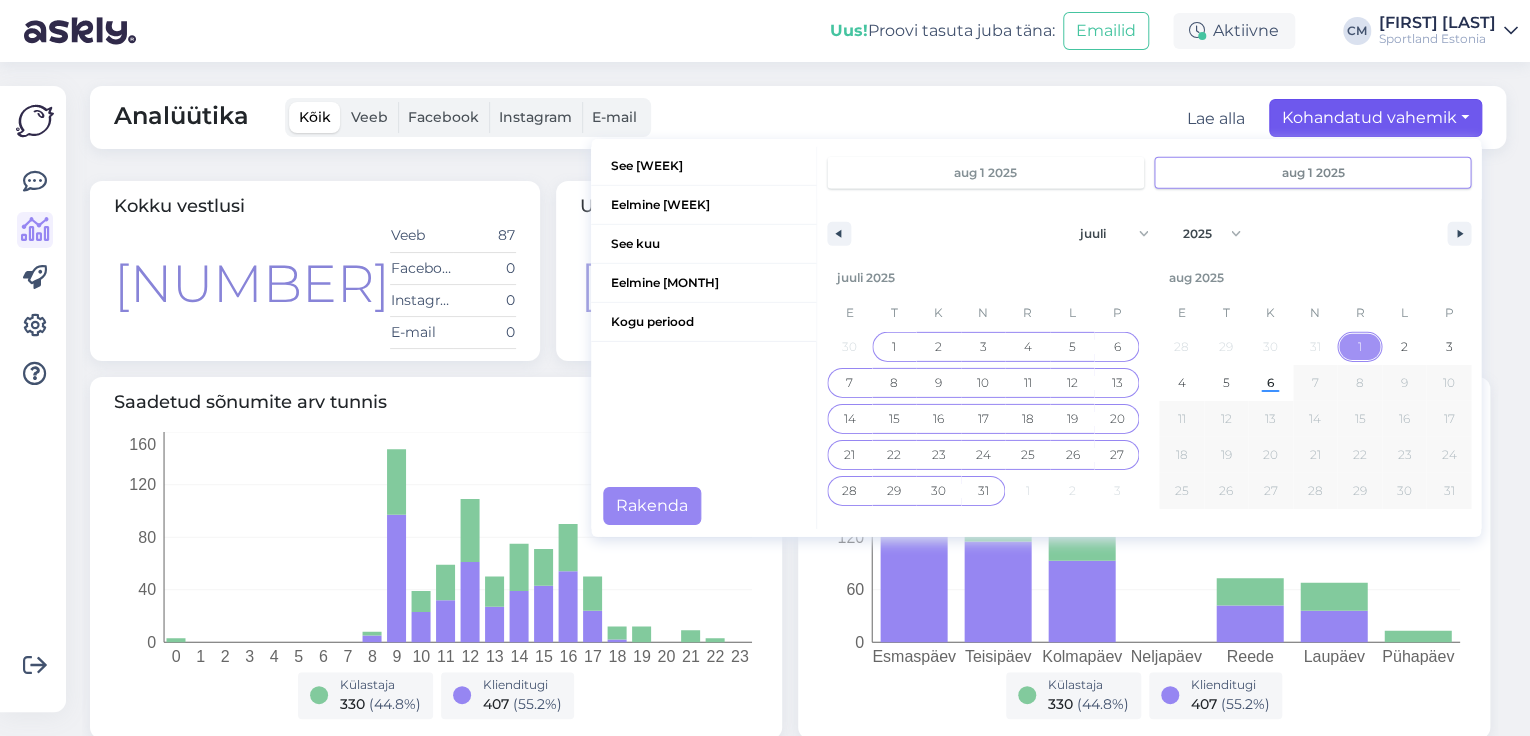 click on "1" at bounding box center (894, 347) 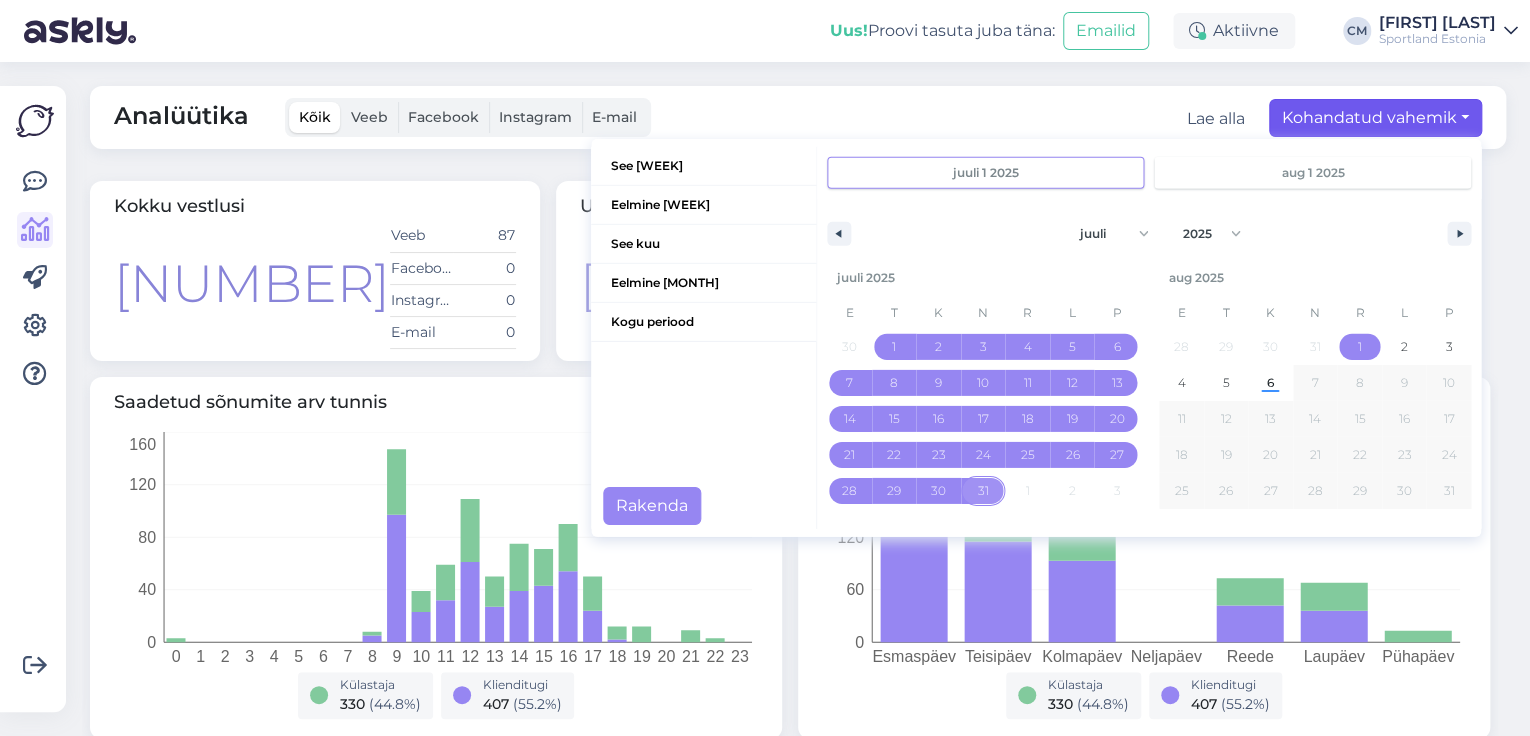 click on "31" at bounding box center [983, 491] 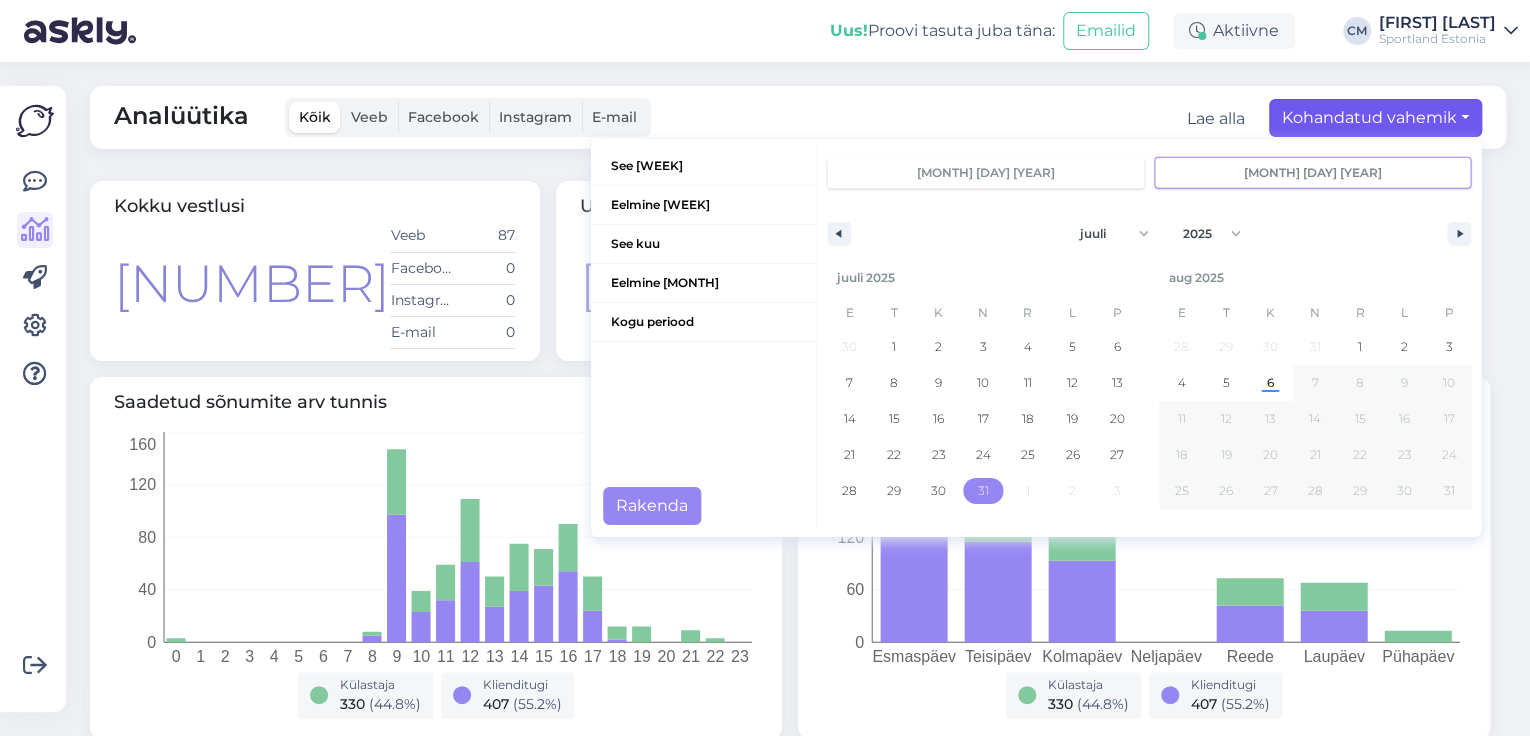 click on "31" at bounding box center (983, 491) 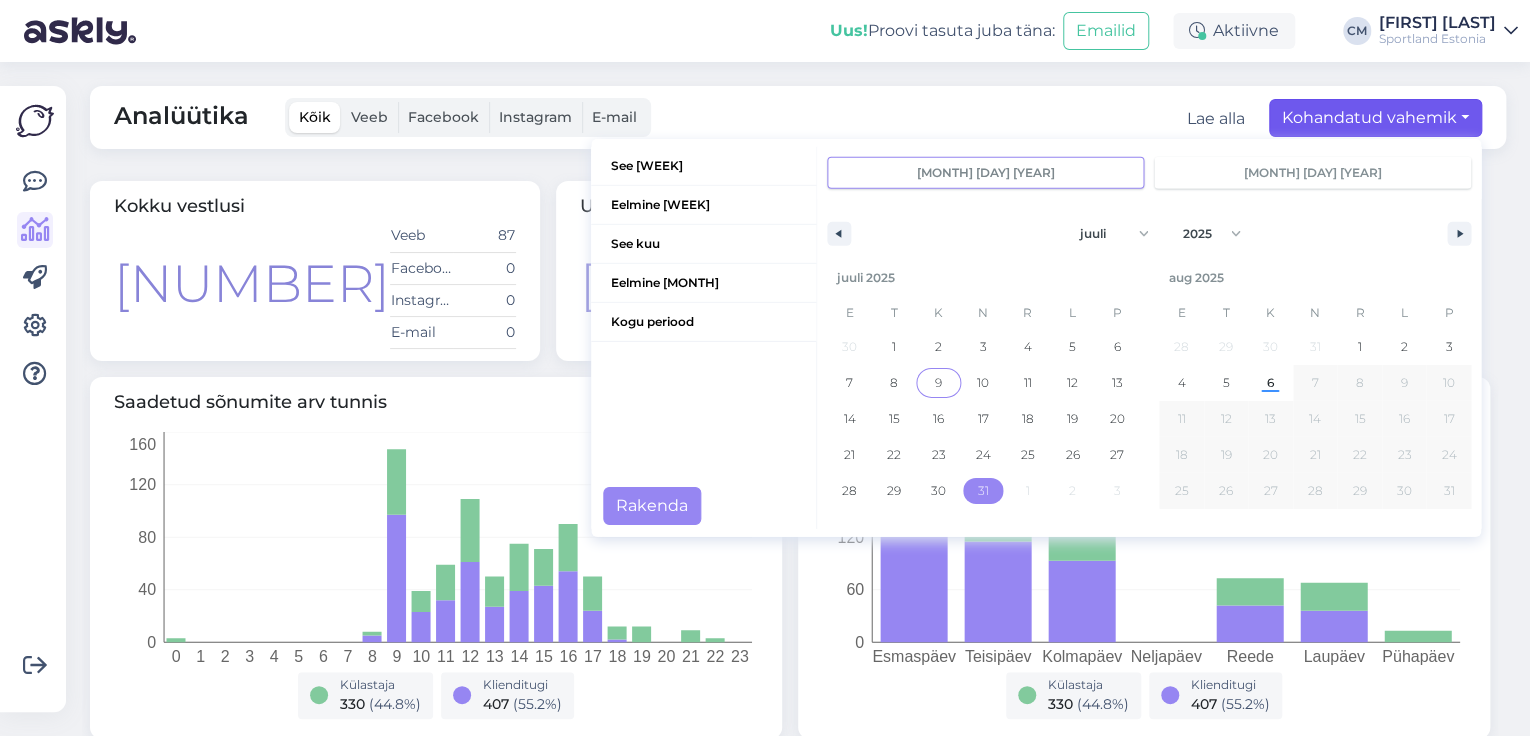 click on "1" at bounding box center [894, 347] 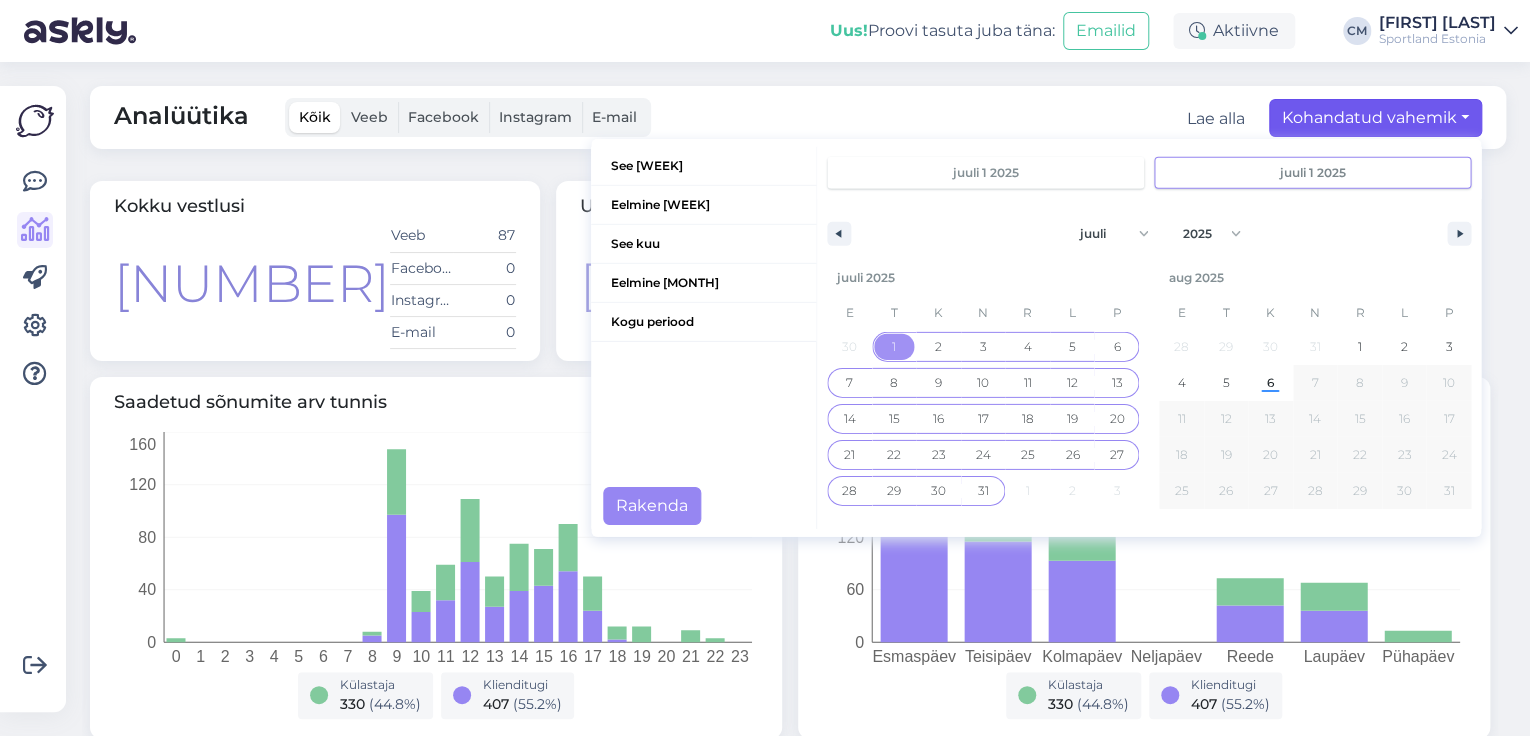 click on "31" at bounding box center [983, 491] 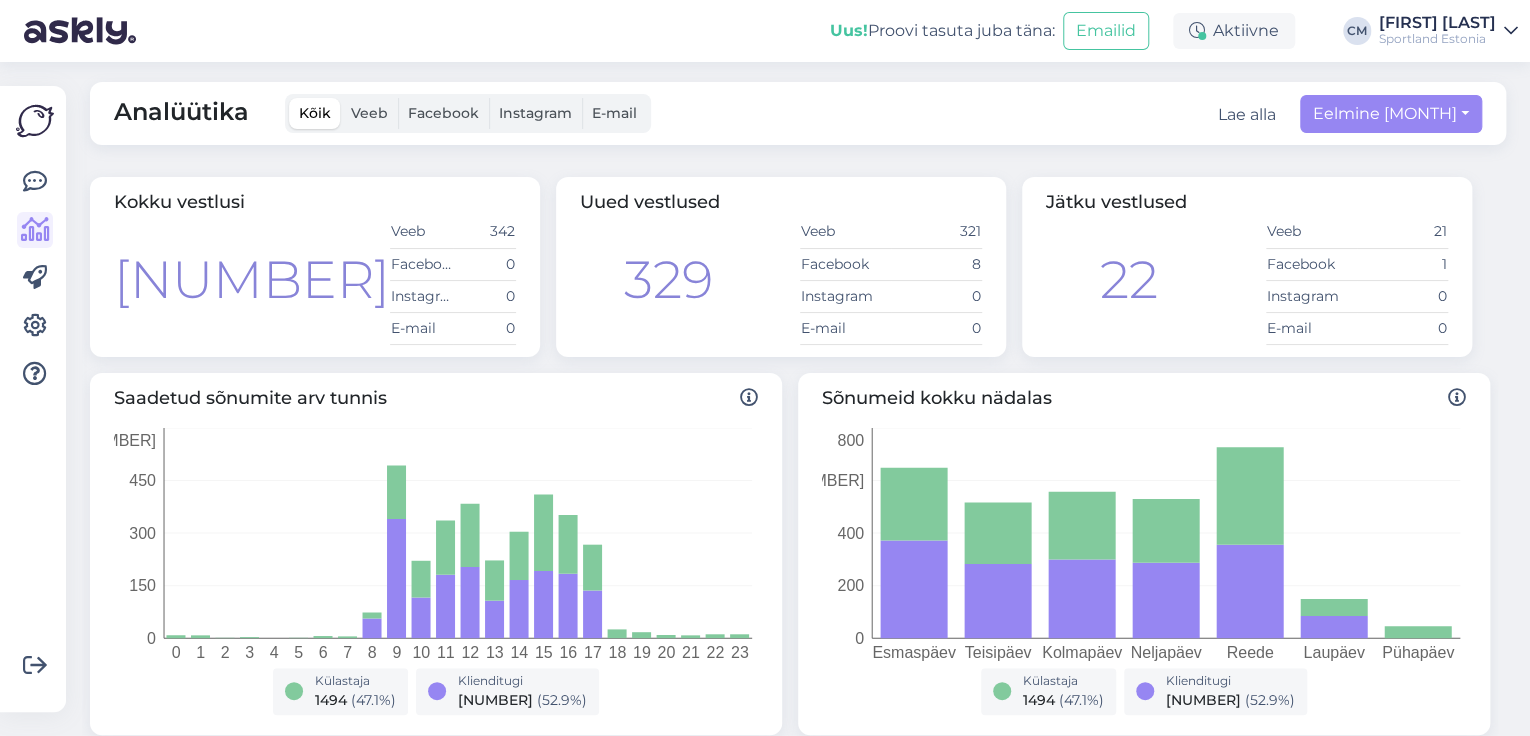 scroll, scrollTop: 0, scrollLeft: 0, axis: both 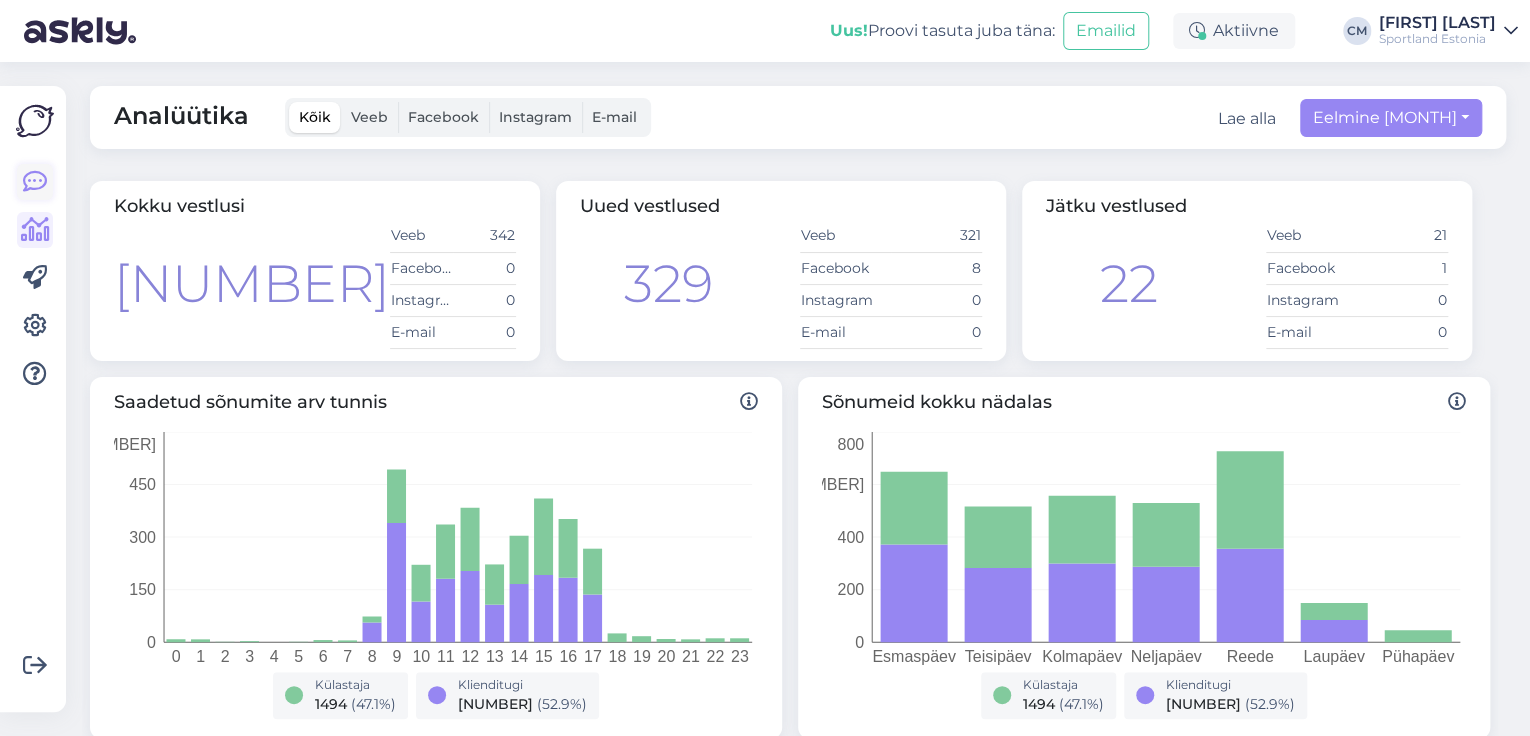 click at bounding box center [35, 182] 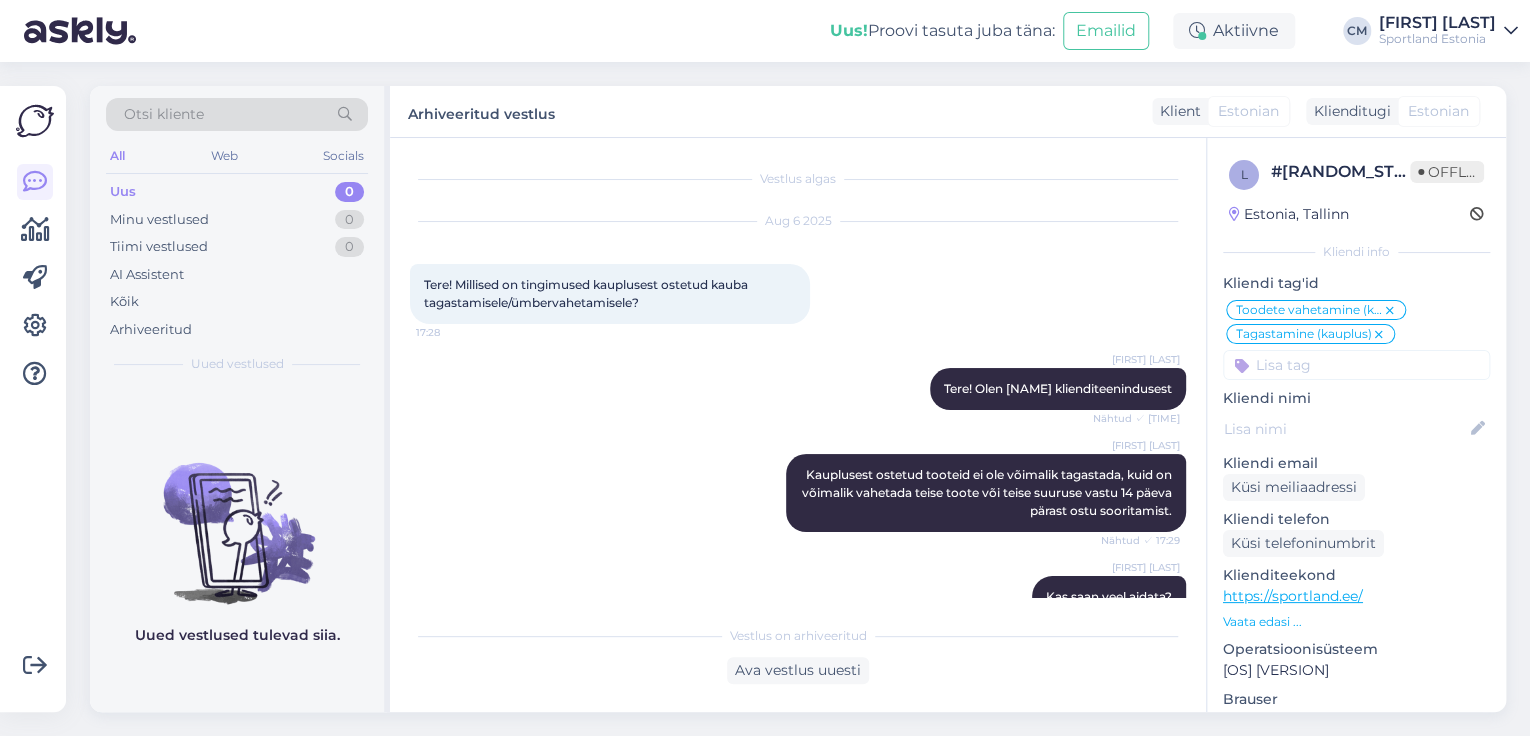 scroll, scrollTop: 580, scrollLeft: 0, axis: vertical 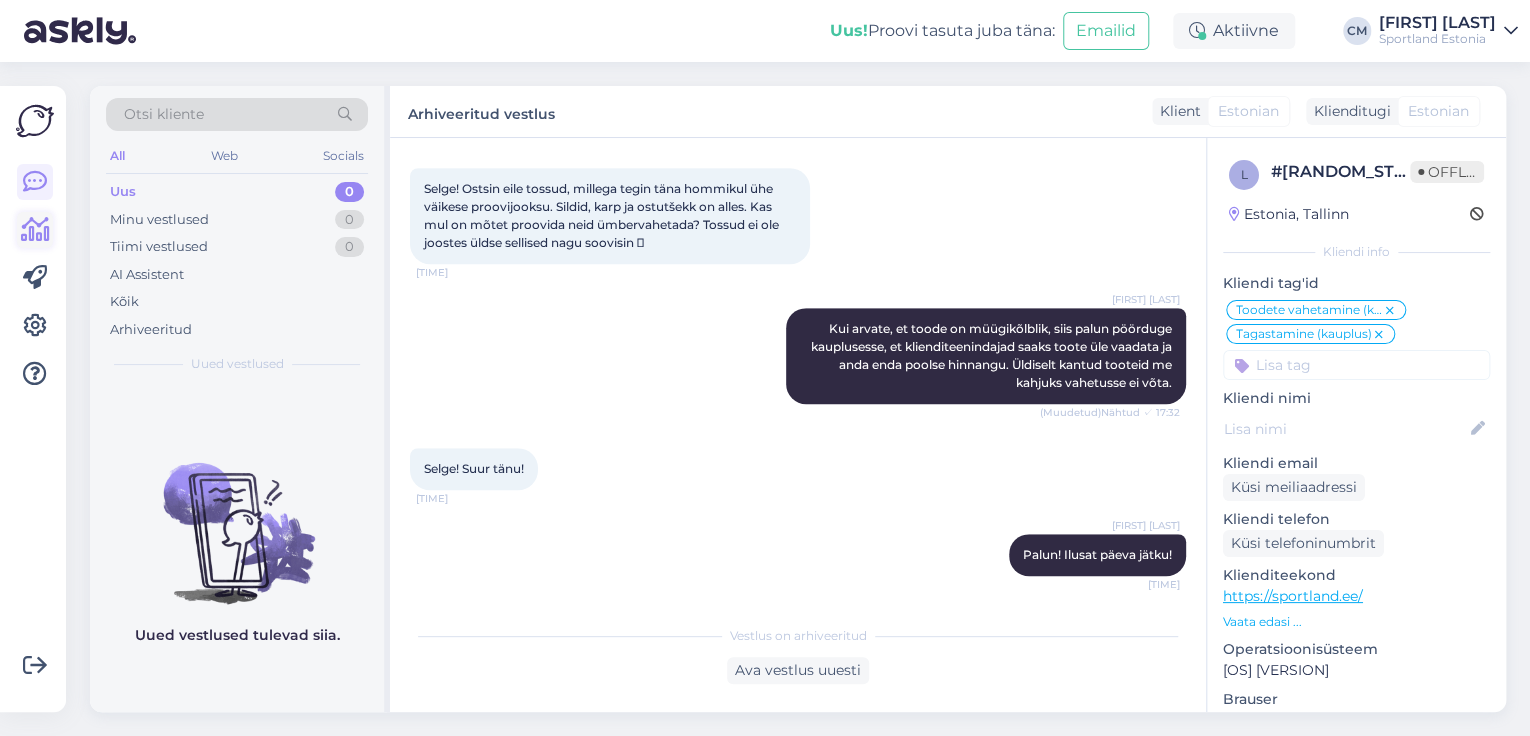 click at bounding box center (35, 230) 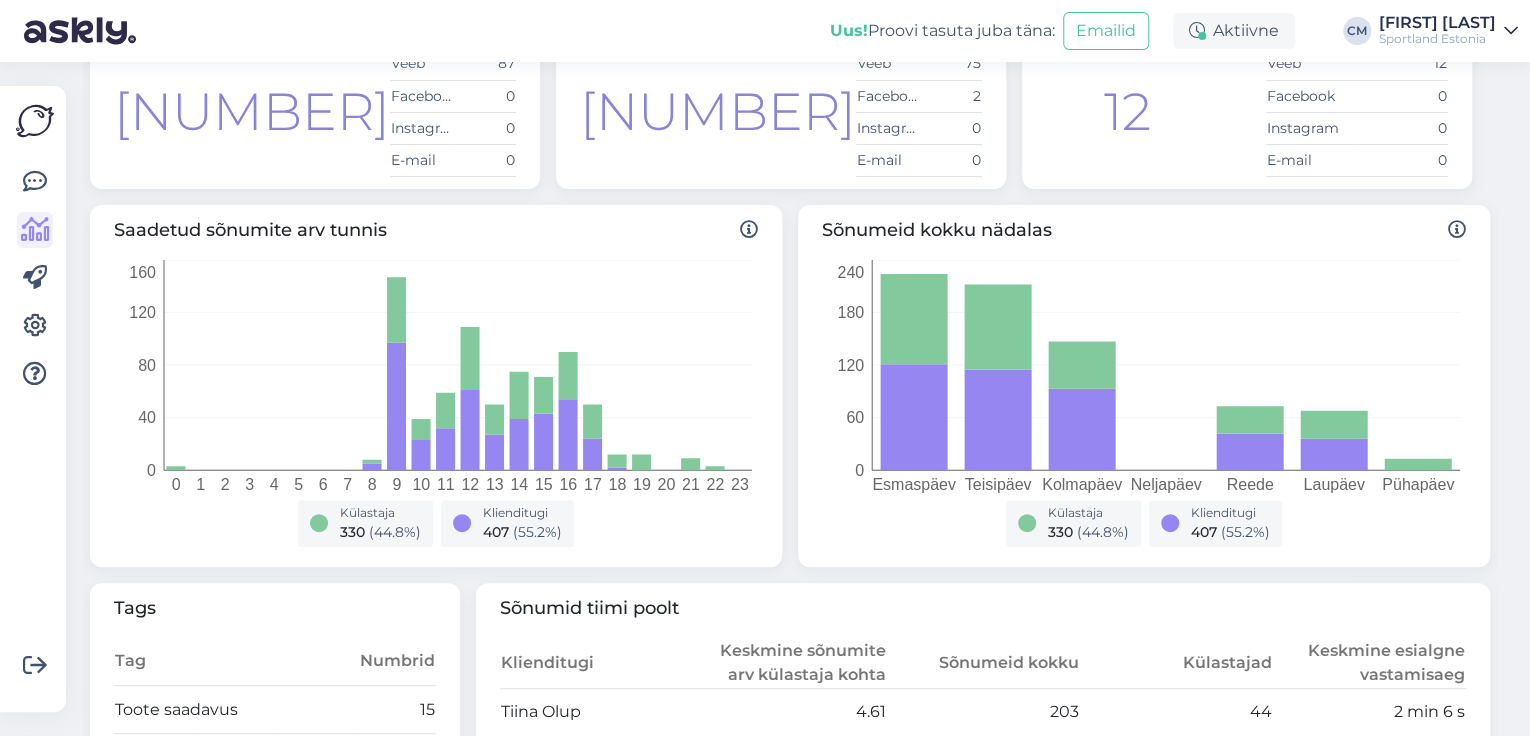 scroll, scrollTop: 0, scrollLeft: 0, axis: both 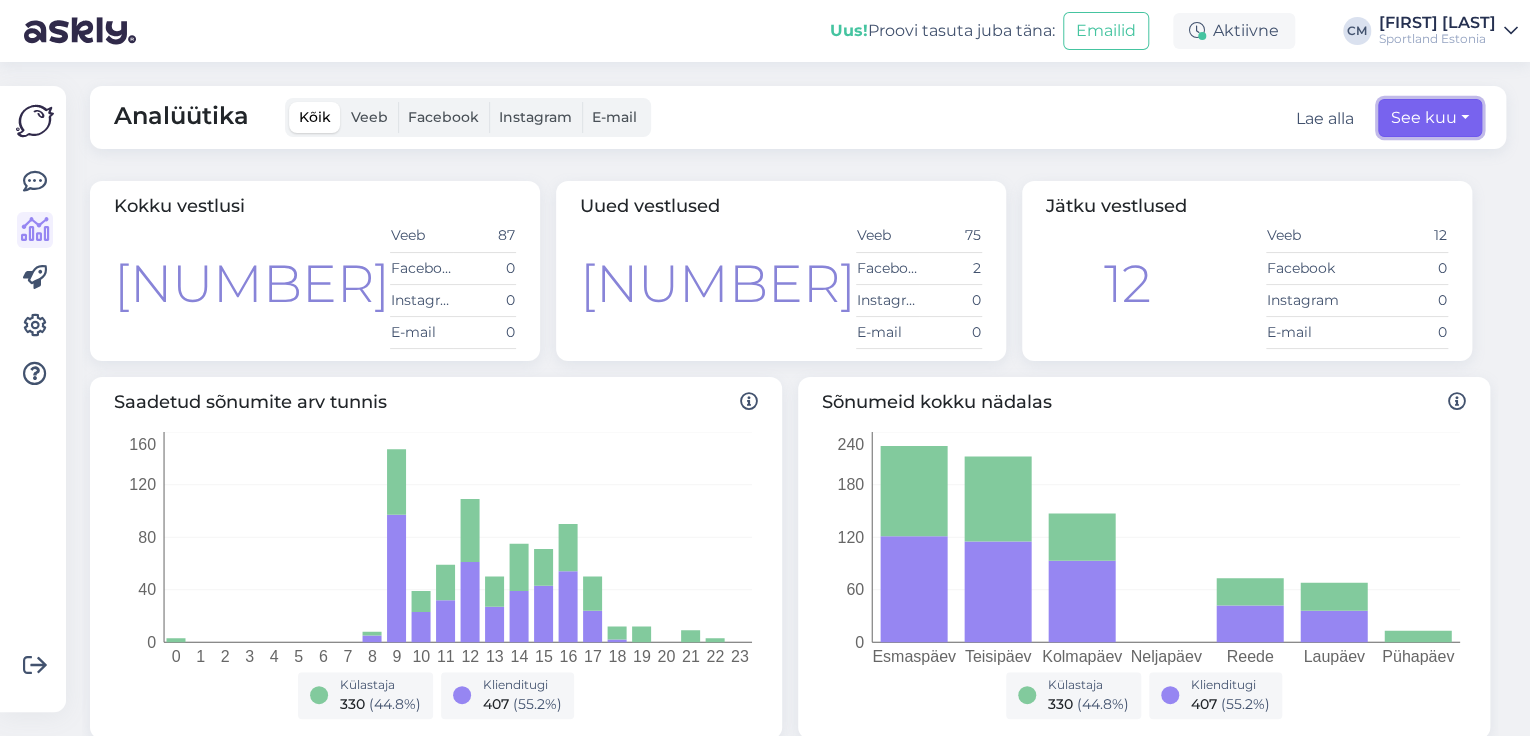 click on "See kuu" at bounding box center (1430, 118) 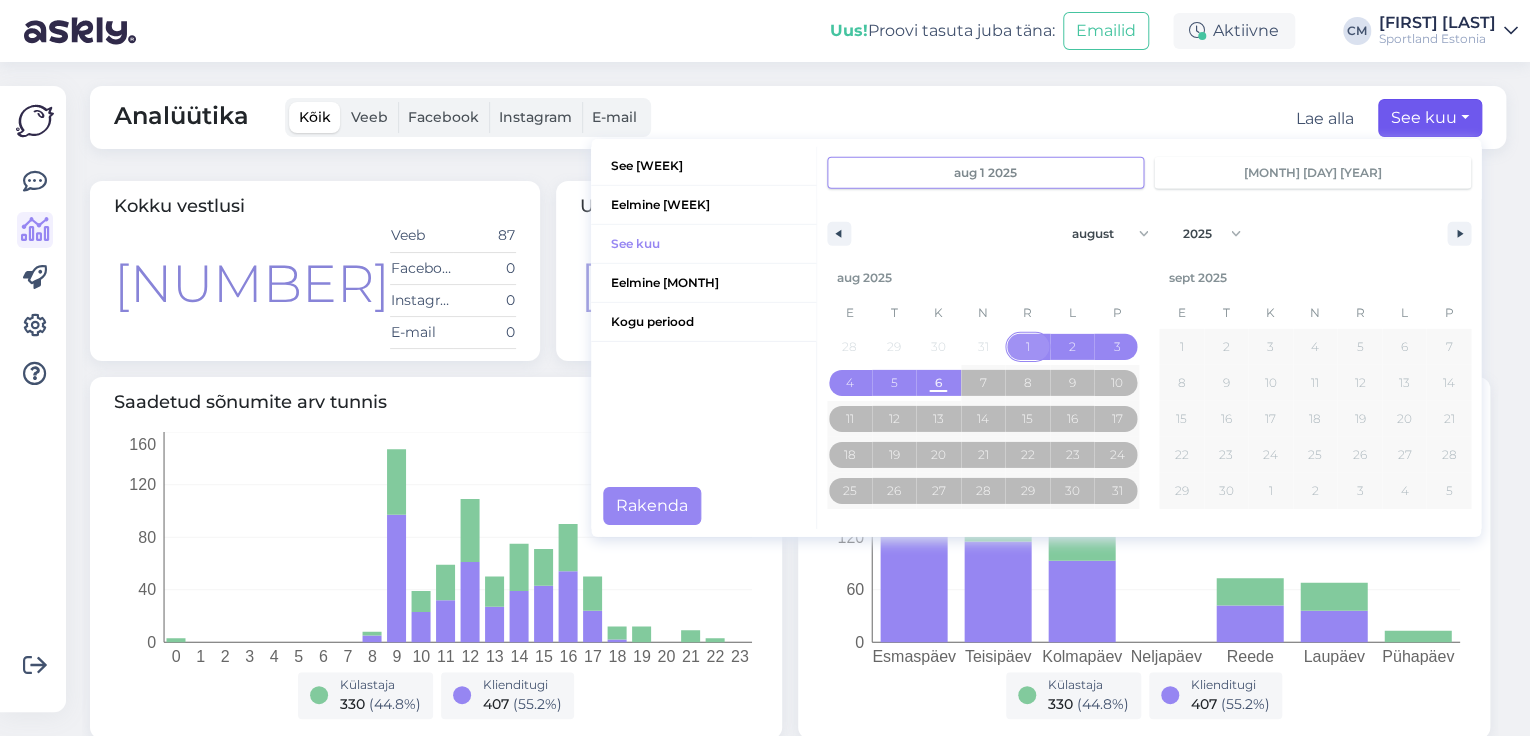 click on "1" at bounding box center [1027, 347] 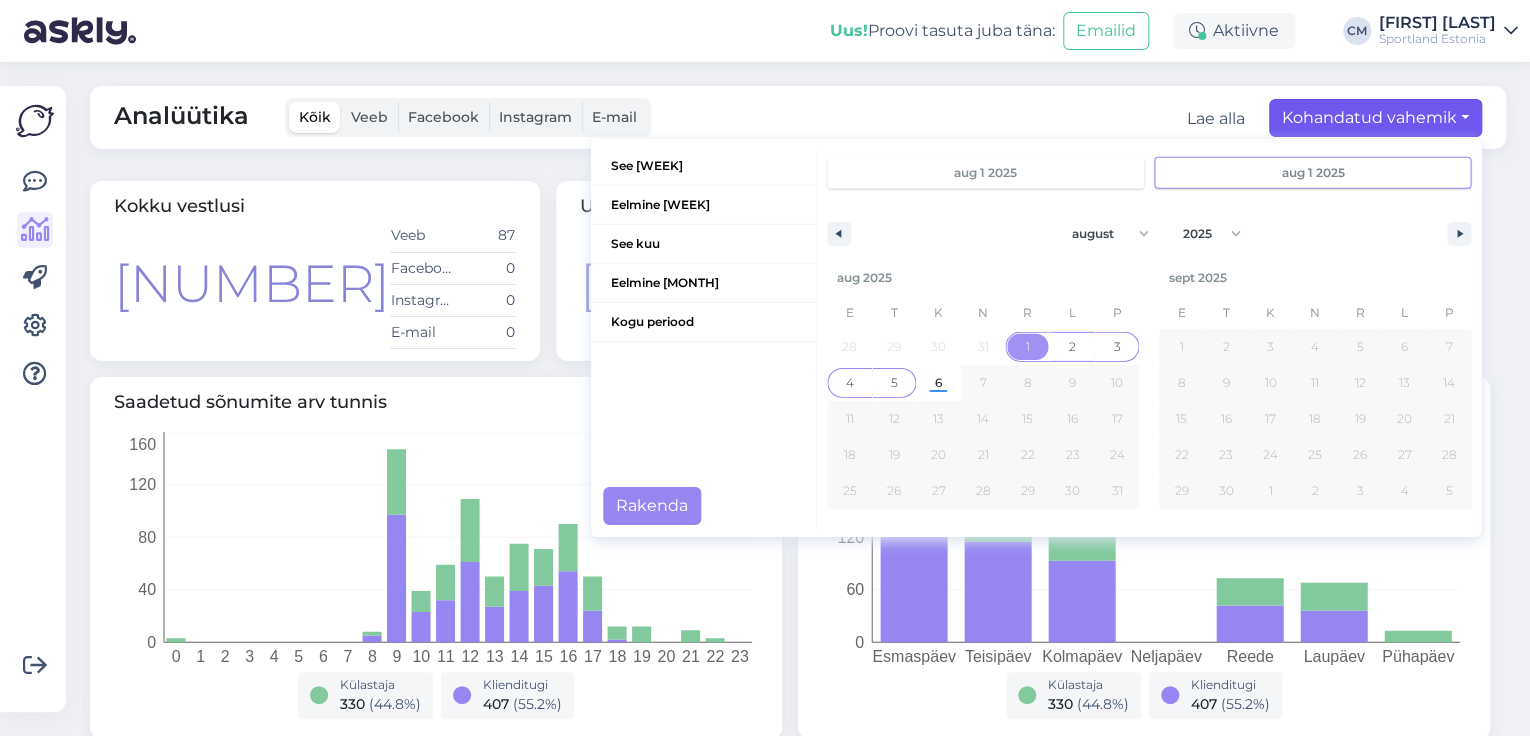 click on "5" at bounding box center (894, 383) 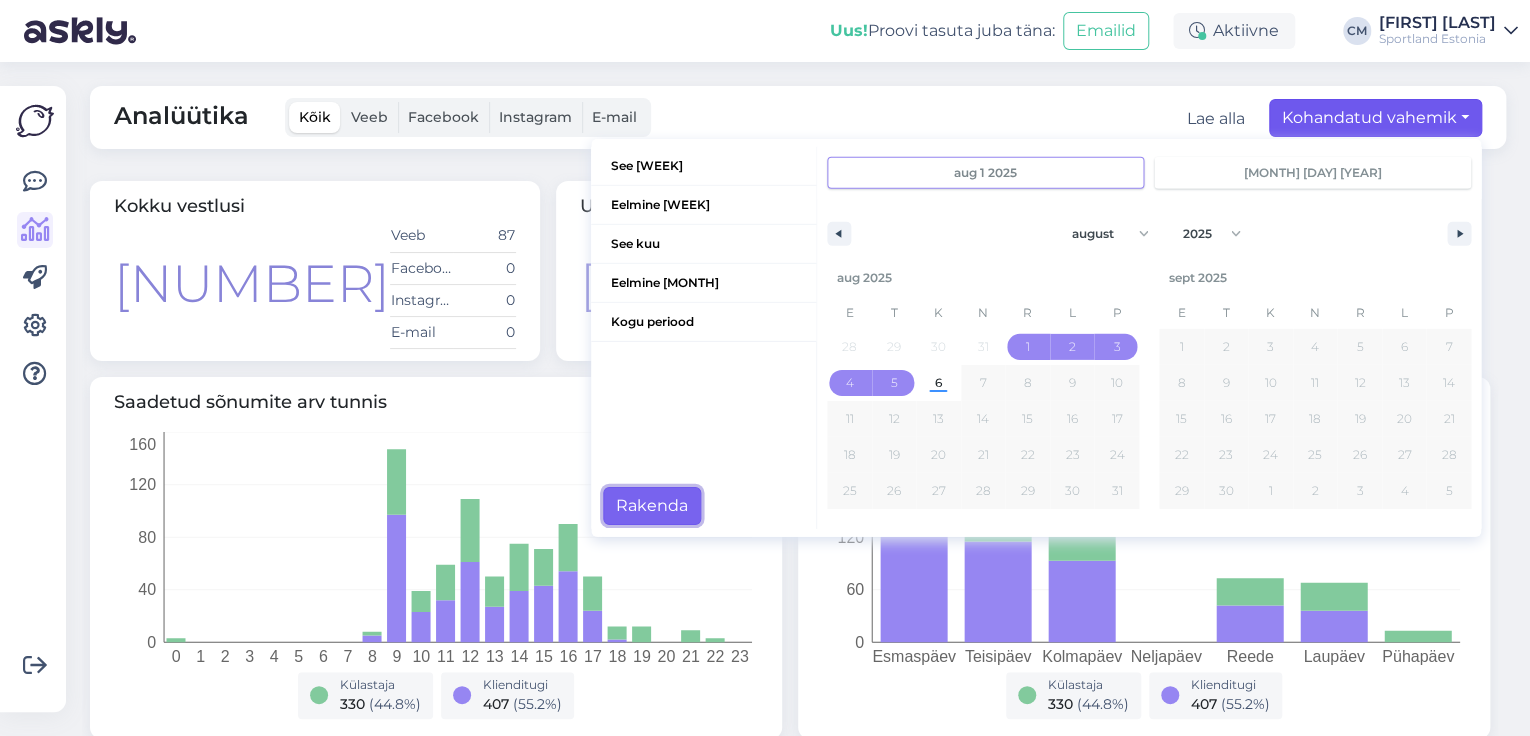 click on "Rakenda" at bounding box center [652, 506] 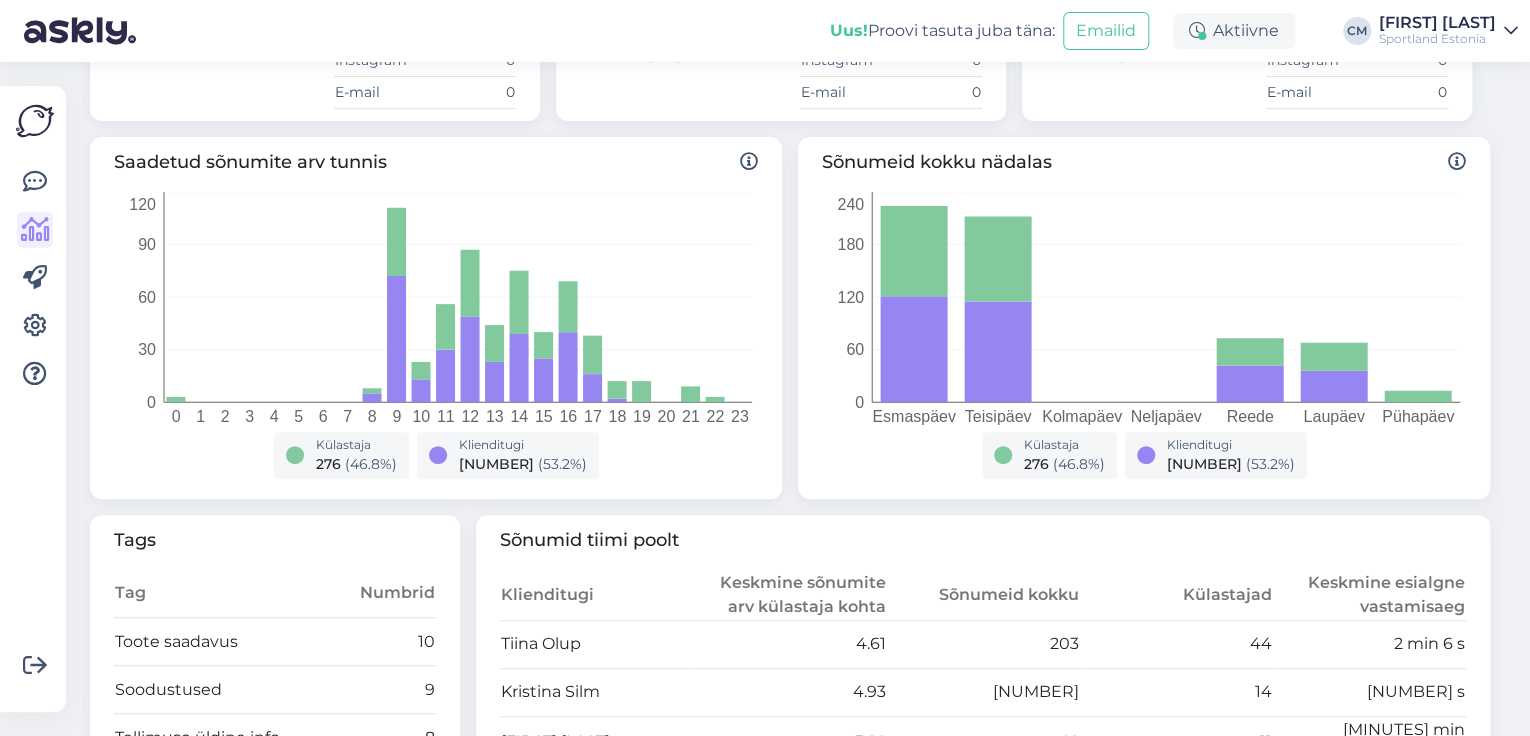 scroll, scrollTop: 0, scrollLeft: 0, axis: both 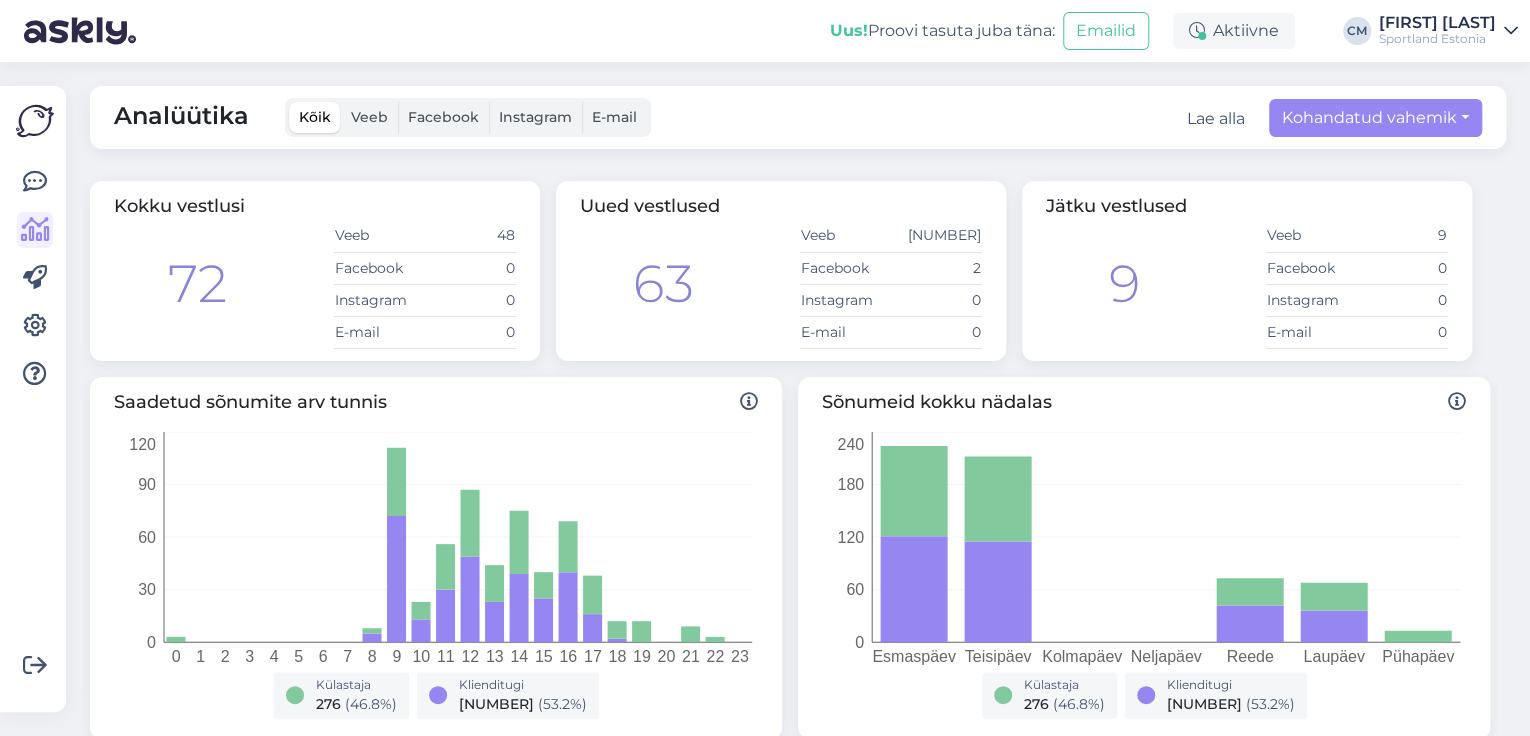 click on "Analüütika Kõik Veeb Facebook Instagram E-mail Lae alla Kohandatud vahemik See nädal Eelmine nädal See kuu Eelmine kuu Kogu periood [MONTH] [DAY] [YEAR] [MONTH] [DAY] [YEAR] jaanuar veebruar märts aprill mai juuni juuli august september oktoober november detsember 2025 2024 2023 2022 2021 2020 2019 2018 2017 2016 2015 2014 2013 2012 2011 2010 2009 2008 2007 2006 2005 2004 2003 2002 2001 2000 1999 1998 1997 1996 1995 1994 1993 1992 1991 1990 1989 1988 1987 1986 1985 1984 1983 1982 1981 1980 1979 1978 1977 1976 1975 1974 1973 1972 1971 1970 1969 1968 1967 1966 1965 1964 1963 1962 1961 1960 1959 1958 1957 1956 1955 1954 1953 1952 1951 1950 1949 1948 1947 1946 1945 1944 1943 1942 1941 1940 1939 1938 1937 1936 1935 1934 1933 1932 1931 1930 1929 1928 1927 1926 1925 [MONTH] 2025 [DAYS_OF_WEEK] 28 29 30 31 1 2 3 4 5 6 7 8 9 10 11 12 13 14 15 16 17 18 19 20 21 22 23 24 25 26 27 28 29 30 31 [MONTH] 2025 [DAYS_OF_WEEK] 1 2 3 4 5 6 7 8 9 10 11 12 13 14 15 16 17 18 19 20 21 22 23 24 25 26 27 28 29 30 1 2 3 4 5 Rakenda" at bounding box center [798, 117] 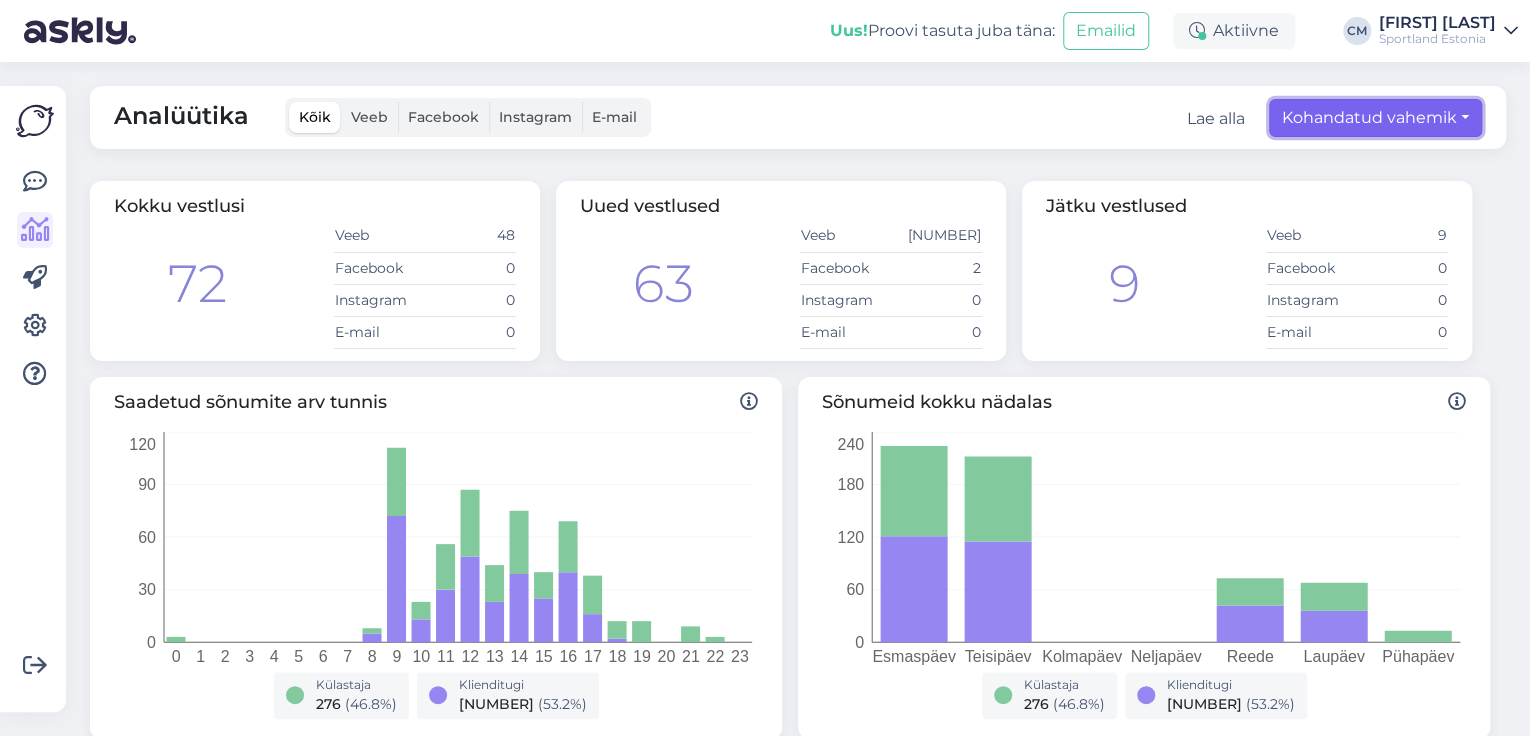 click on "Kohandatud vahemik" at bounding box center [1375, 118] 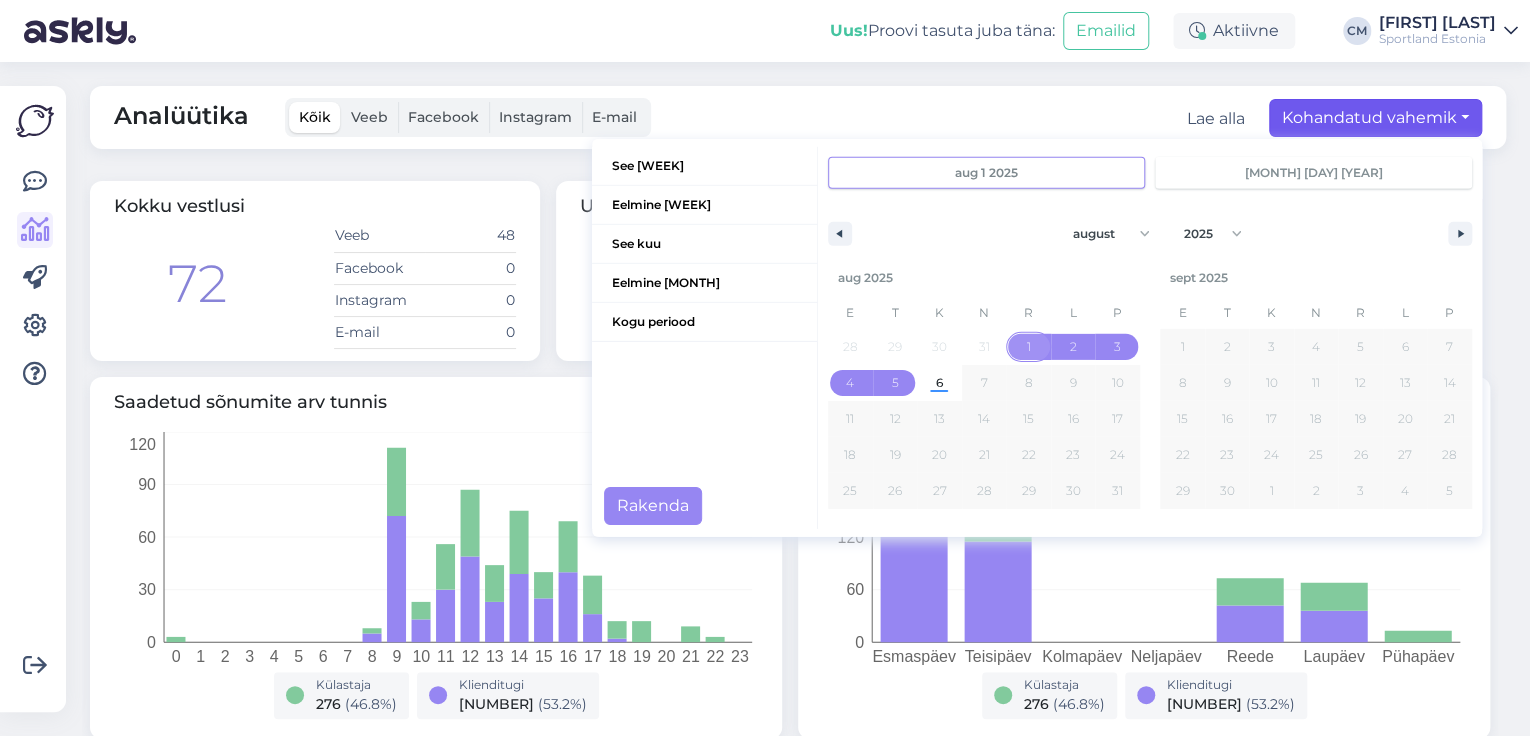 click on "1" at bounding box center [1028, 347] 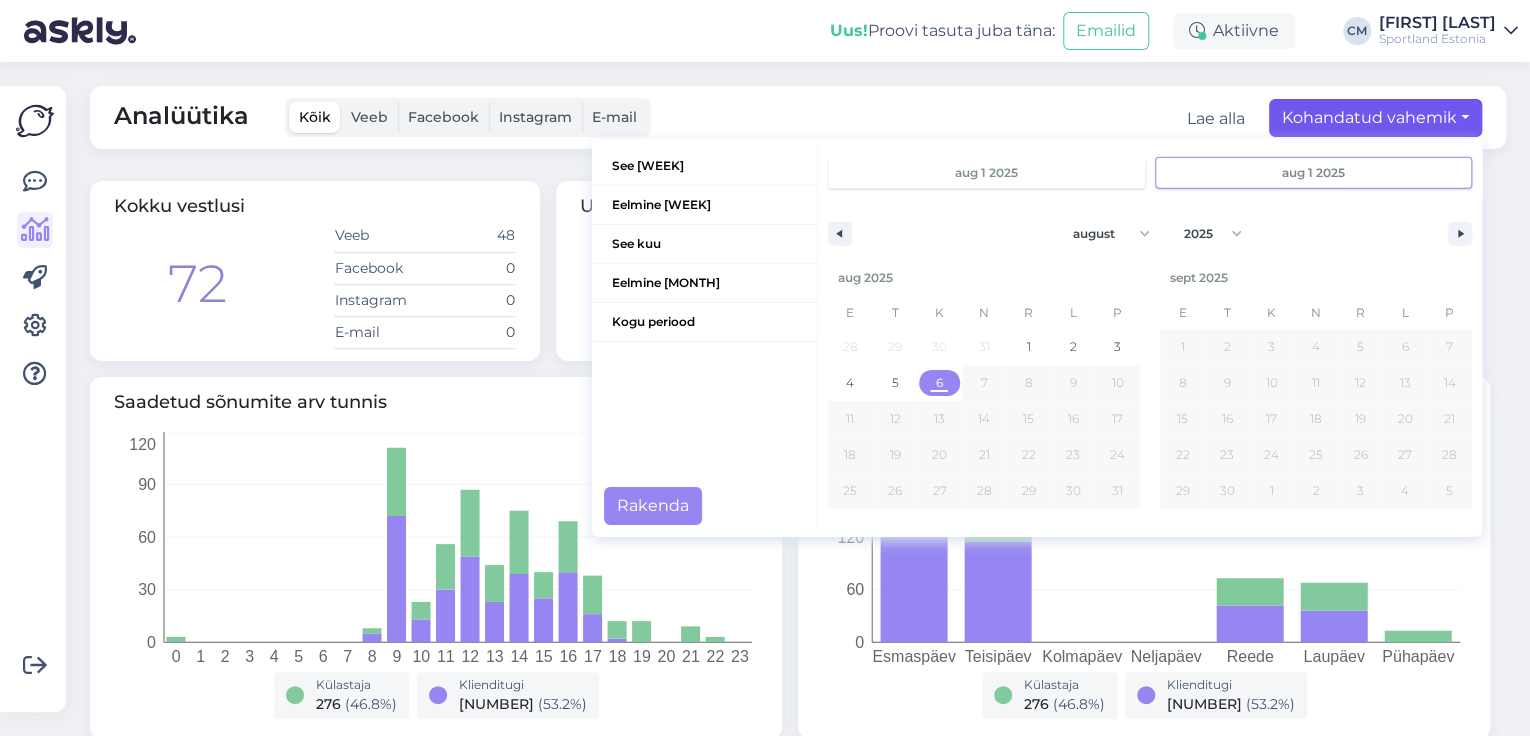 click on "6" at bounding box center [939, 383] 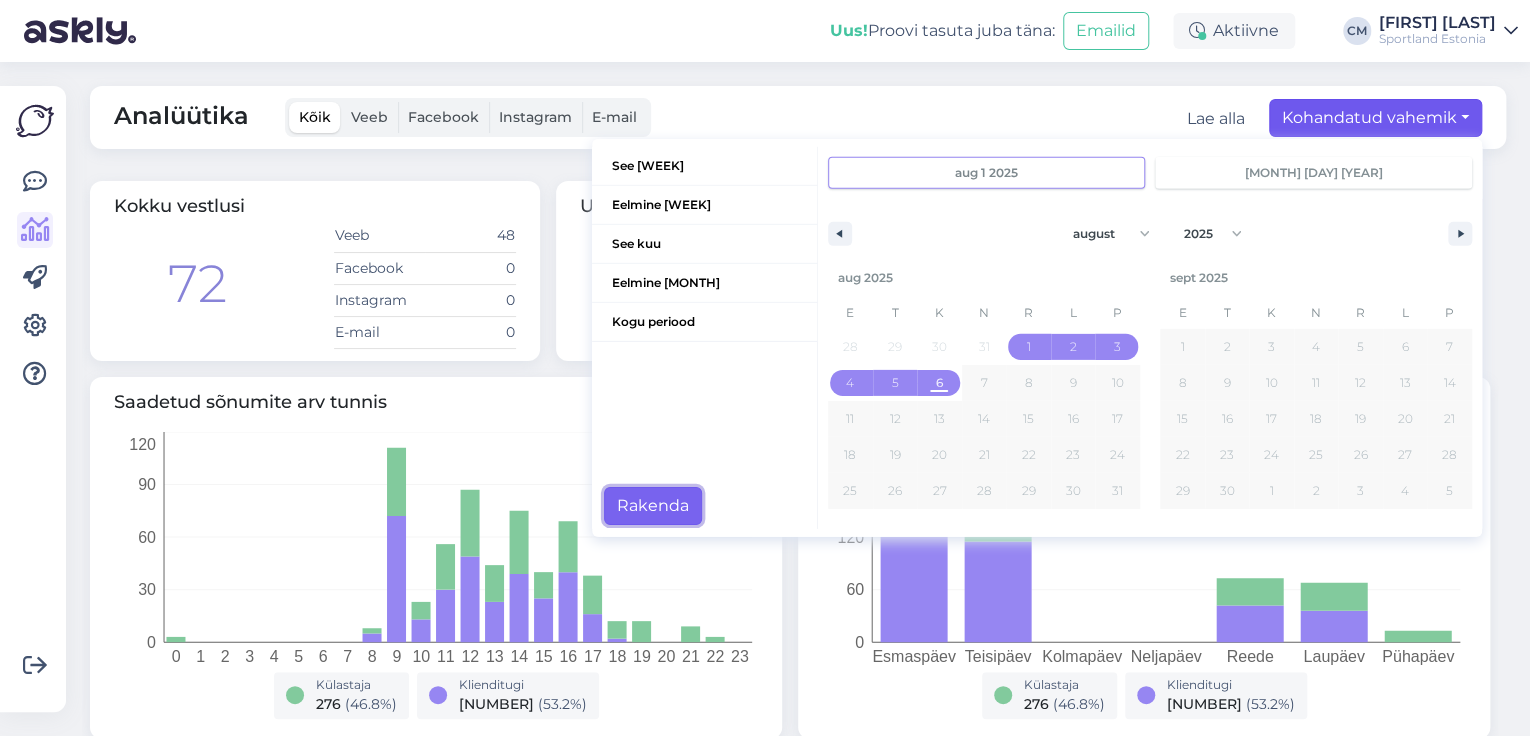 click on "Rakenda" at bounding box center (653, 506) 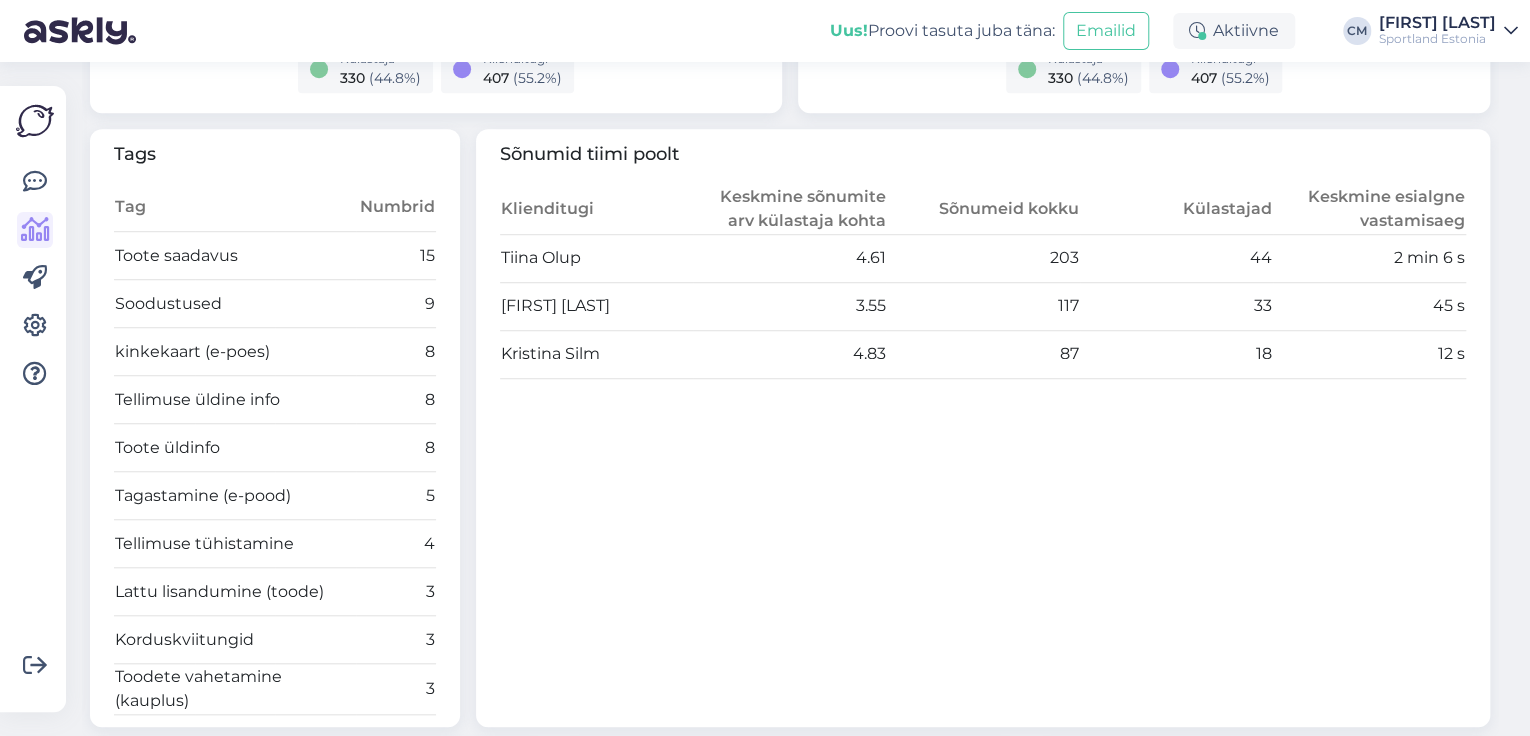 scroll, scrollTop: 640, scrollLeft: 0, axis: vertical 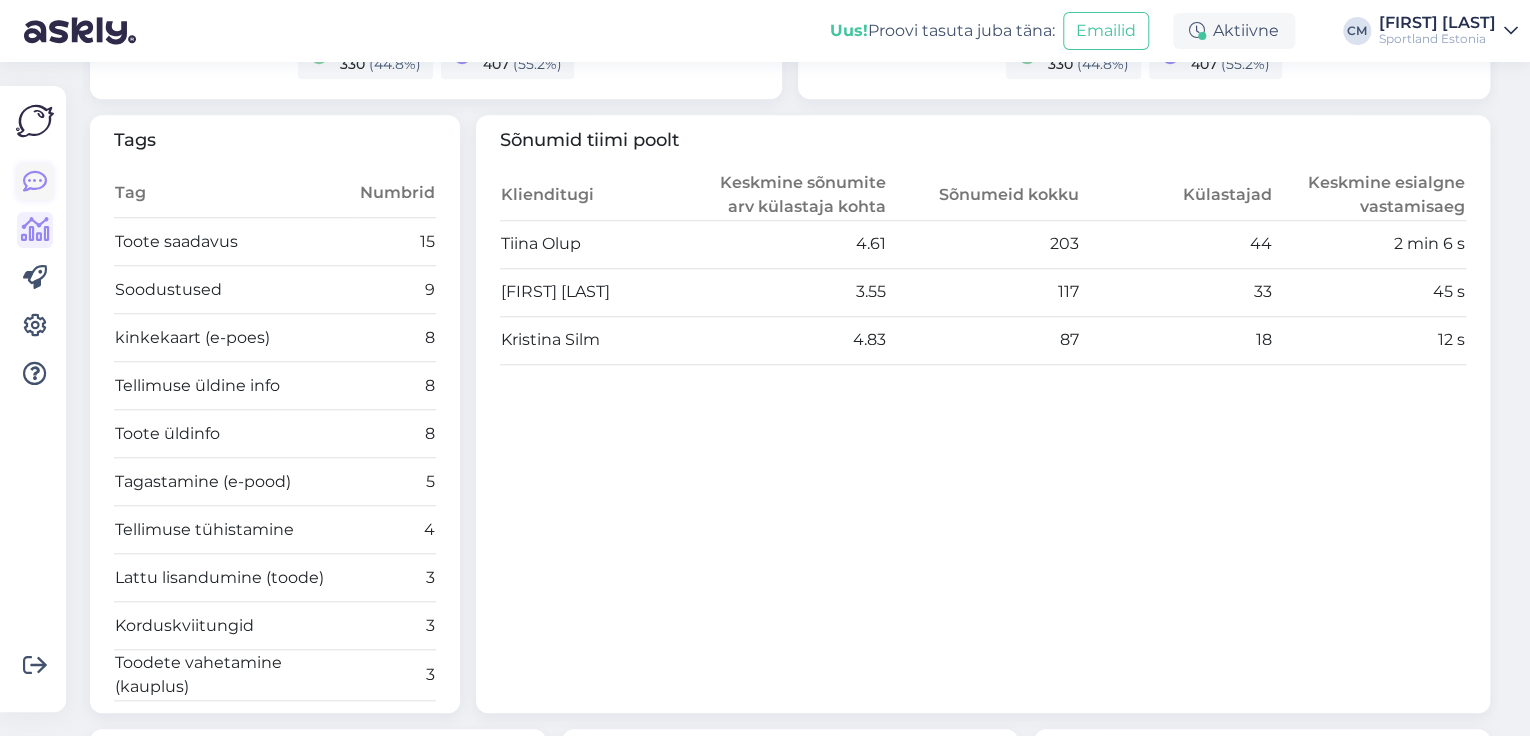 click at bounding box center [35, 182] 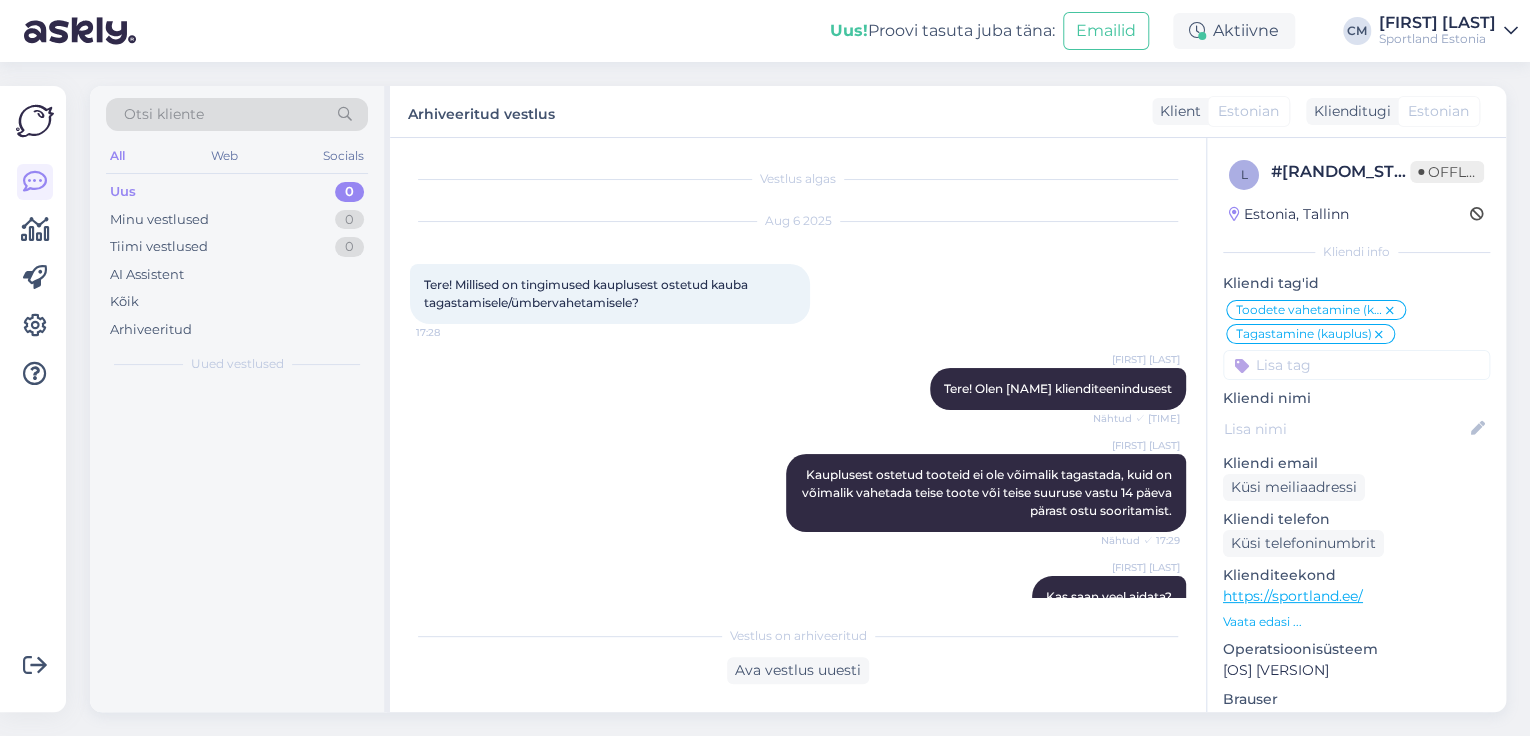 scroll, scrollTop: 580, scrollLeft: 0, axis: vertical 